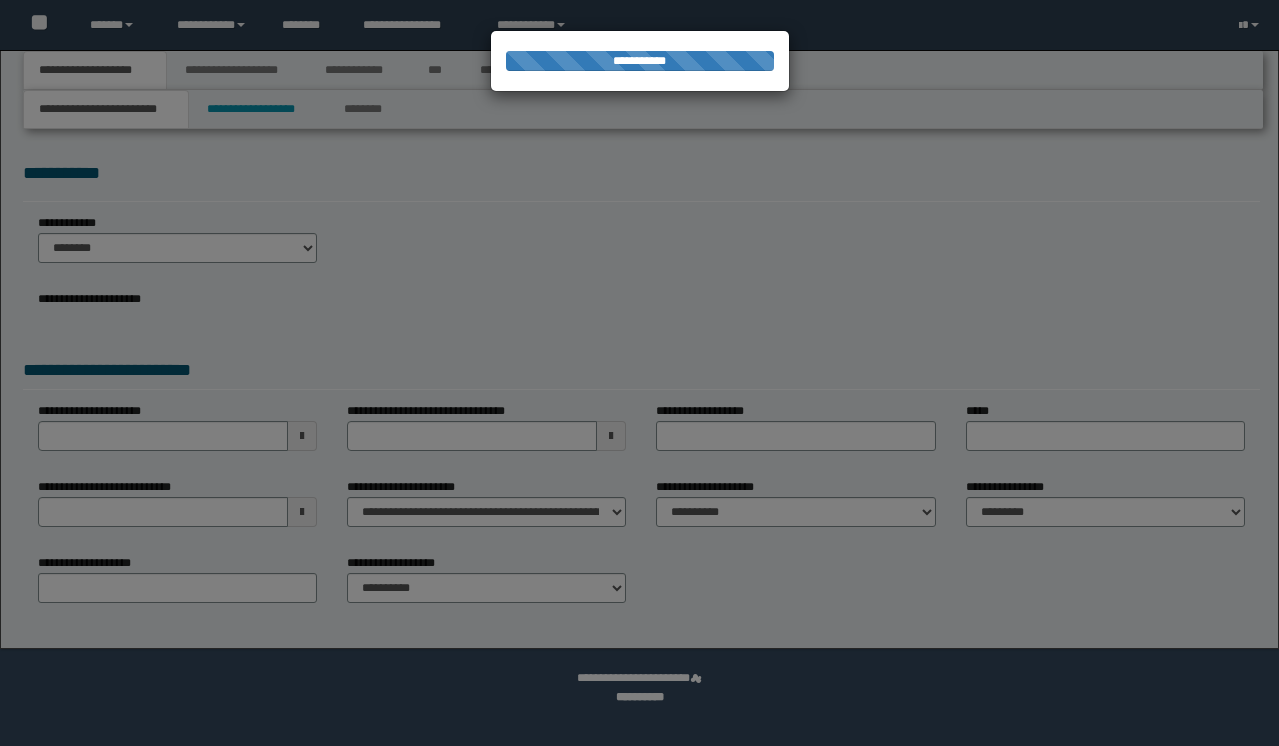 scroll, scrollTop: 0, scrollLeft: 0, axis: both 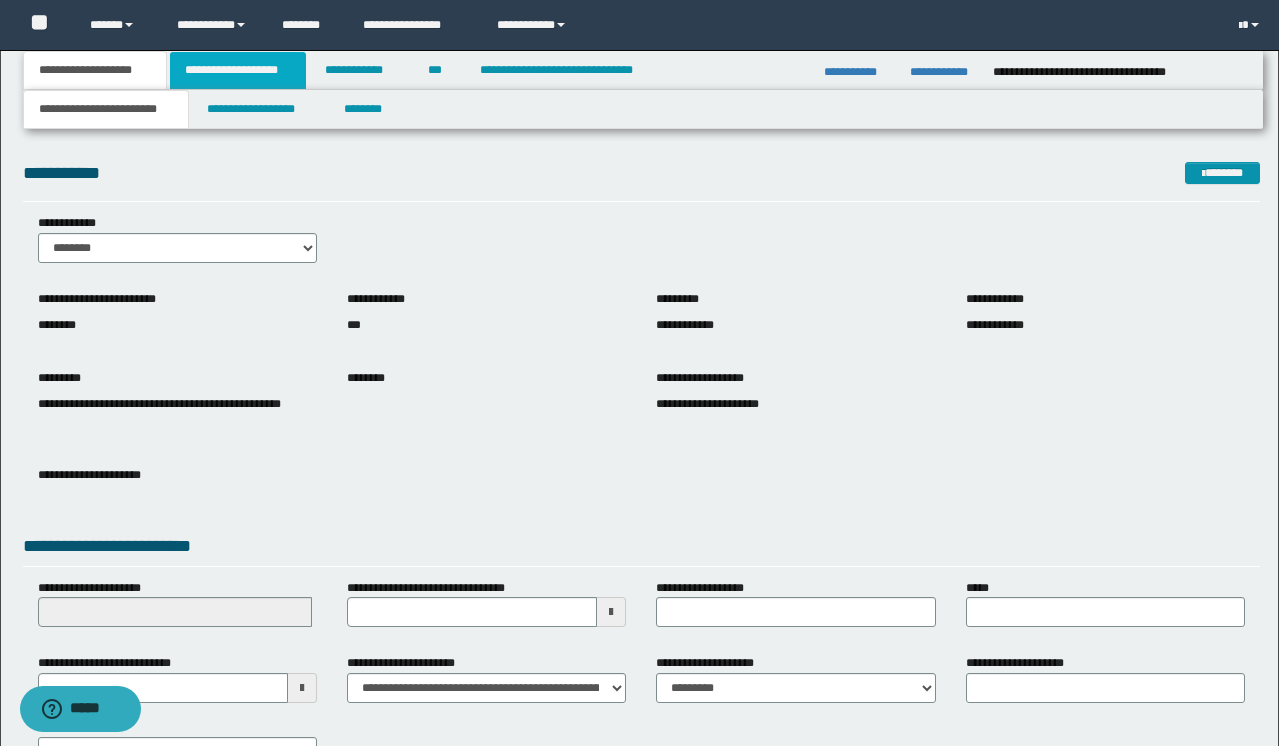 click on "**********" at bounding box center (238, 70) 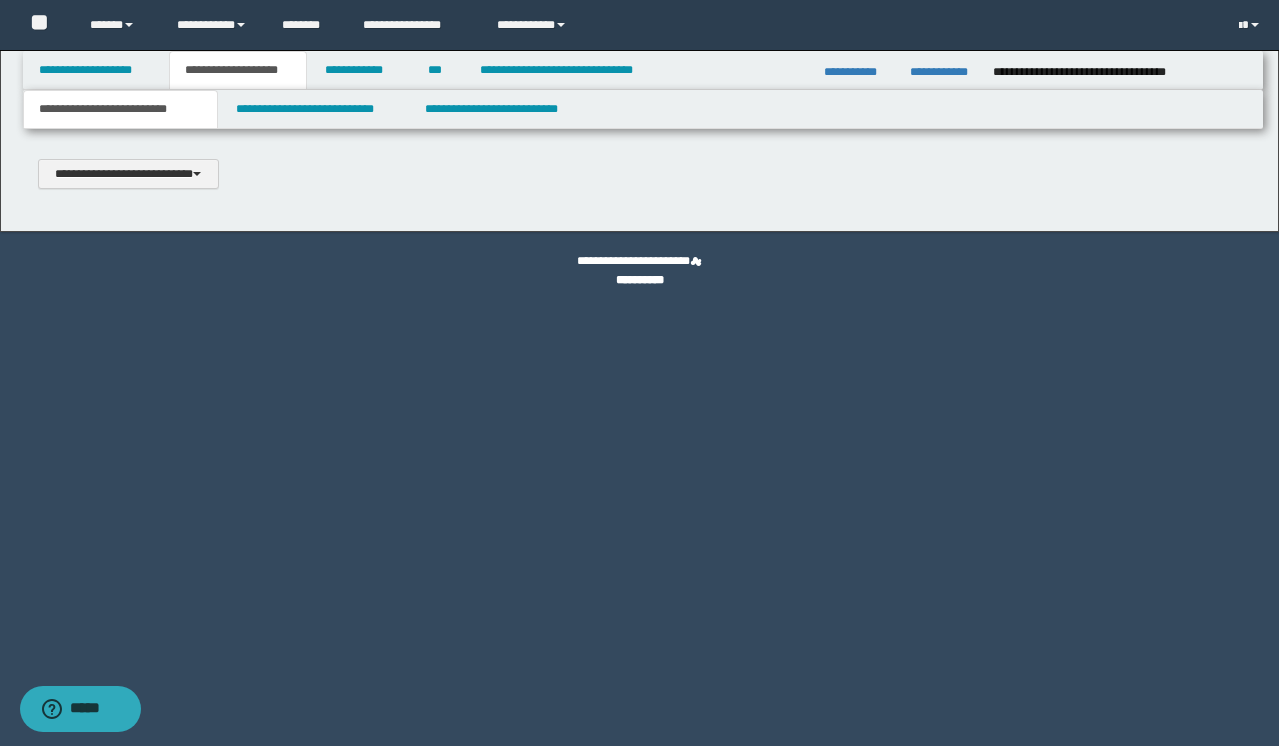 scroll, scrollTop: 0, scrollLeft: 0, axis: both 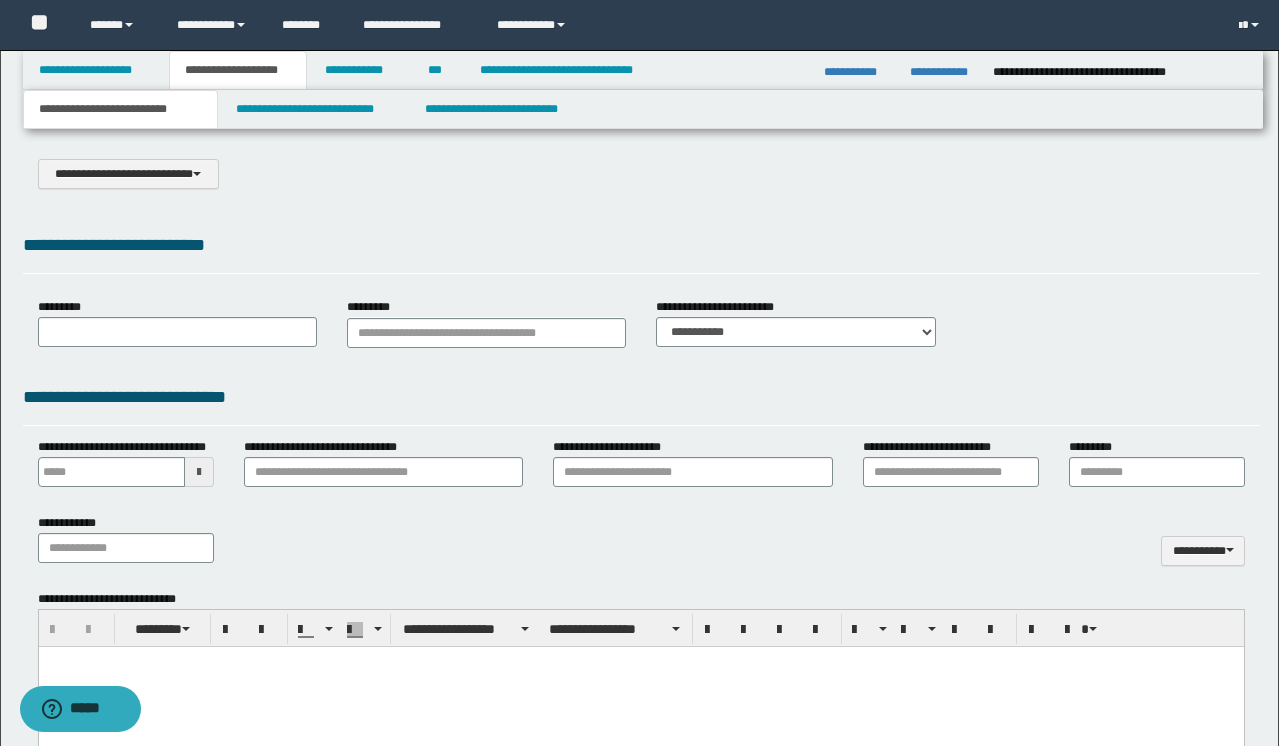 type on "**********" 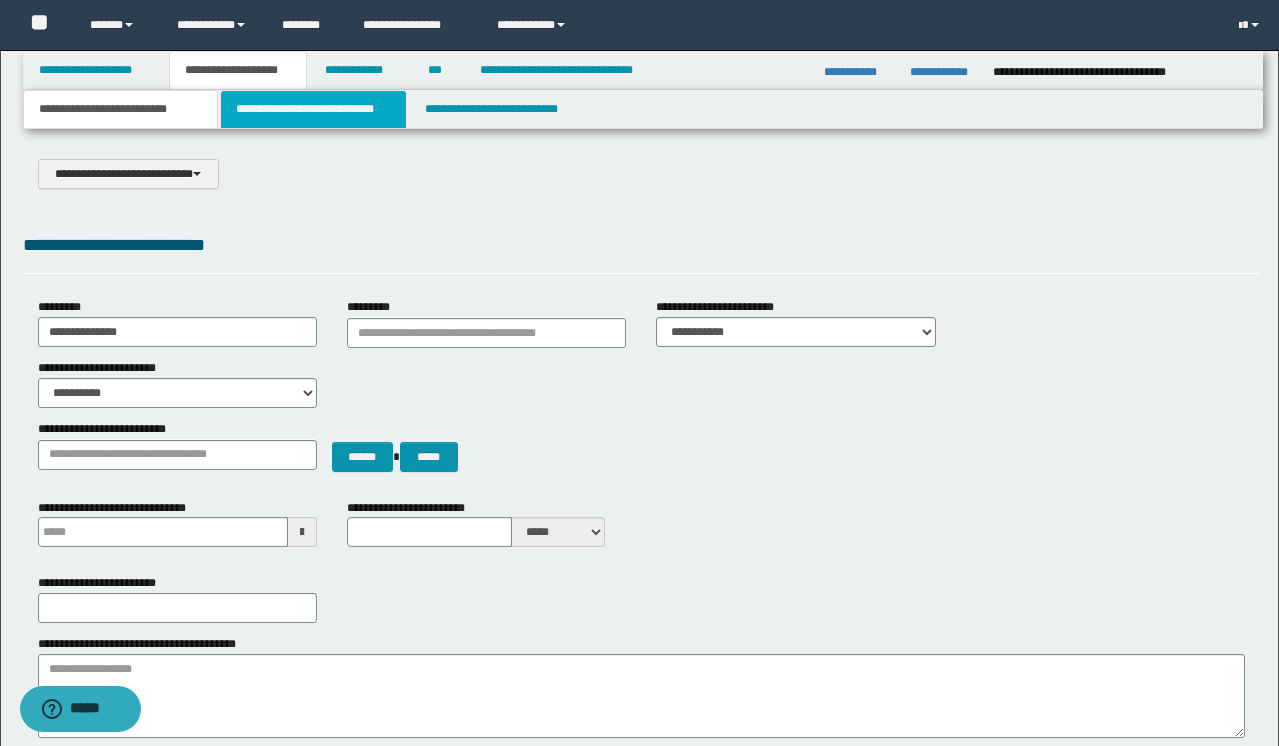 click on "**********" at bounding box center [314, 109] 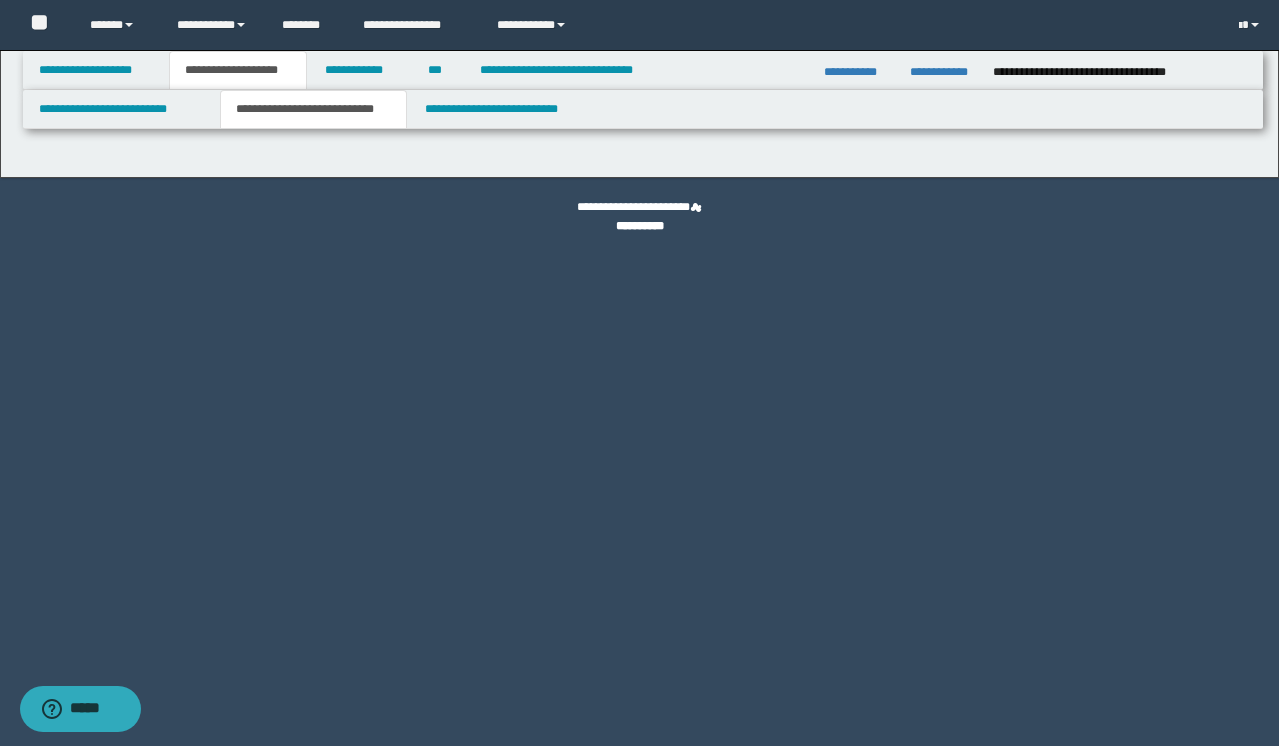select on "*" 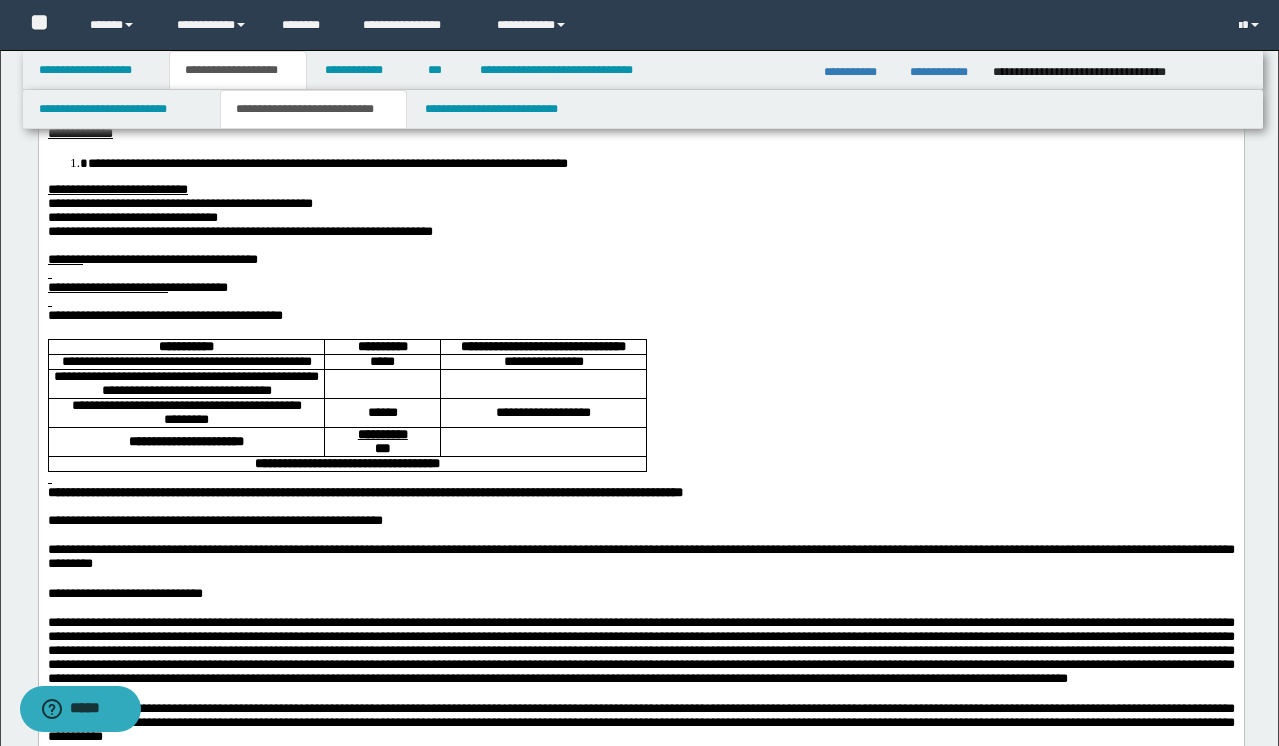 scroll, scrollTop: 255, scrollLeft: 0, axis: vertical 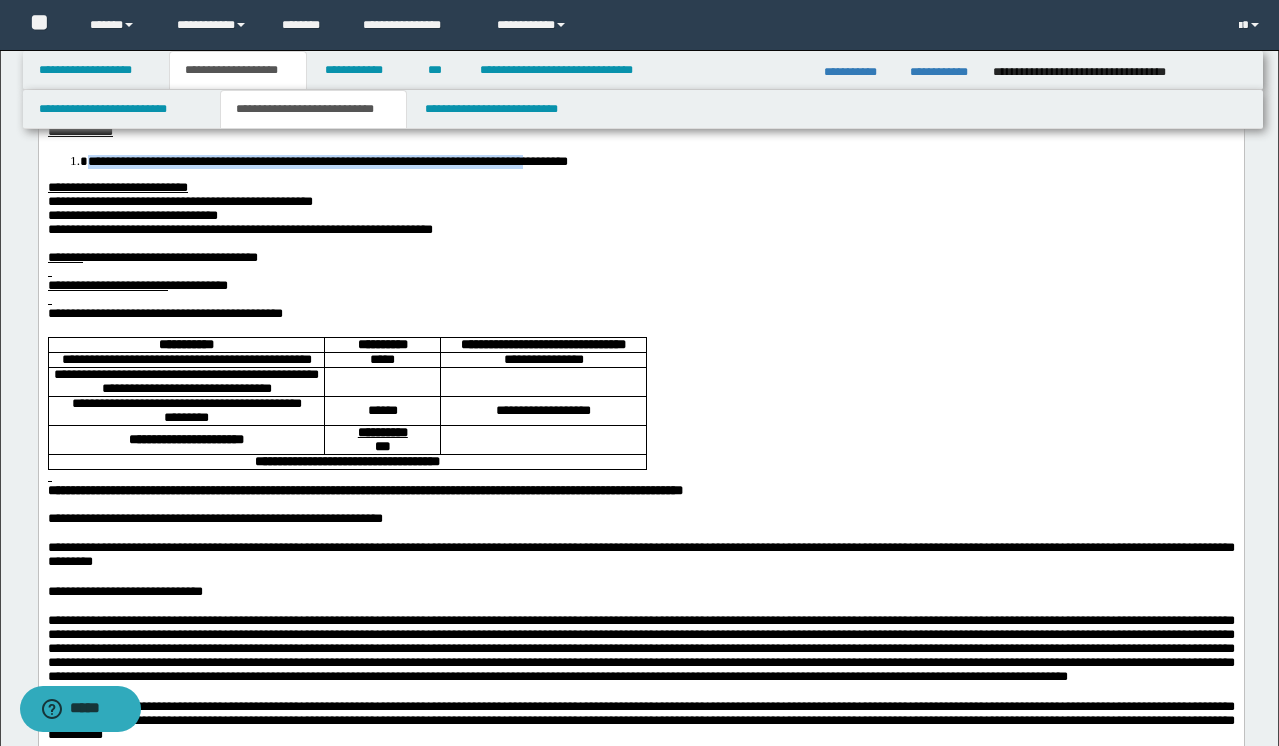 drag, startPoint x: 751, startPoint y: 198, endPoint x: 87, endPoint y: 190, distance: 664.0482 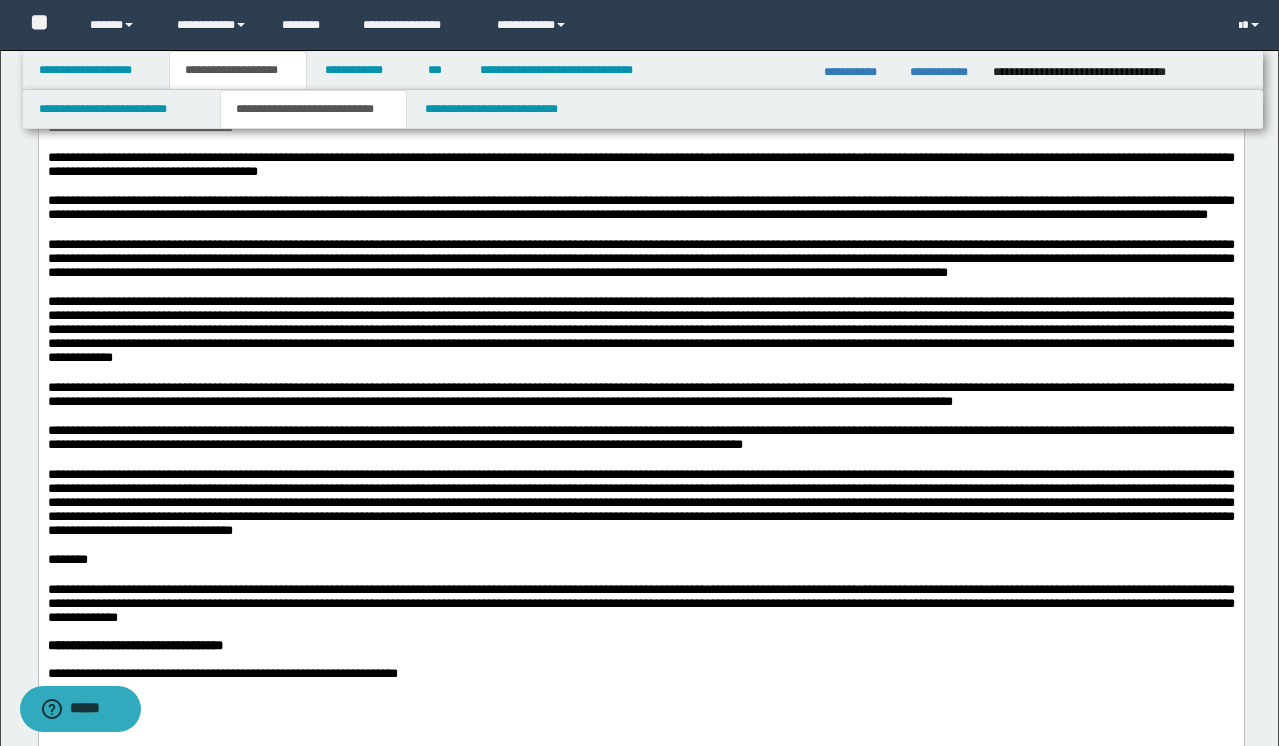 scroll, scrollTop: 1069, scrollLeft: 0, axis: vertical 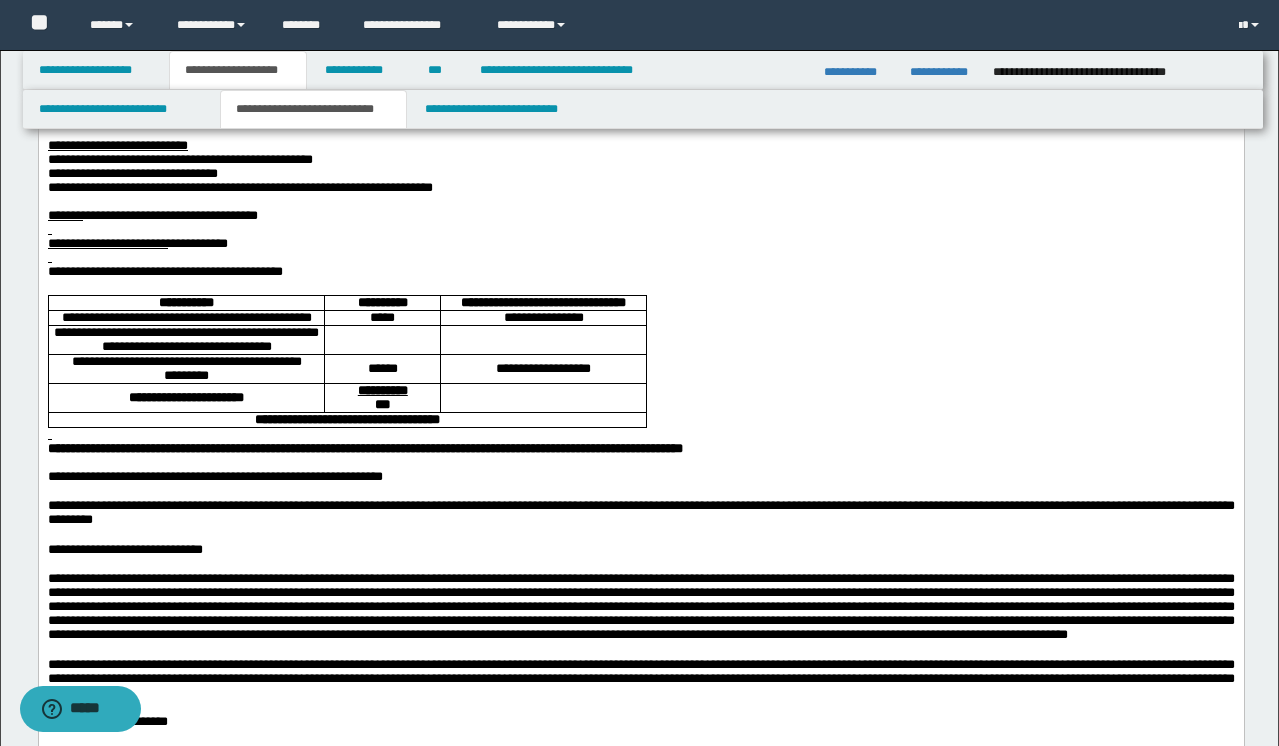 click at bounding box center (641, 287) 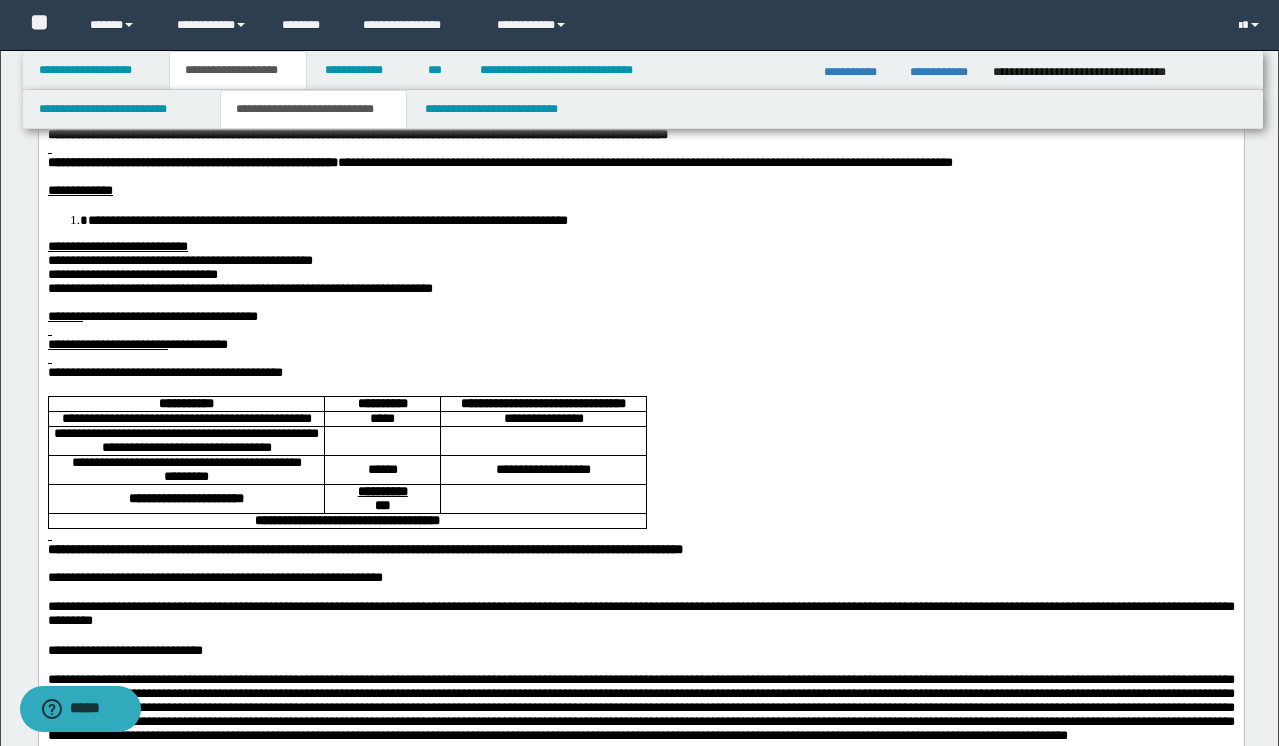 scroll, scrollTop: 198, scrollLeft: 0, axis: vertical 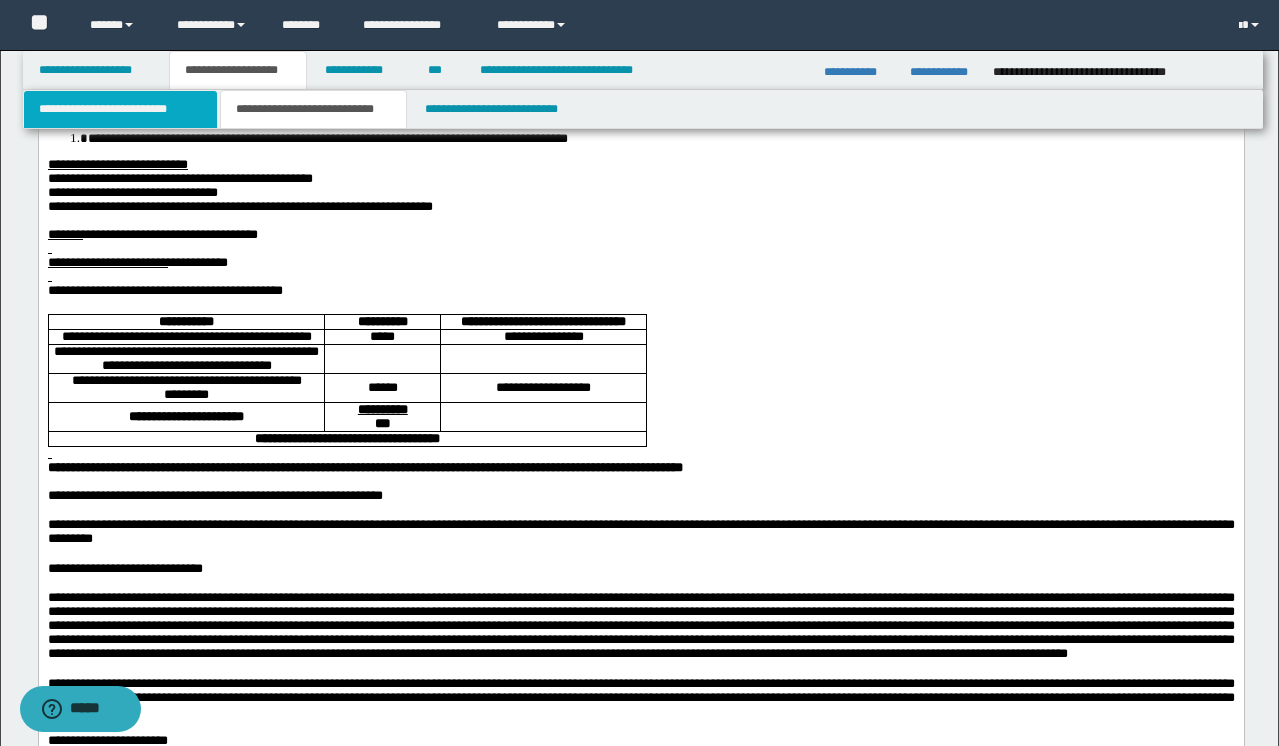 click on "**********" at bounding box center [120, 109] 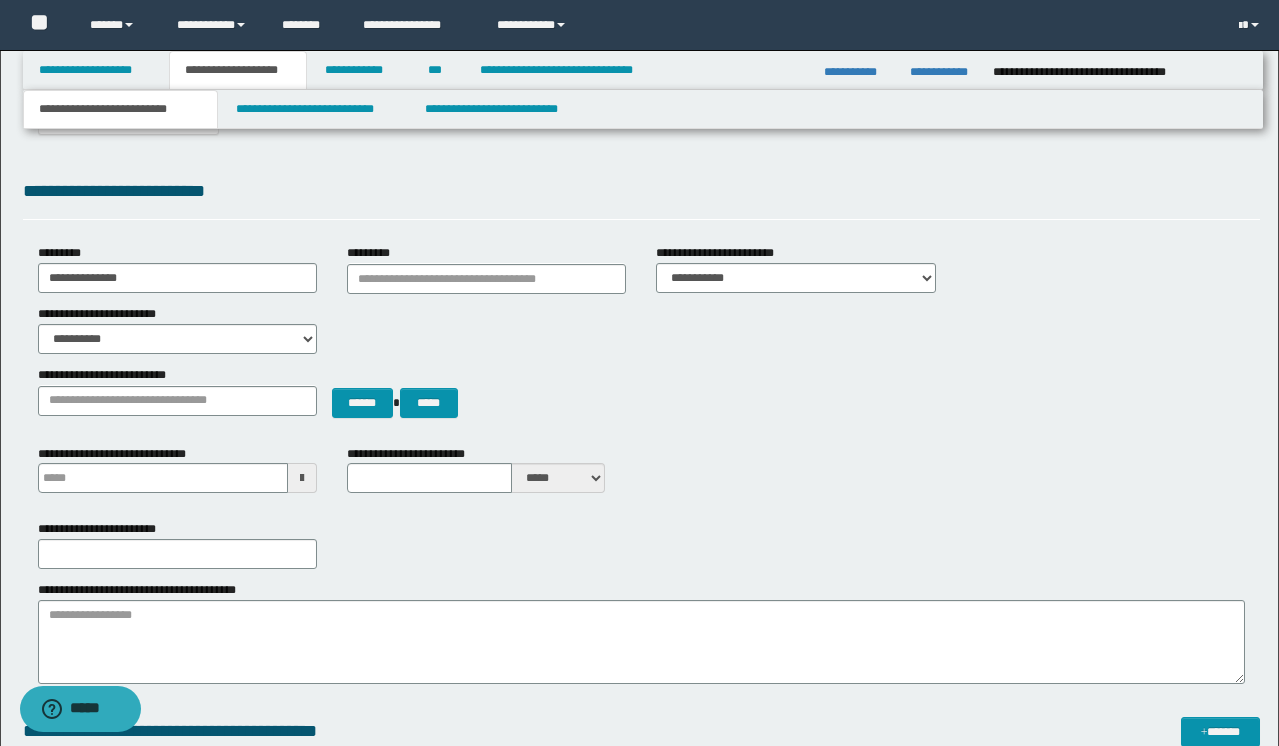 scroll, scrollTop: 0, scrollLeft: 0, axis: both 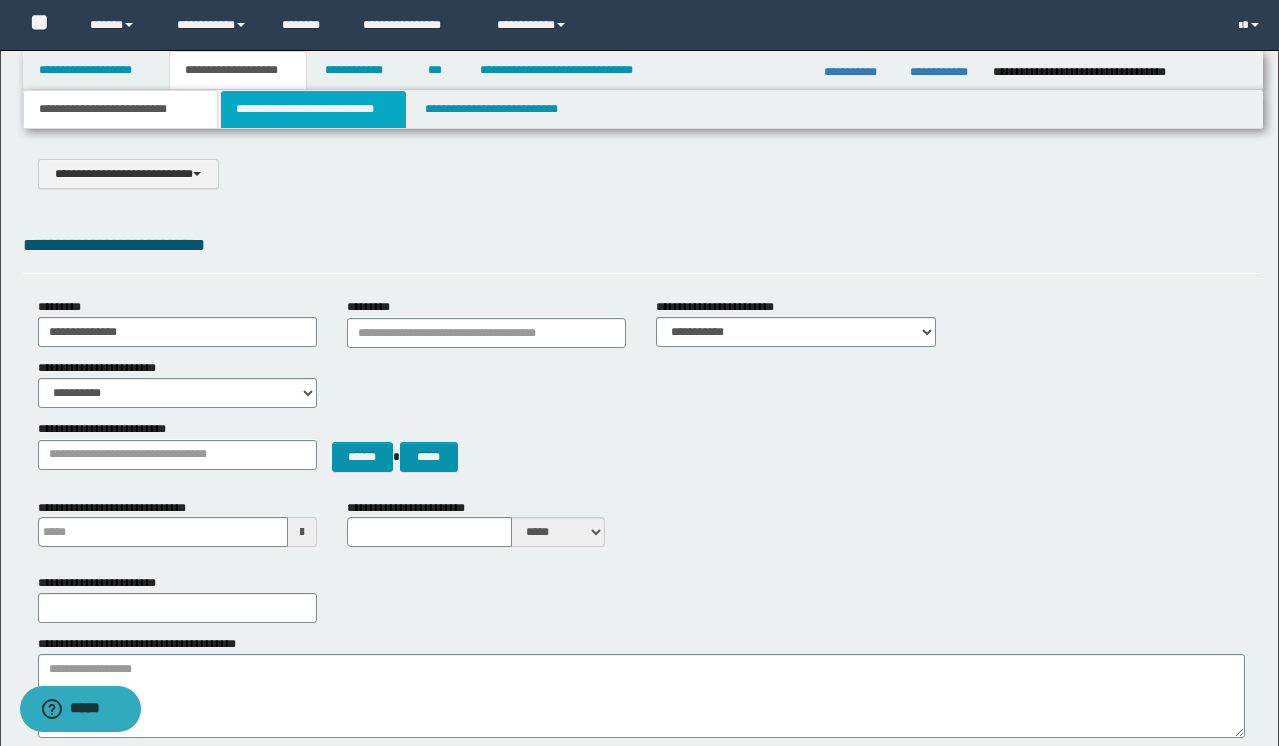 click on "**********" at bounding box center [314, 109] 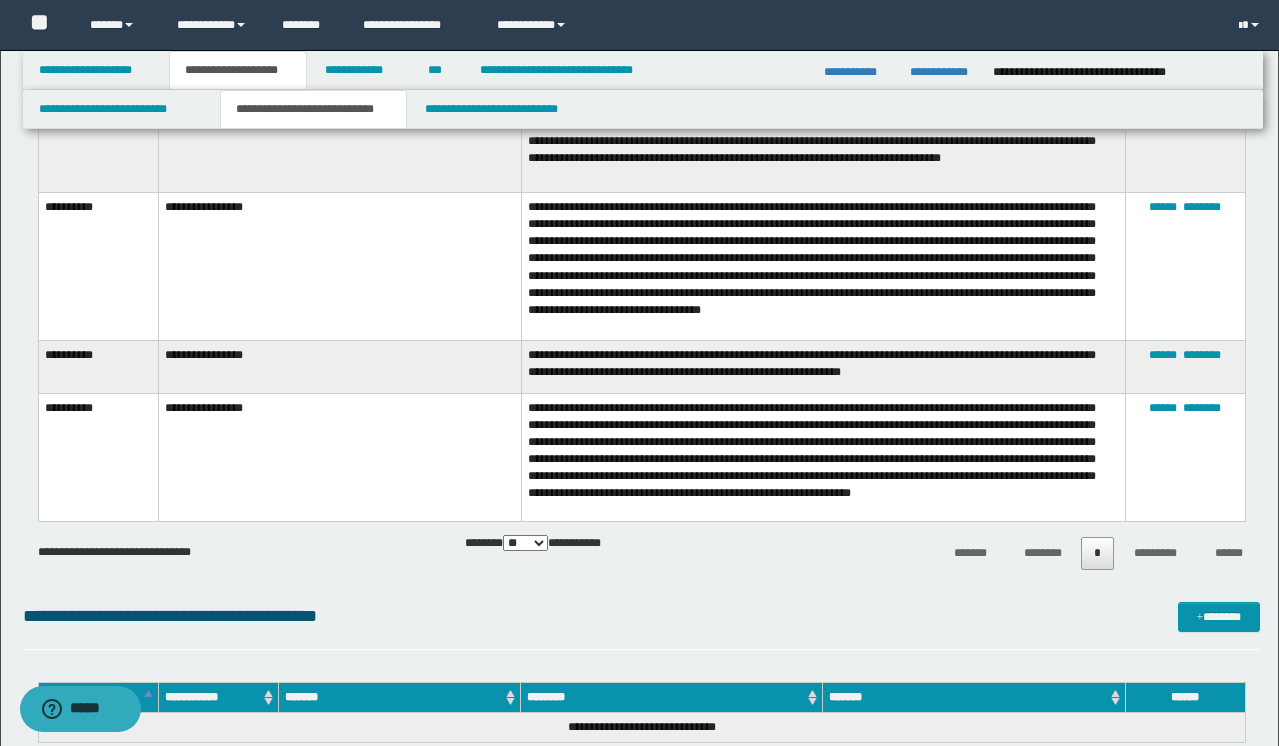 scroll, scrollTop: 2731, scrollLeft: 0, axis: vertical 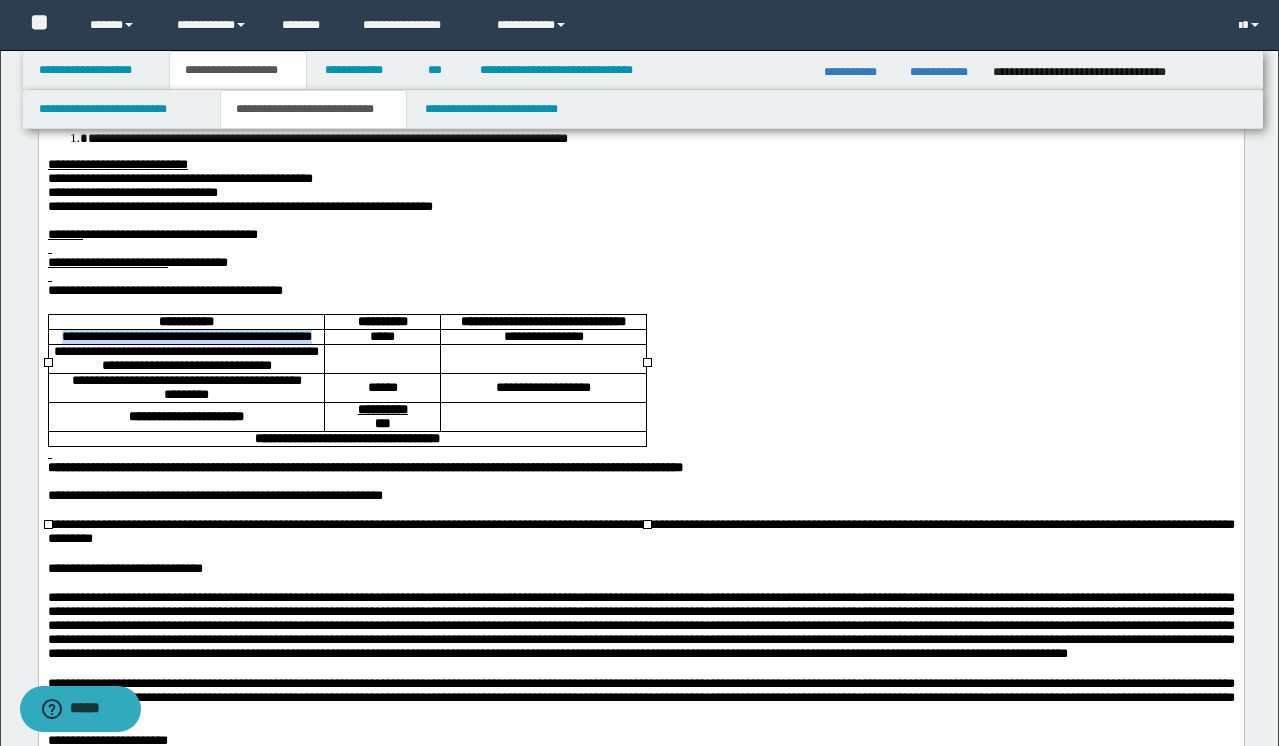 drag, startPoint x: 314, startPoint y: 387, endPoint x: 58, endPoint y: 383, distance: 256.03125 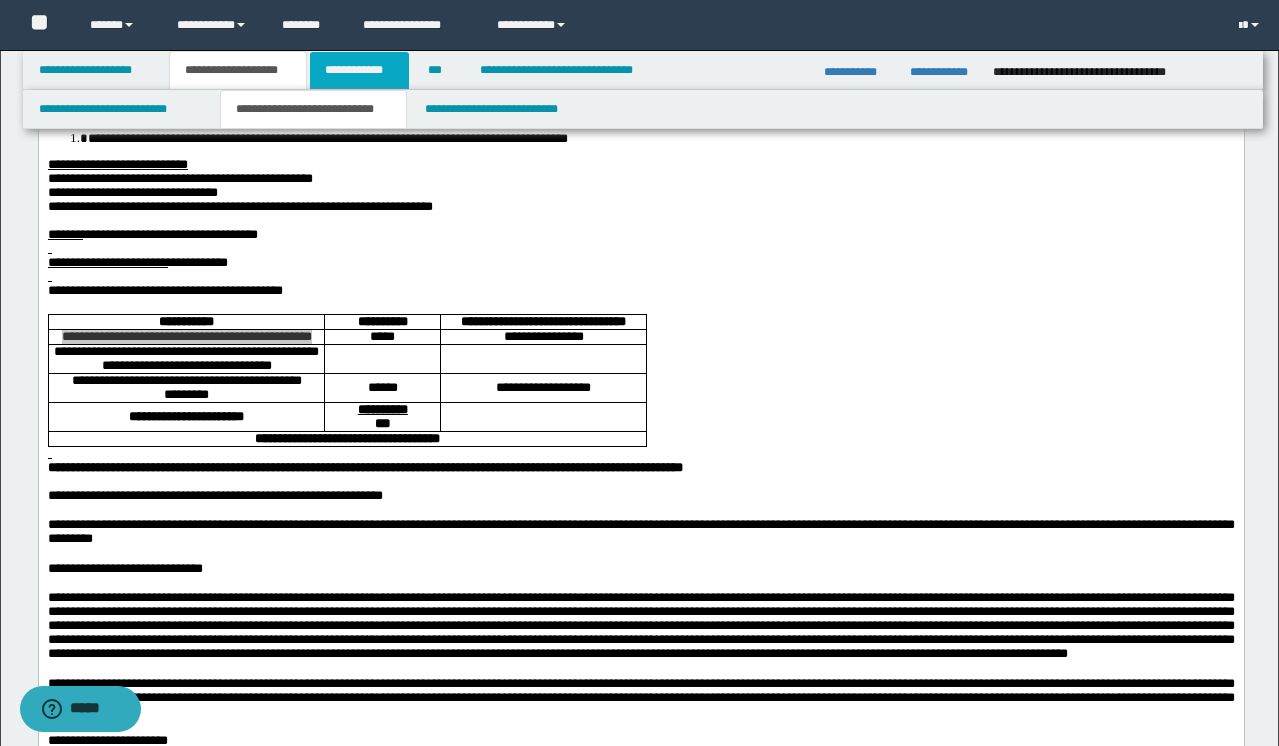 click on "**********" at bounding box center (359, 70) 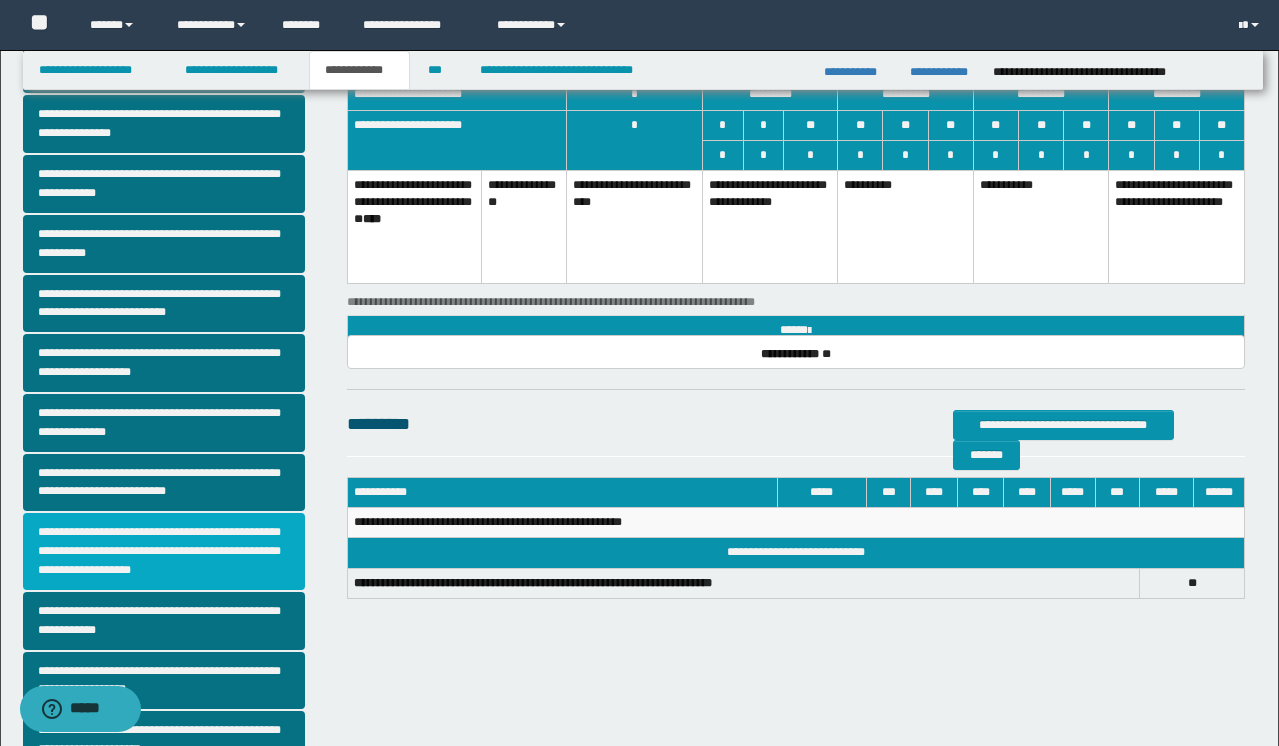 scroll, scrollTop: 140, scrollLeft: 0, axis: vertical 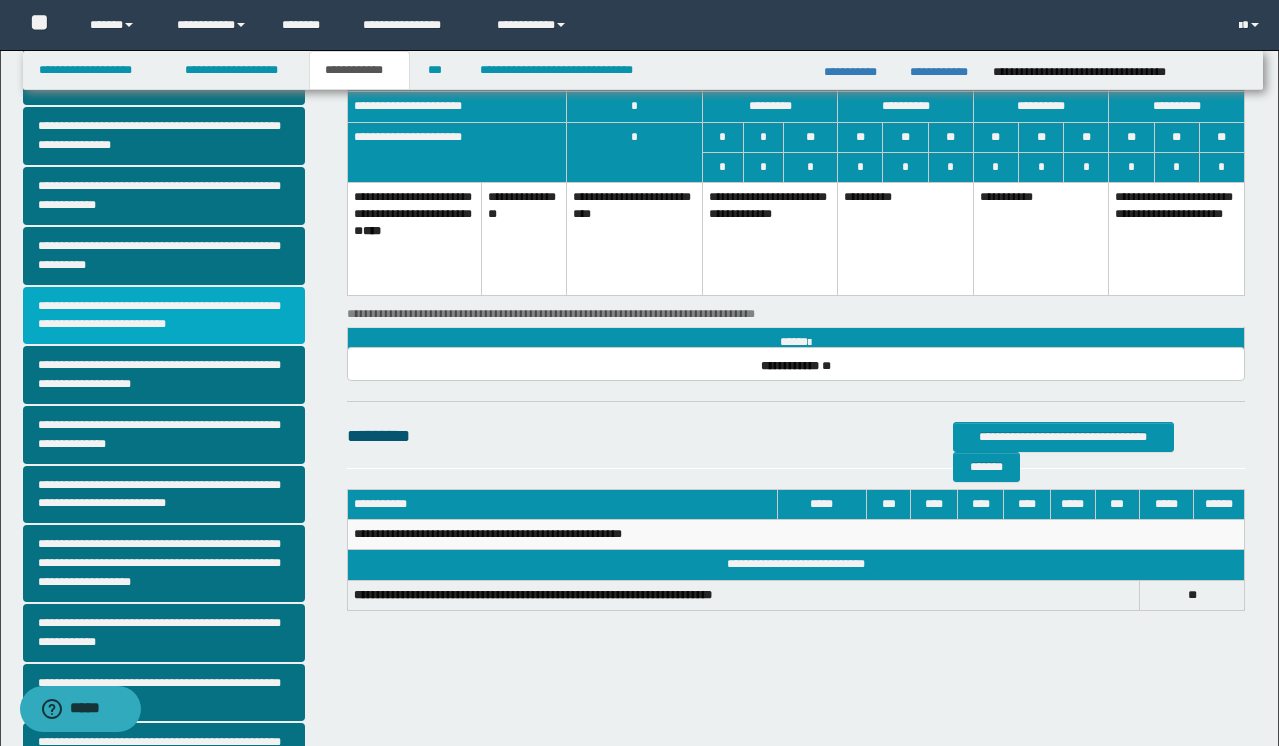 click on "**********" at bounding box center (164, 316) 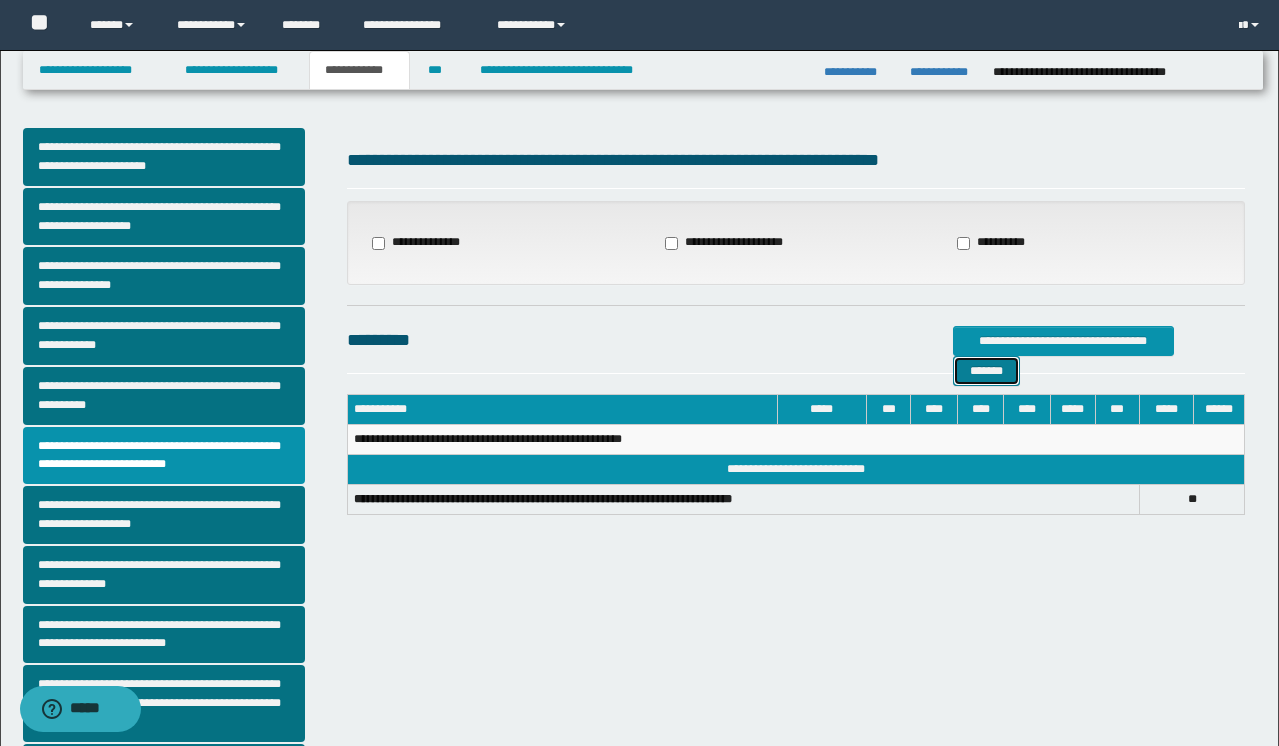 click on "*******" at bounding box center (986, 371) 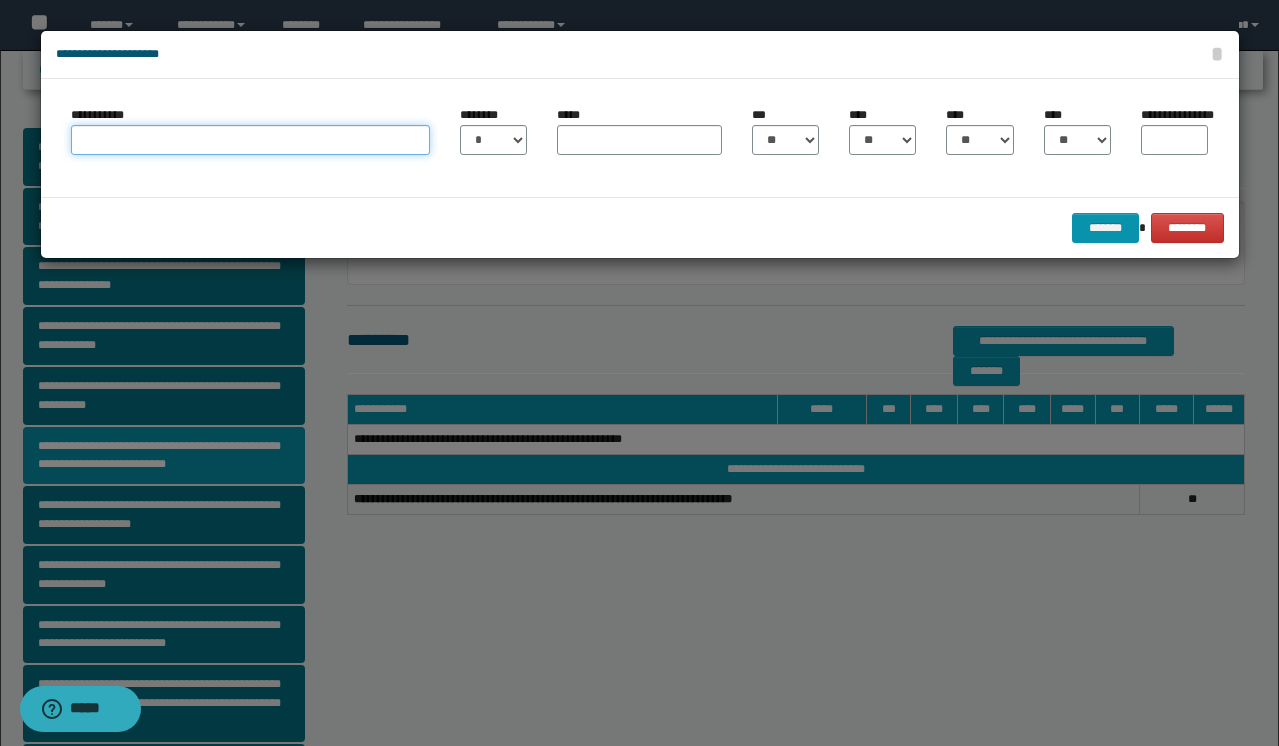 click on "**********" at bounding box center (250, 140) 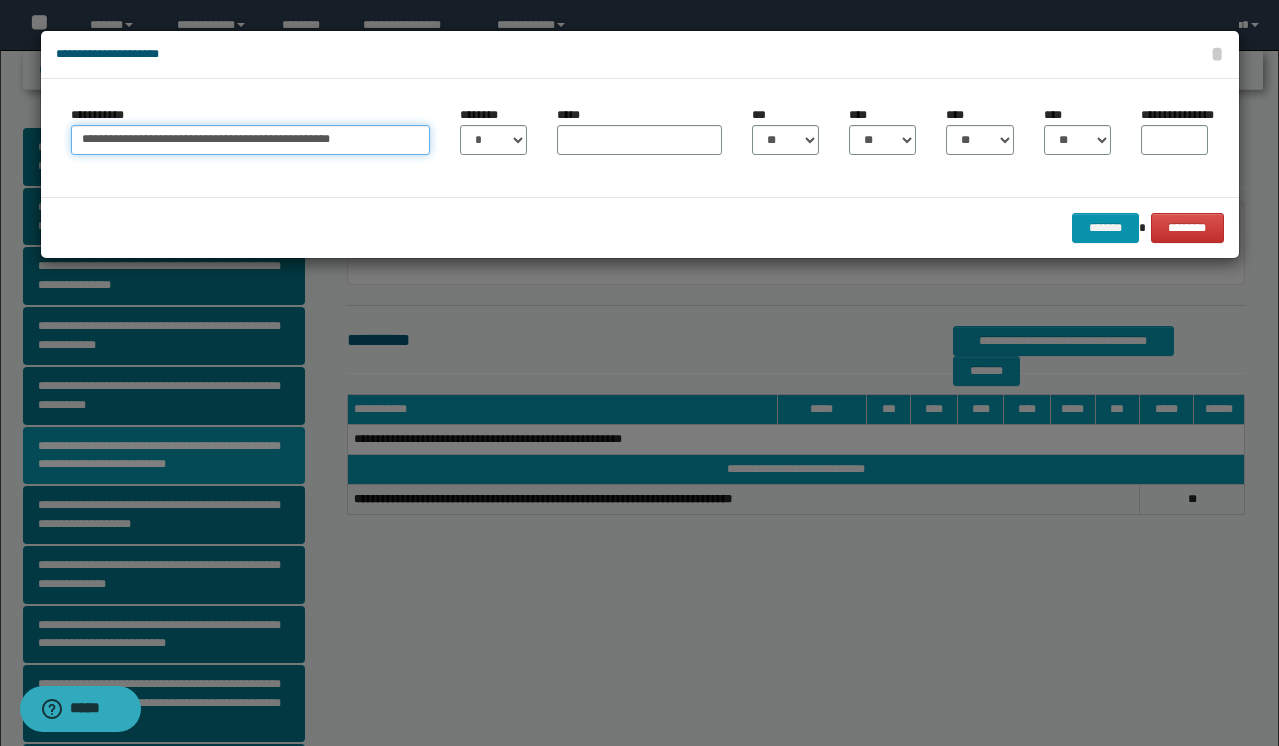 type on "**********" 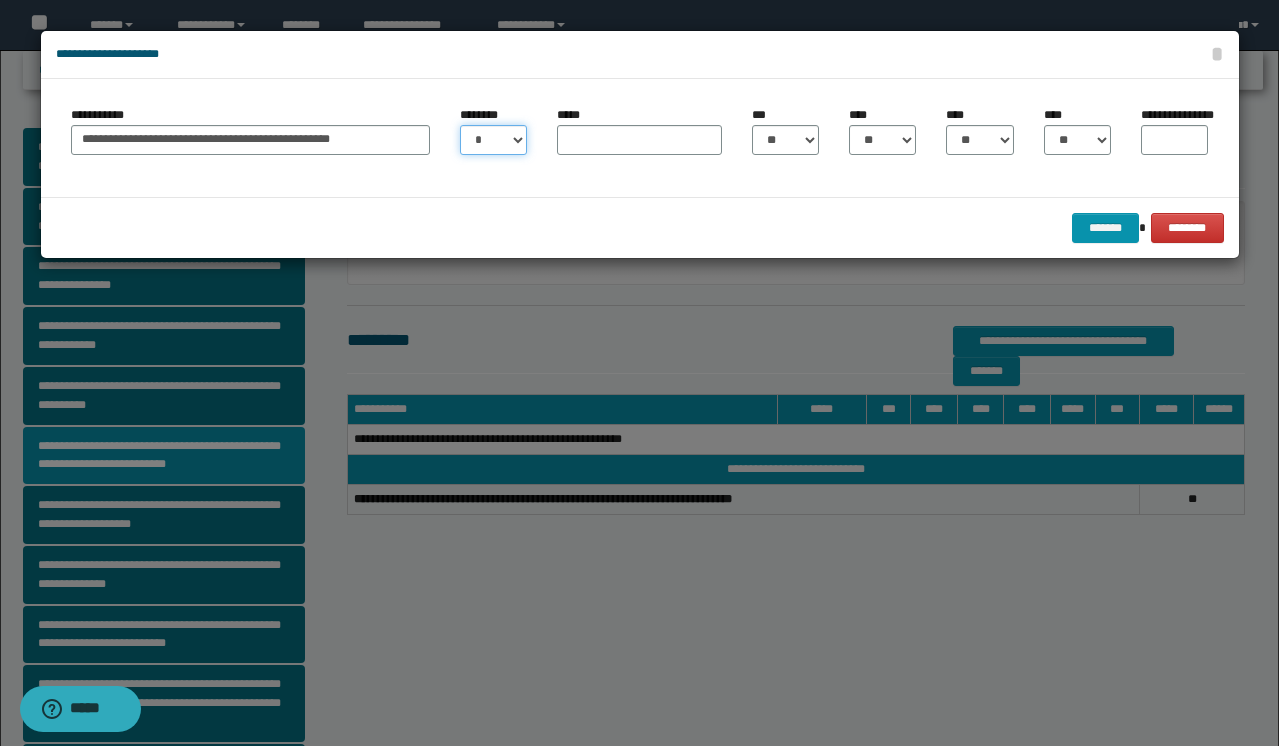 click on "*
*
*
*
*
*
*
*
*
**
**
**
**
**
**" at bounding box center [493, 140] 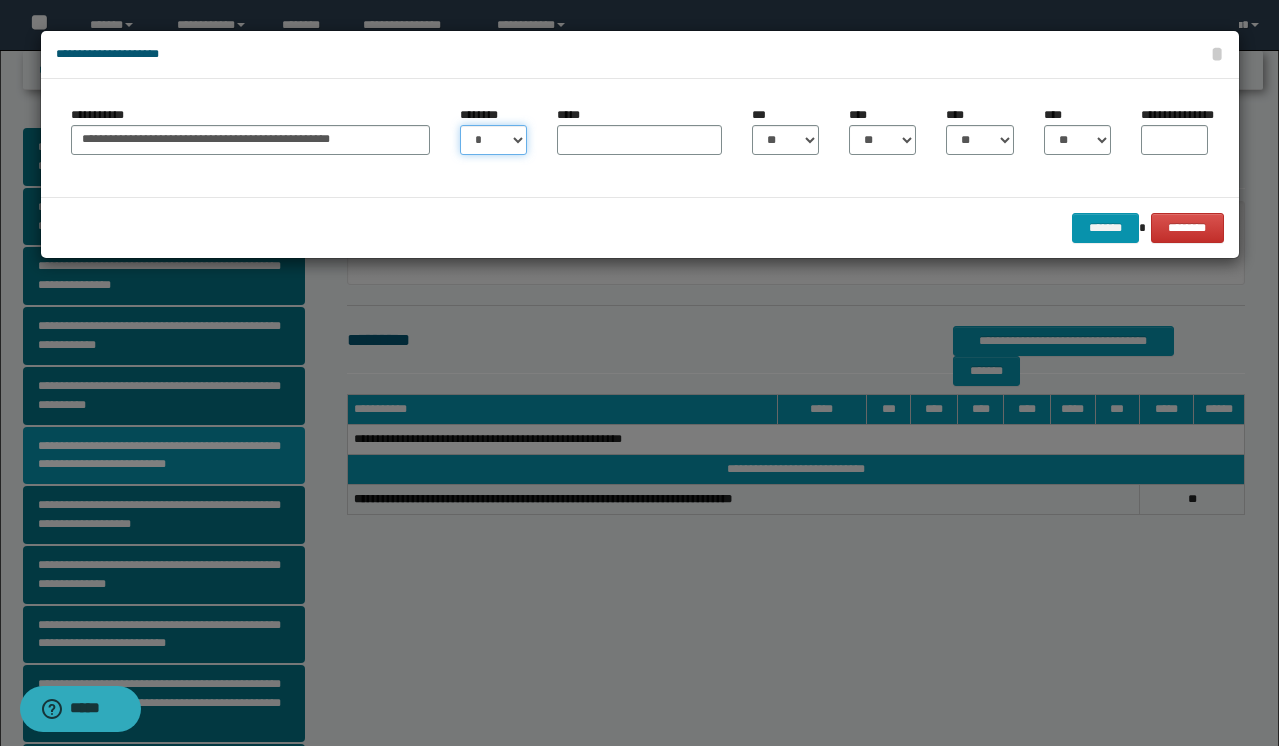 select on "*" 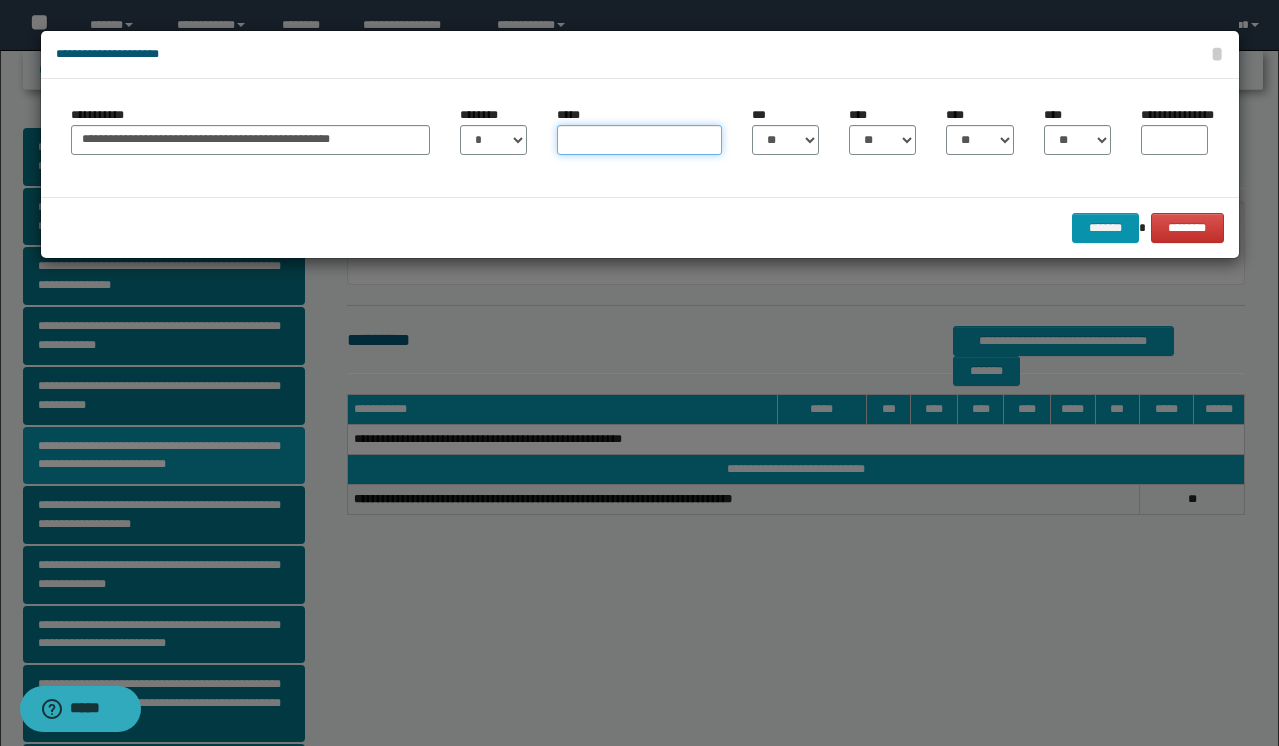 click on "*****" at bounding box center (639, 140) 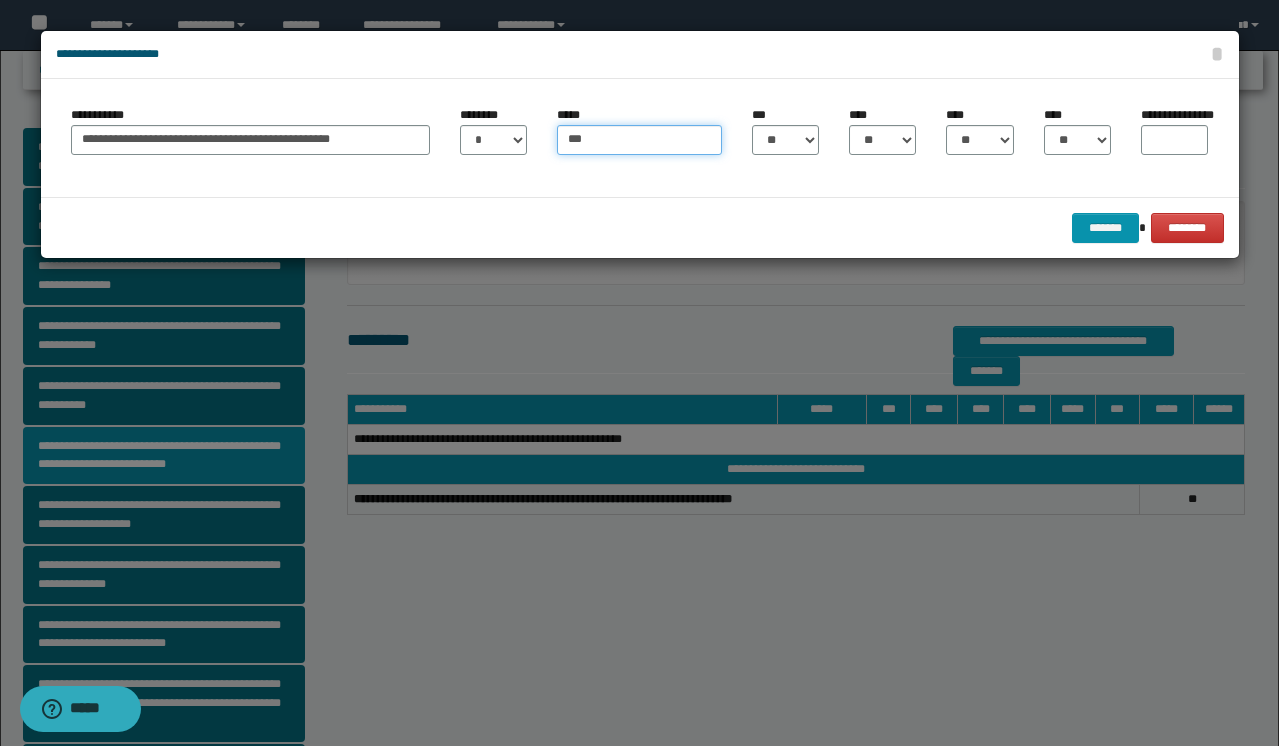 type on "***" 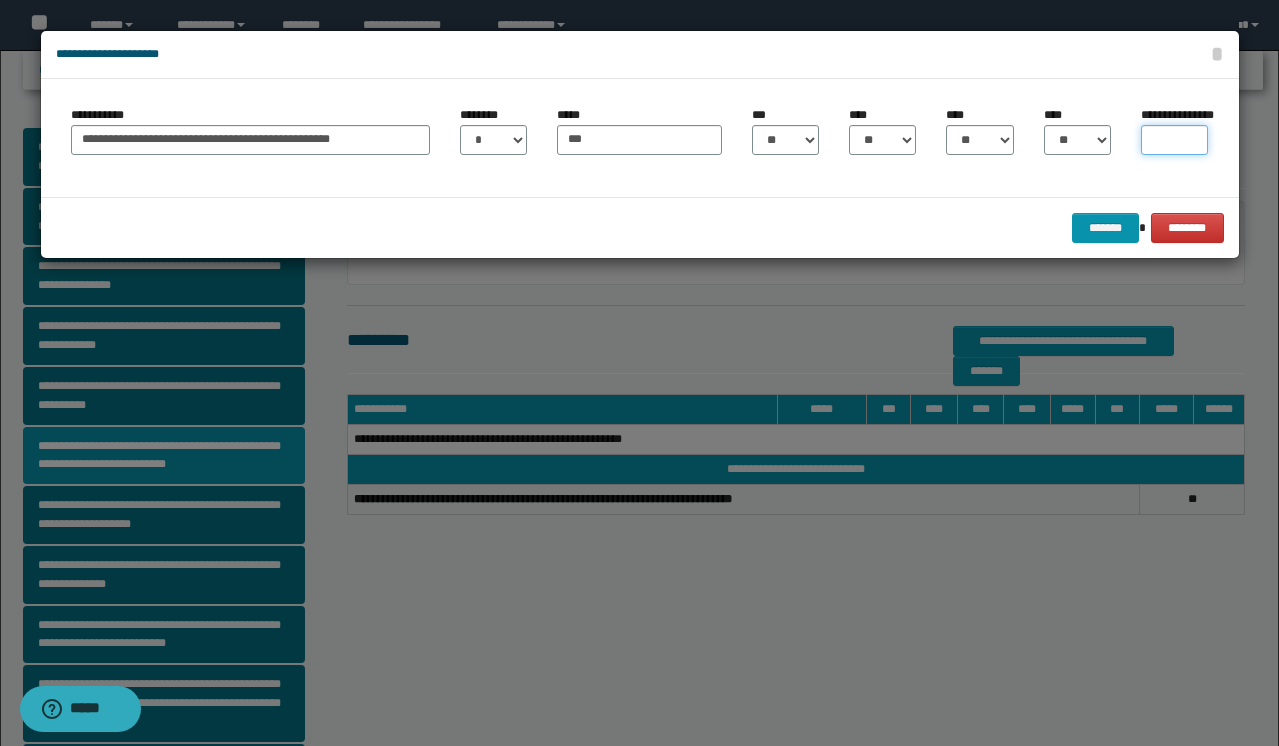 click on "**********" at bounding box center [1174, 140] 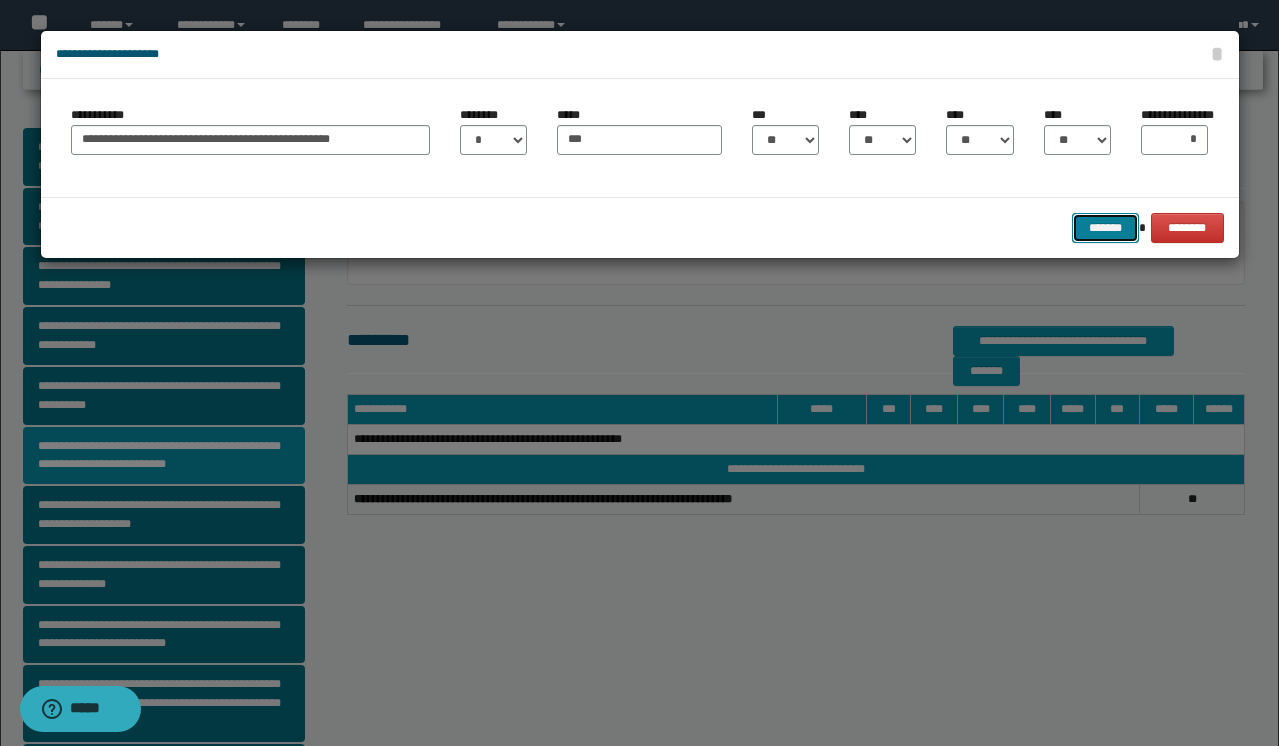 click on "*******" at bounding box center (1106, 228) 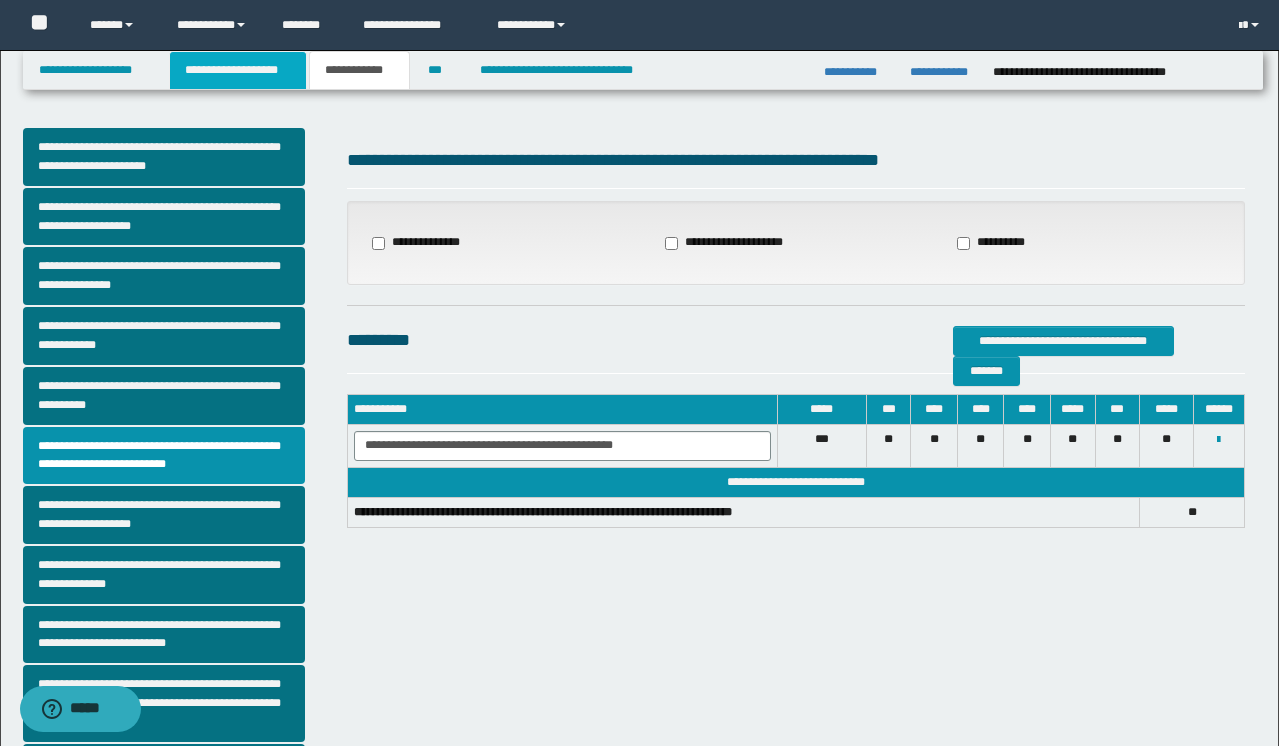 click on "**********" at bounding box center [238, 70] 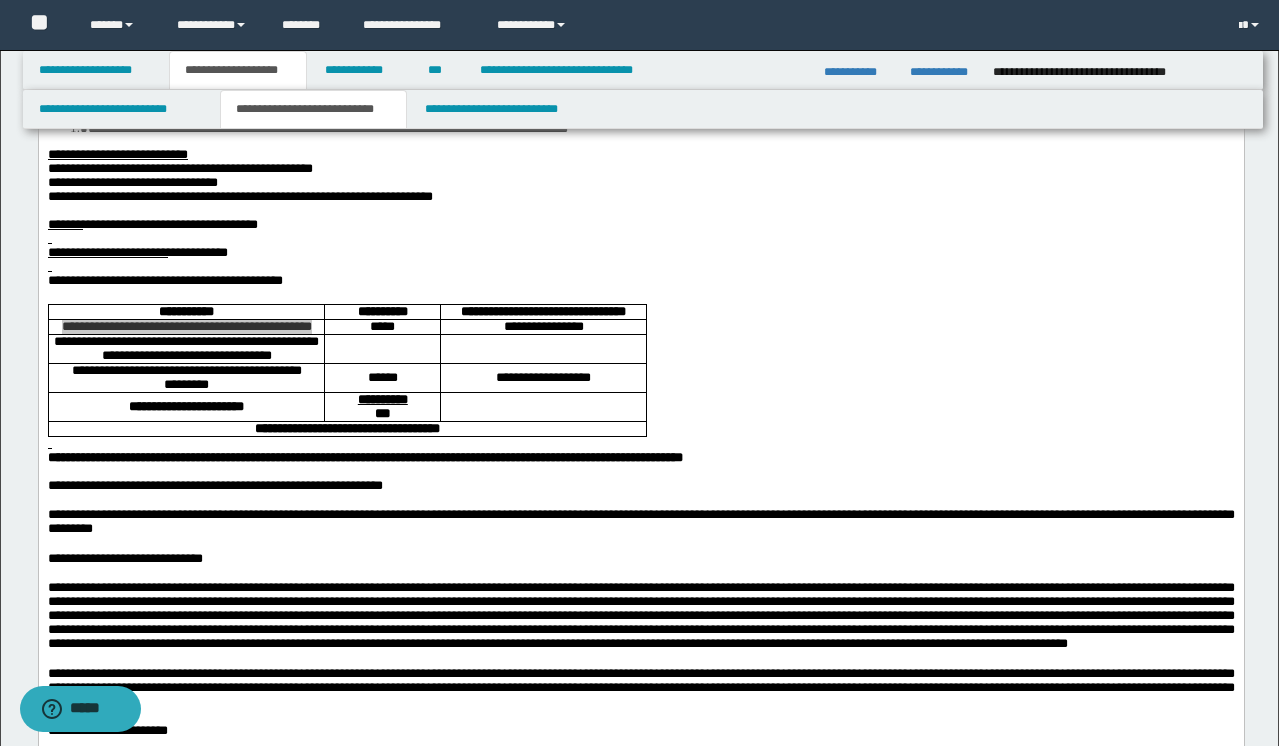 scroll, scrollTop: 303, scrollLeft: 0, axis: vertical 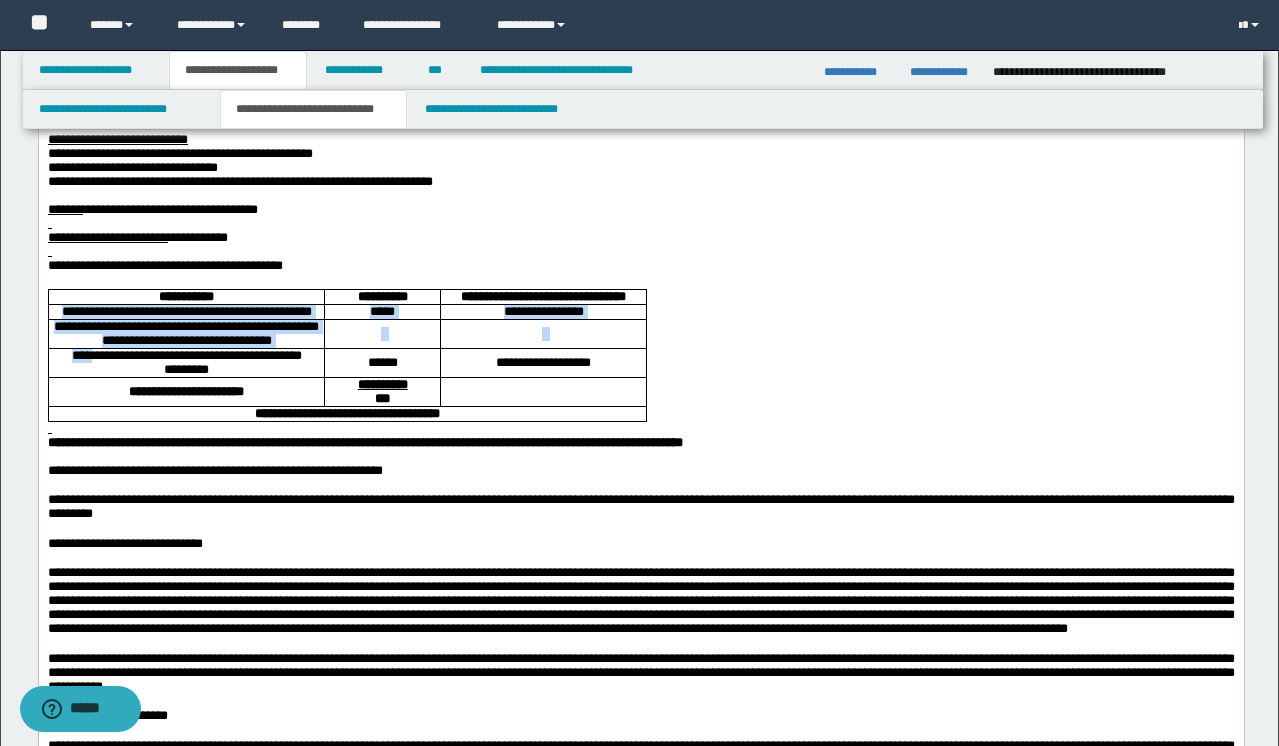 drag, startPoint x: 209, startPoint y: 443, endPoint x: 82, endPoint y: 428, distance: 127.88276 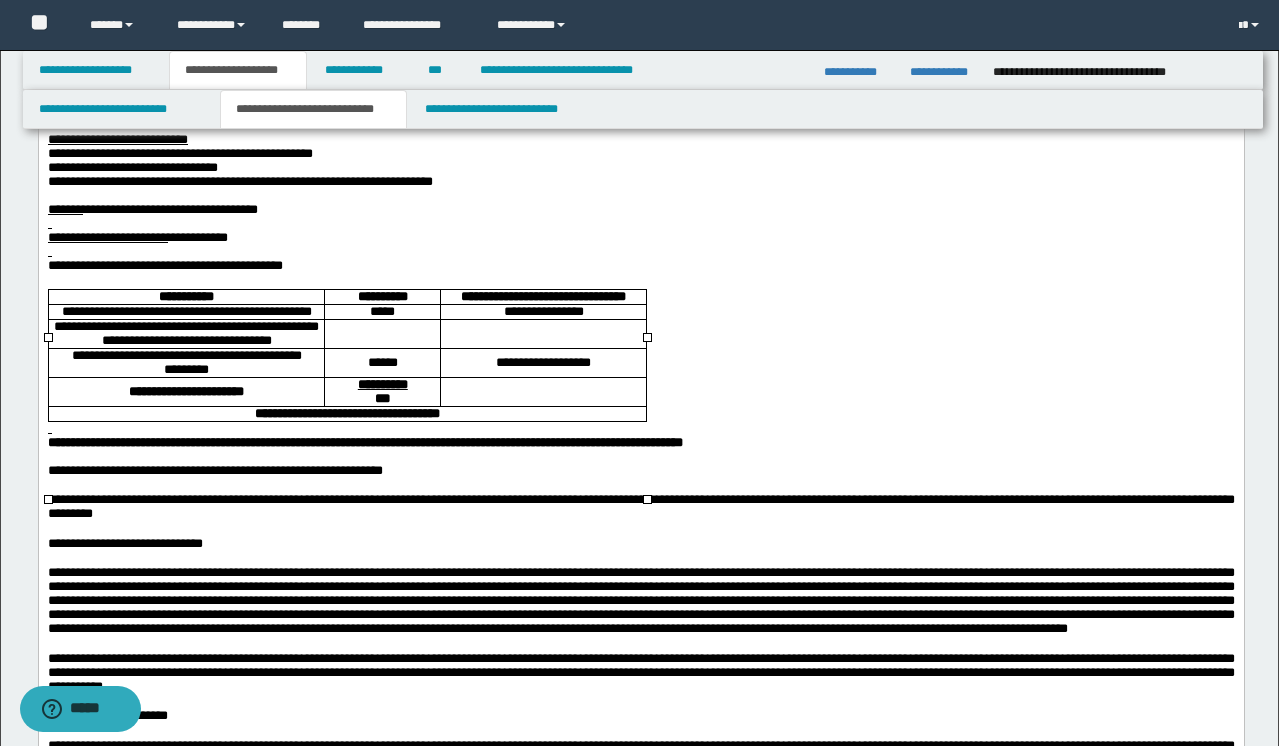 click on "**********" at bounding box center [186, 355] 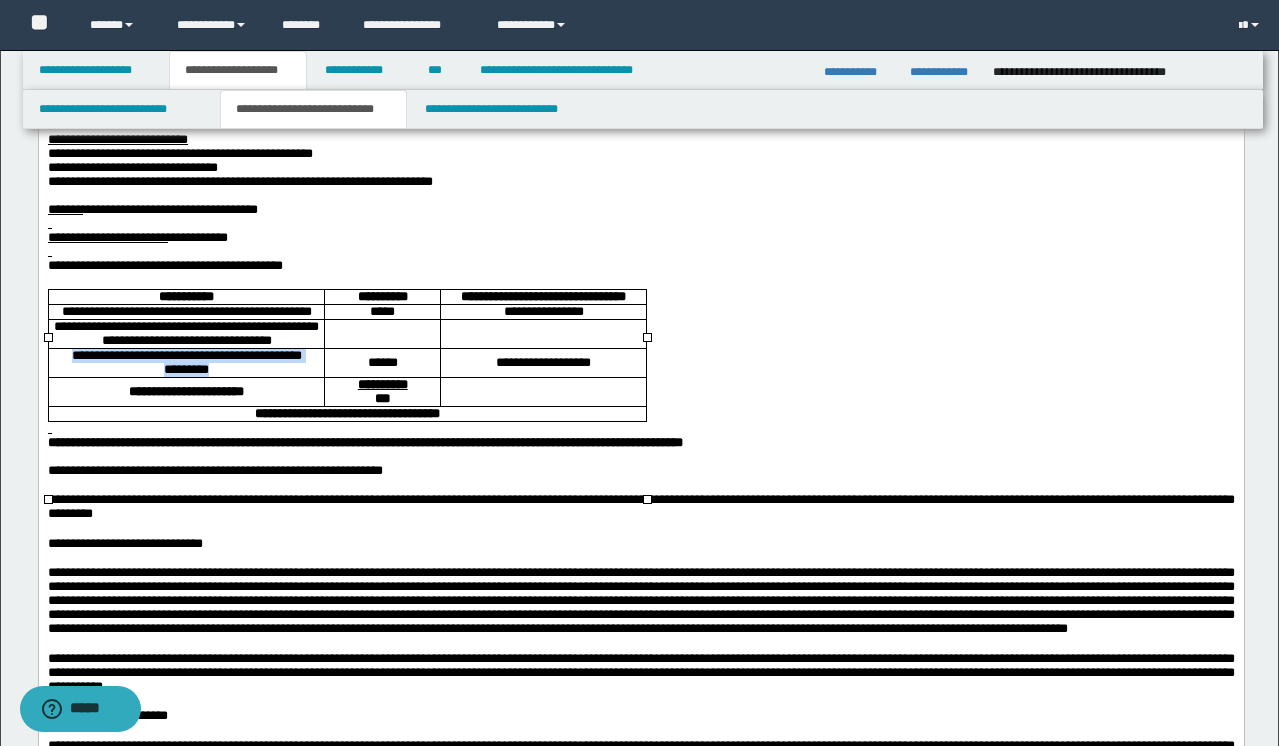 drag, startPoint x: 223, startPoint y: 444, endPoint x: 50, endPoint y: 426, distance: 173.9339 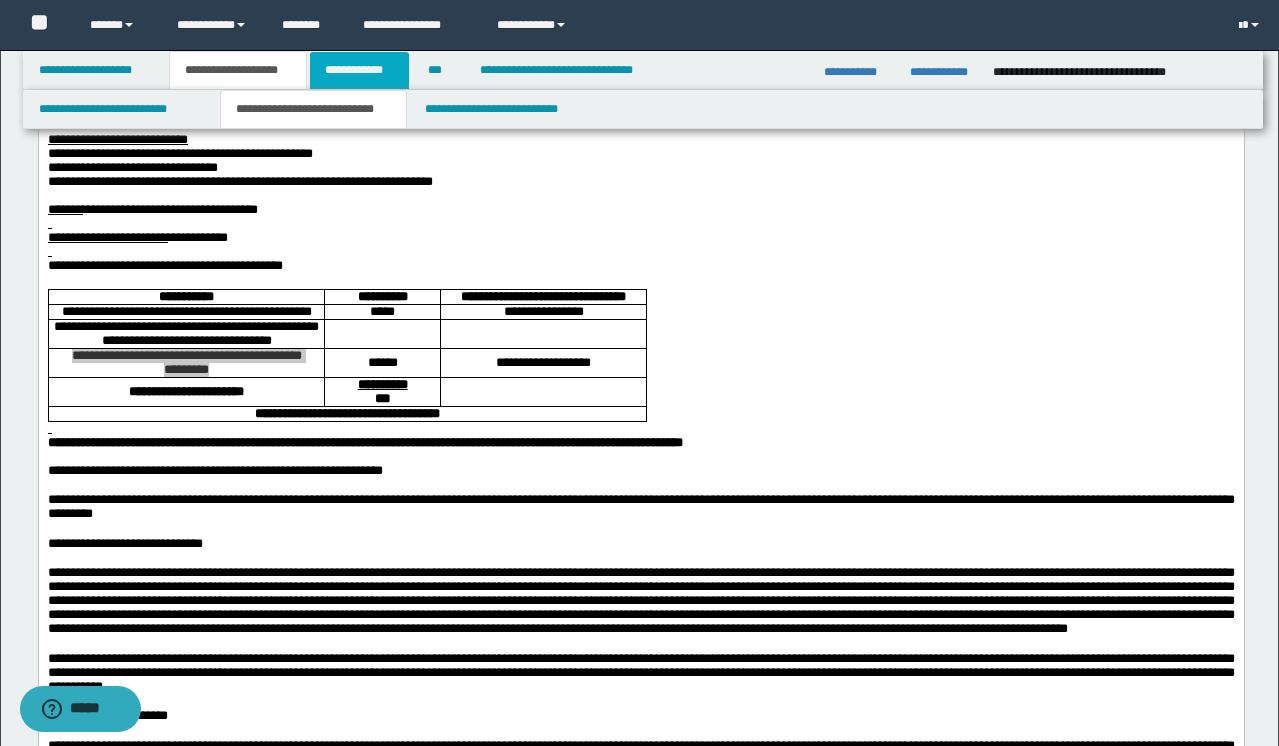 click on "**********" at bounding box center [359, 70] 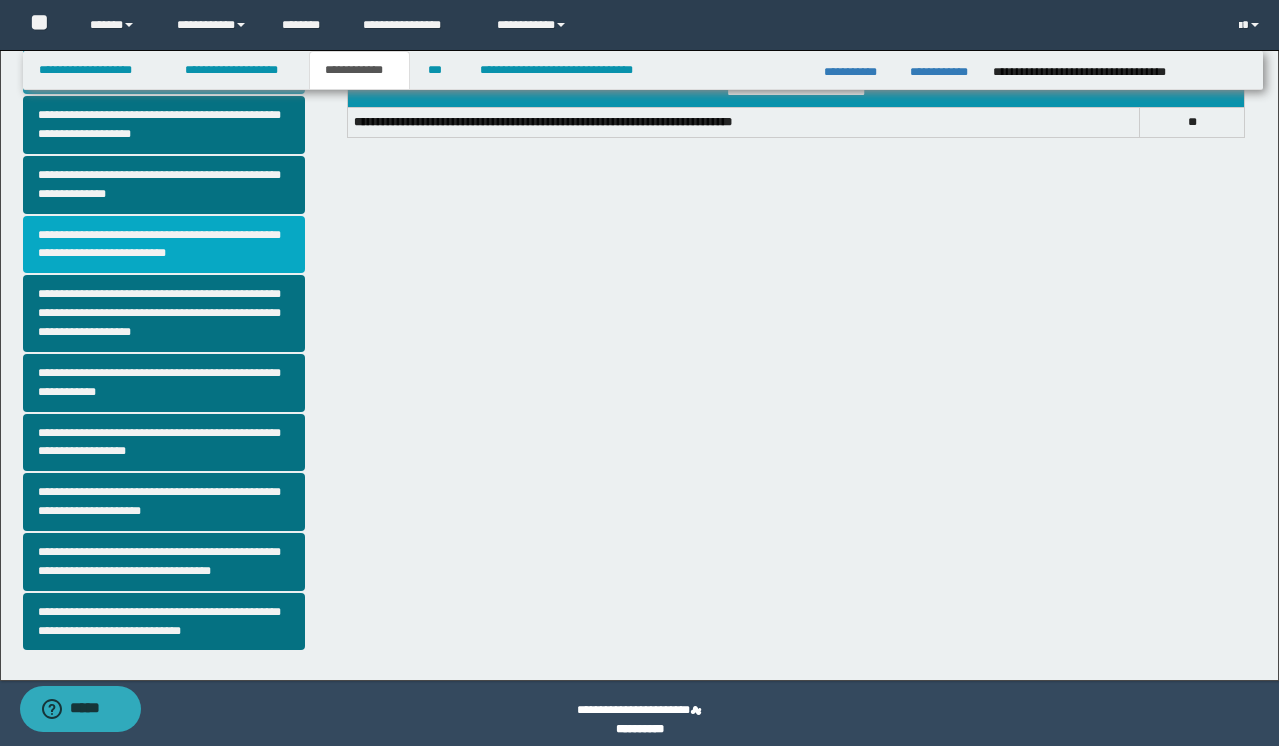 scroll, scrollTop: 403, scrollLeft: 0, axis: vertical 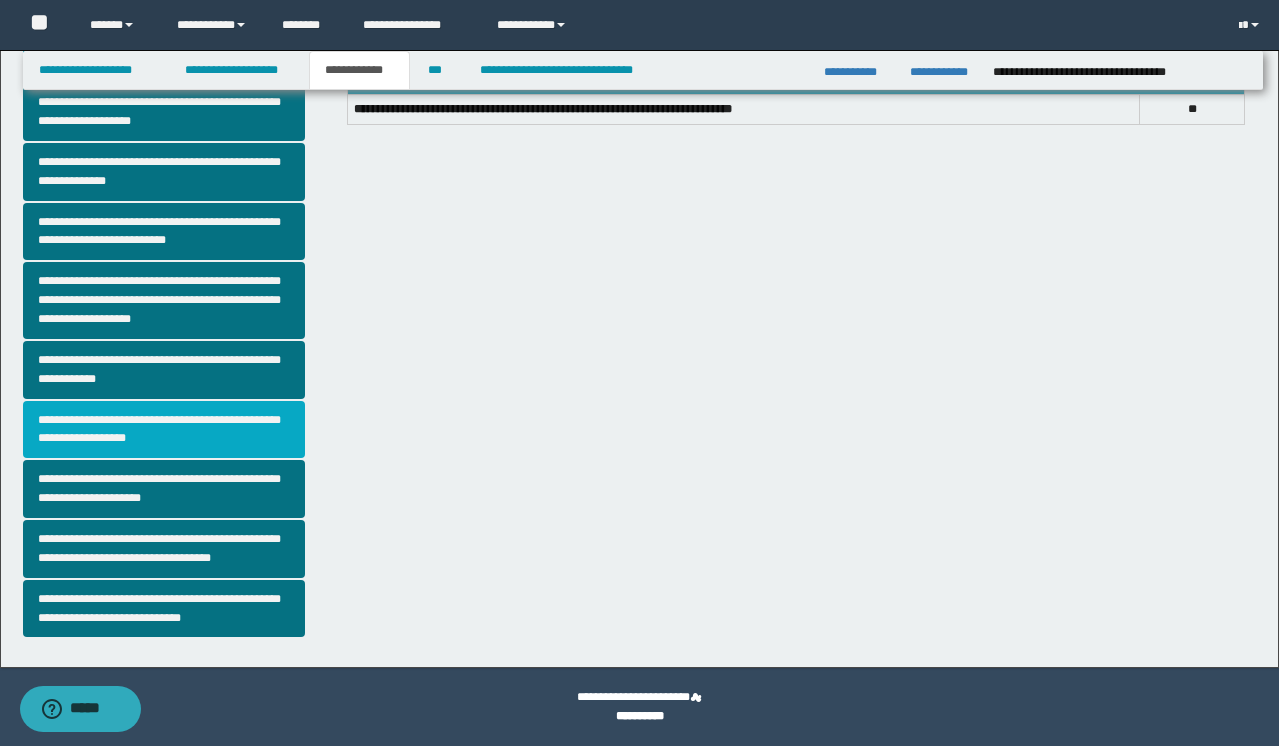 click on "**********" at bounding box center (164, 430) 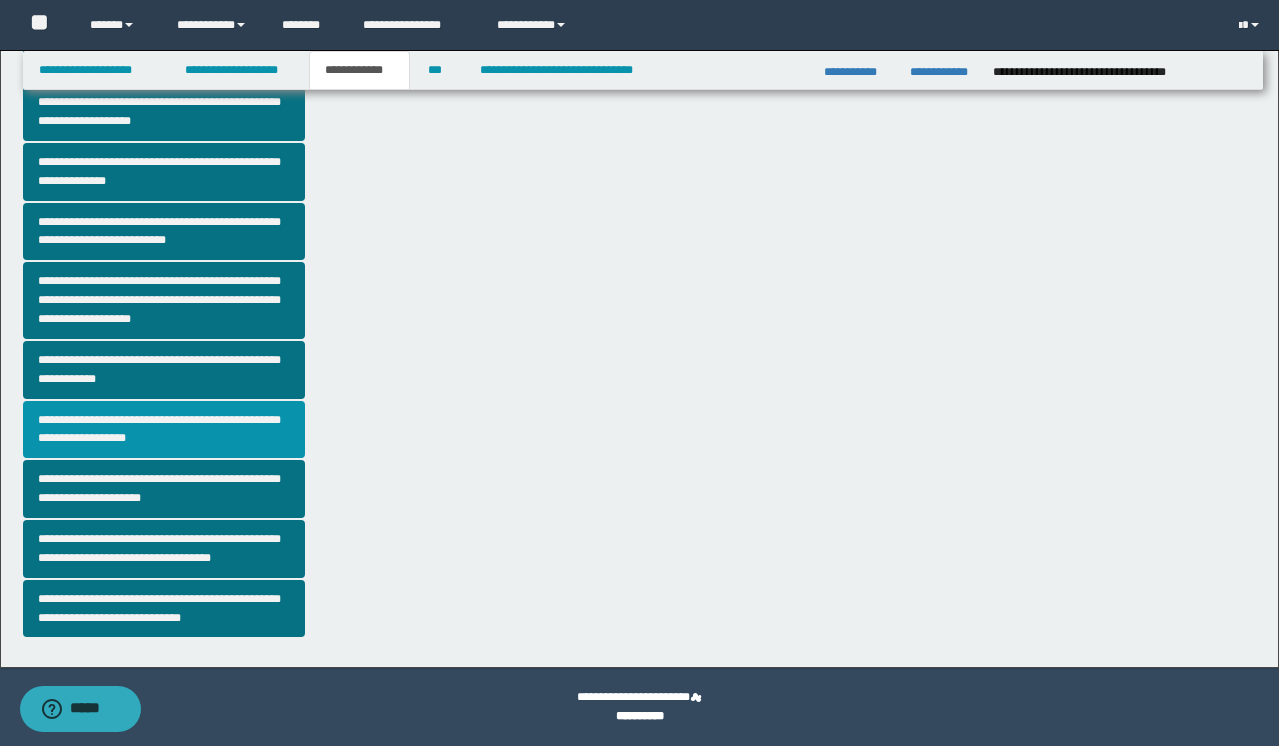 scroll, scrollTop: 0, scrollLeft: 0, axis: both 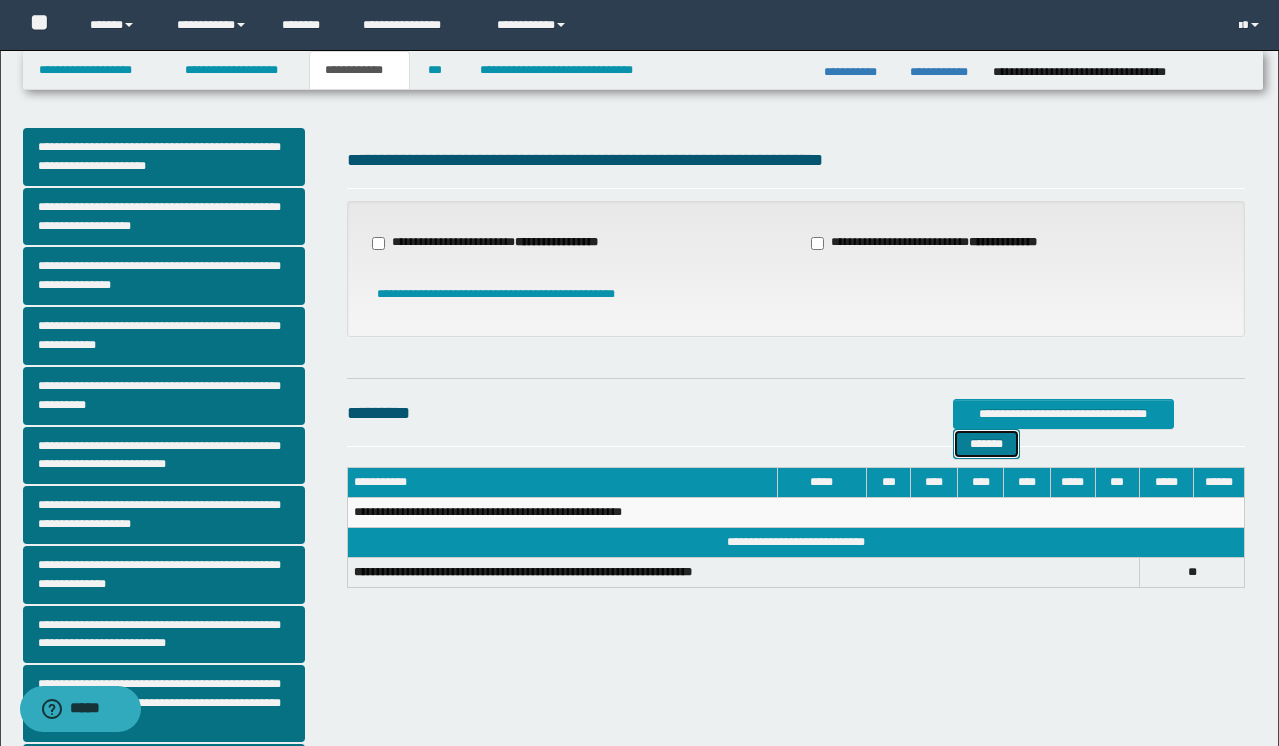 click on "*******" at bounding box center (986, 444) 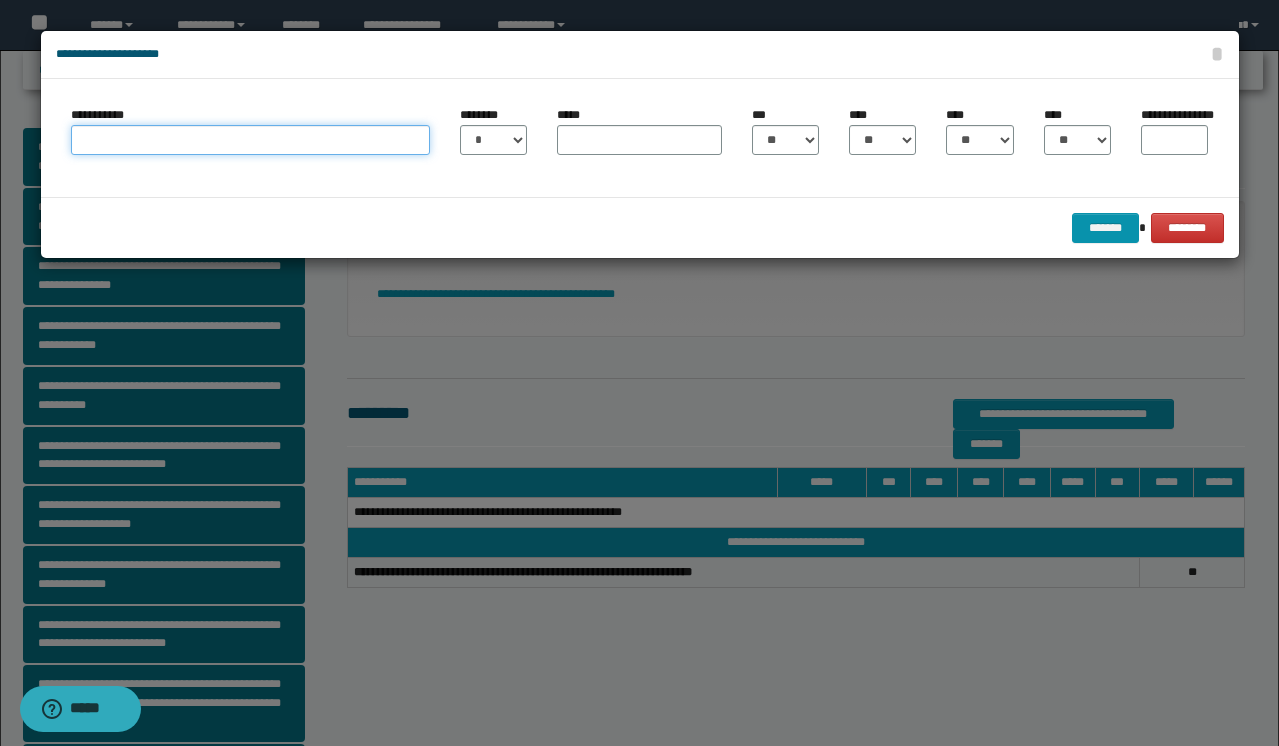 click on "**********" at bounding box center [250, 140] 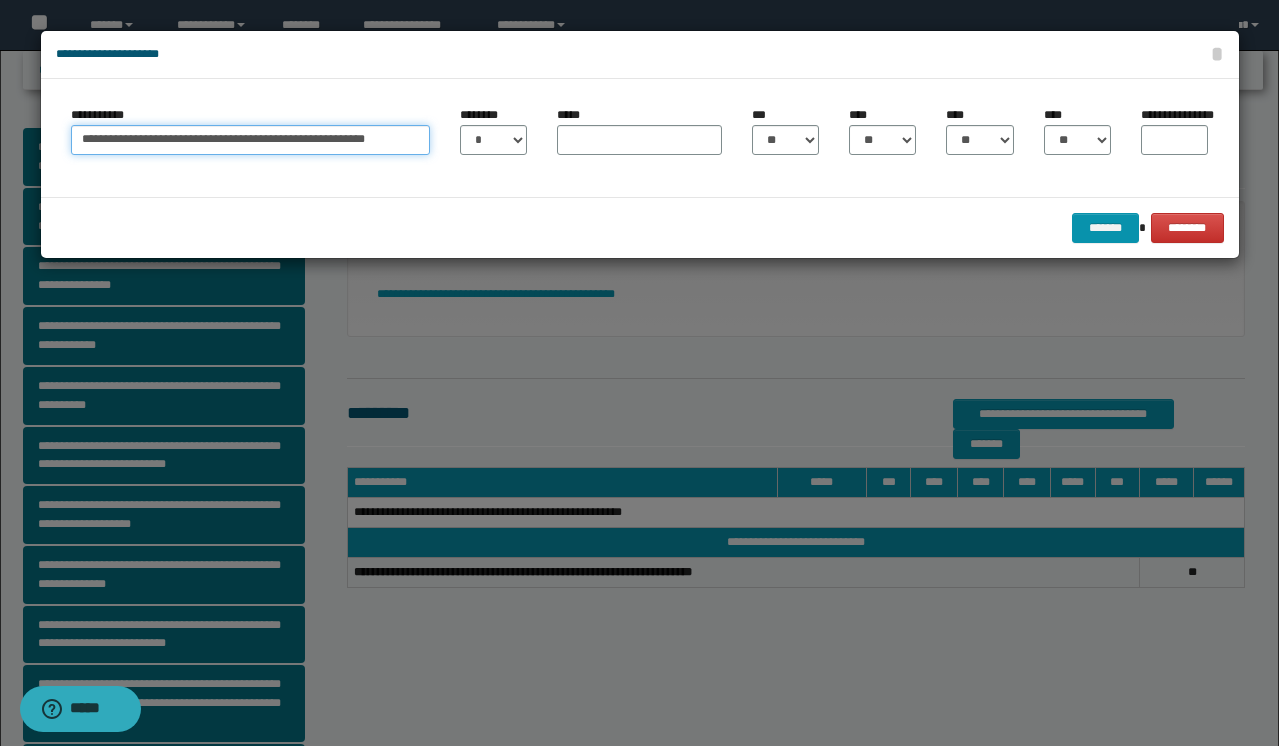 type on "**********" 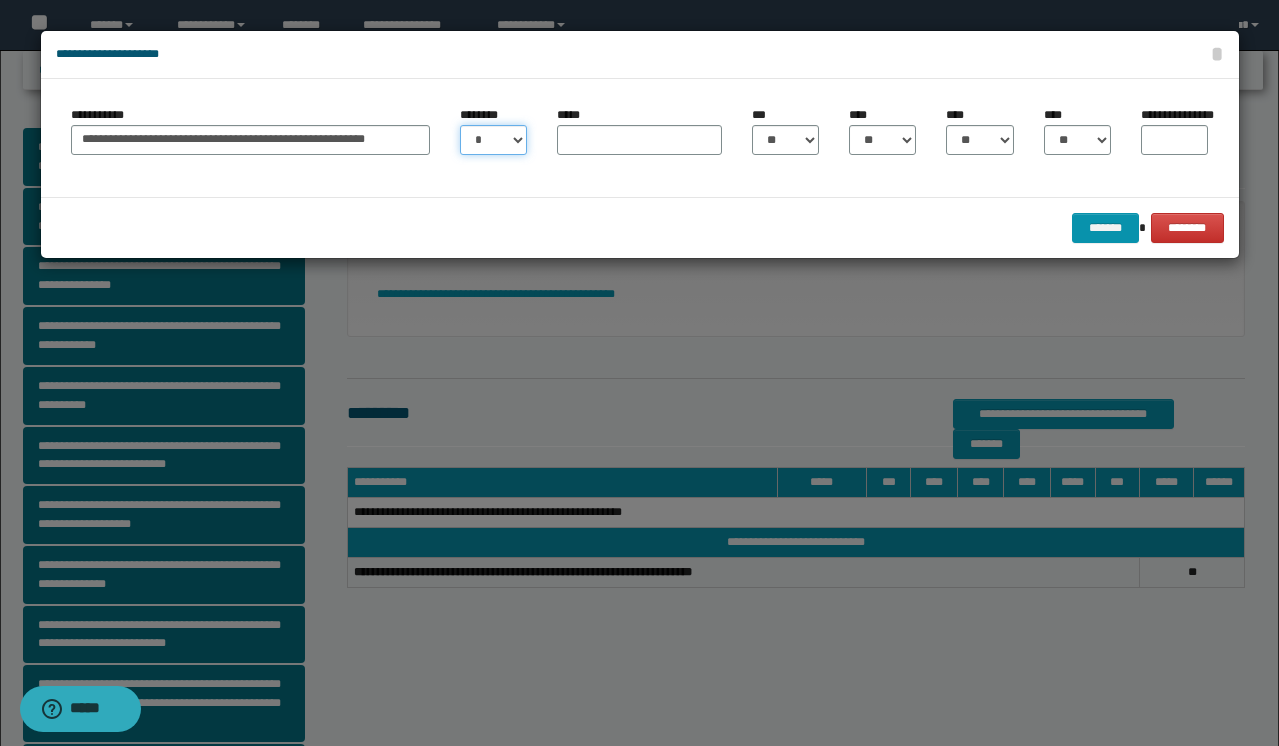 click on "*
*
*
*
*
*
*
*
*
**
**
**
**
**
**" at bounding box center (493, 140) 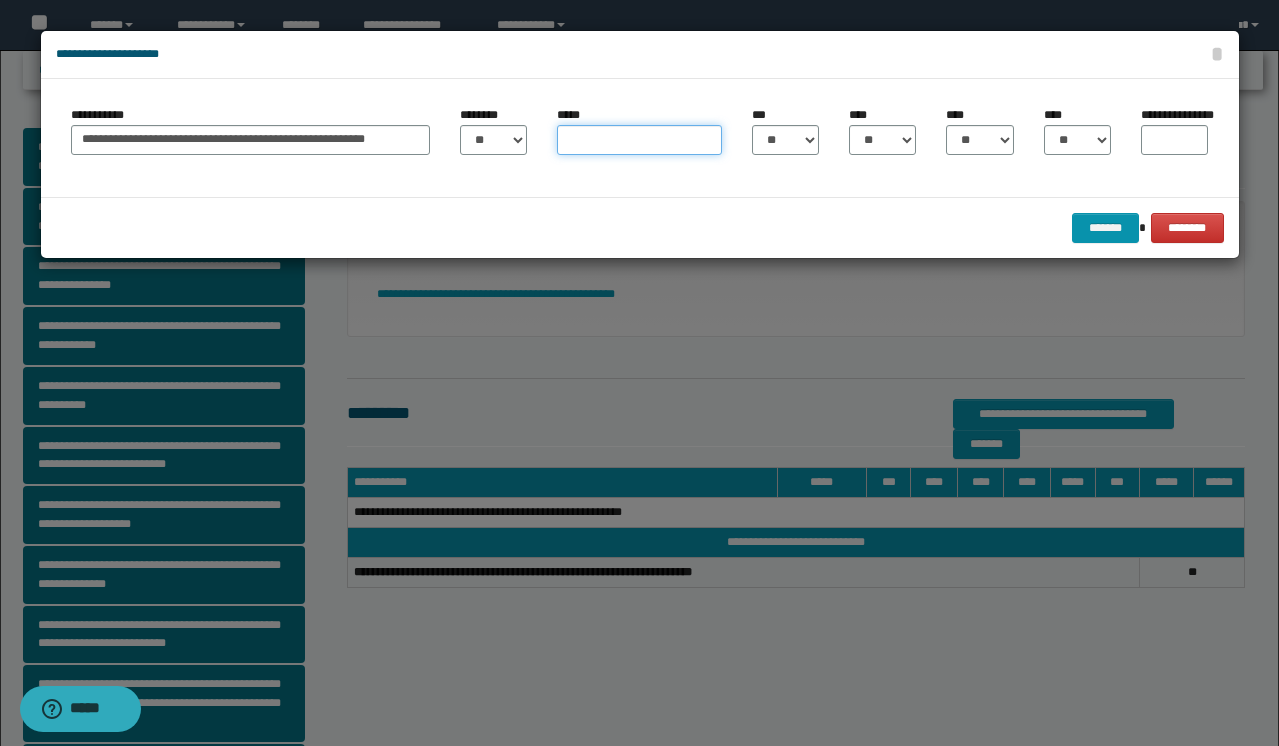 click on "*****" at bounding box center (639, 140) 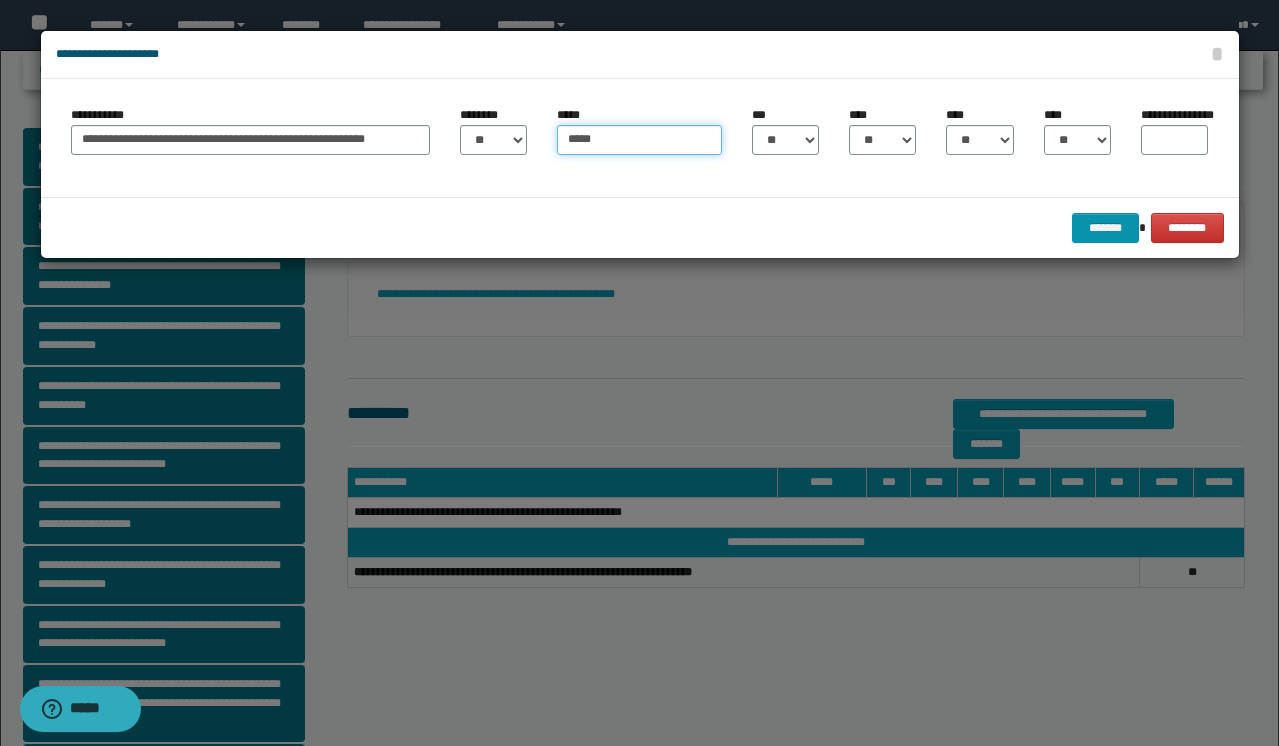 type on "*****" 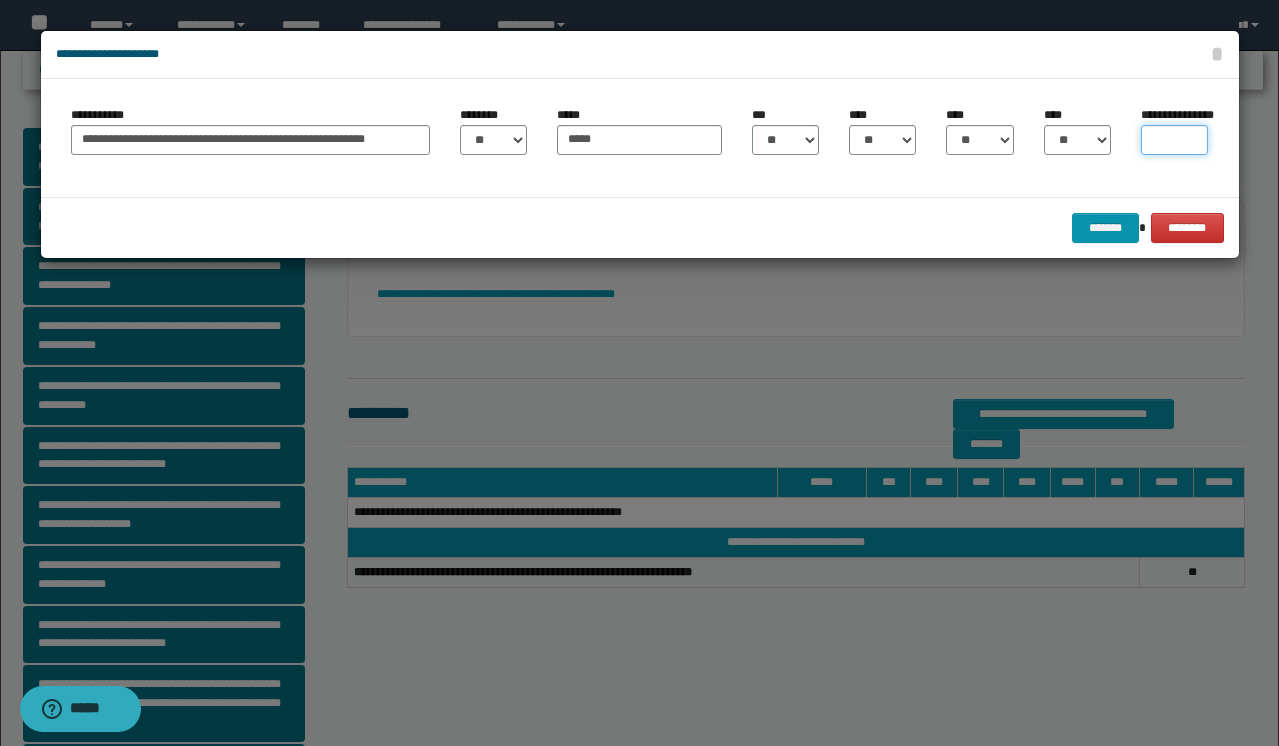 click on "**********" at bounding box center (1174, 140) 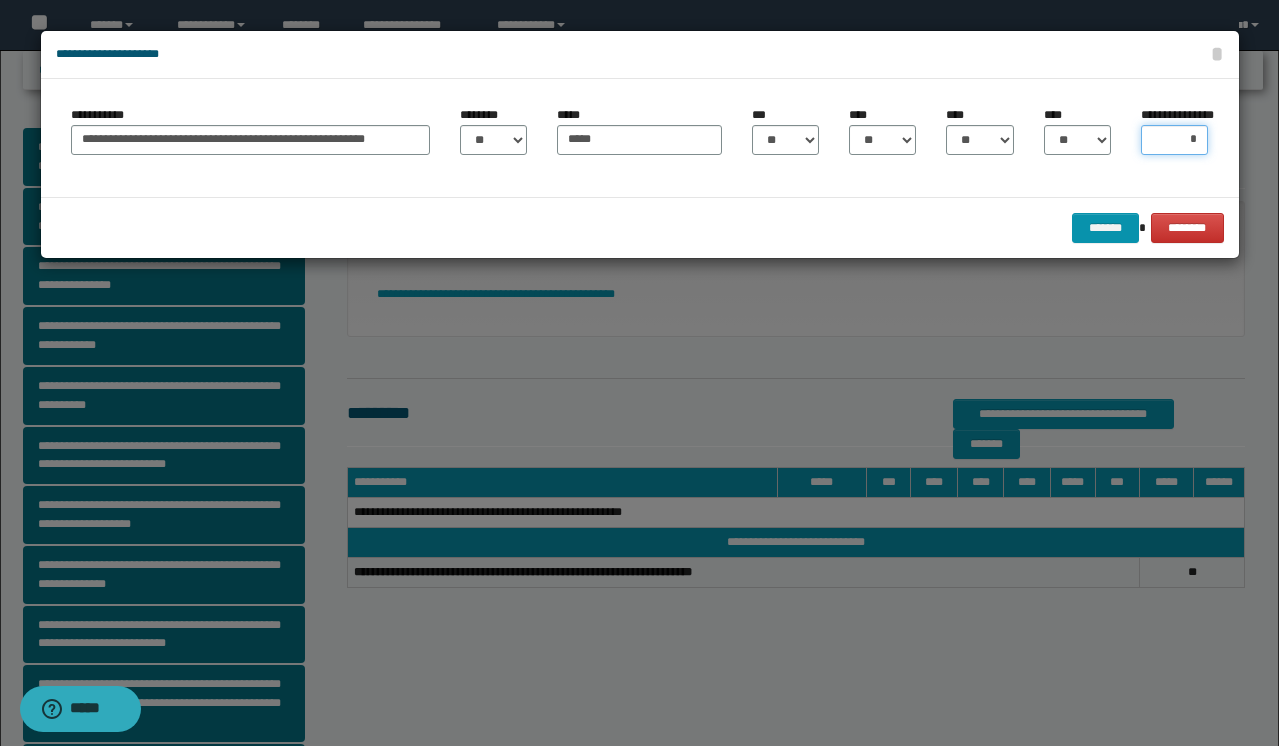 type on "**" 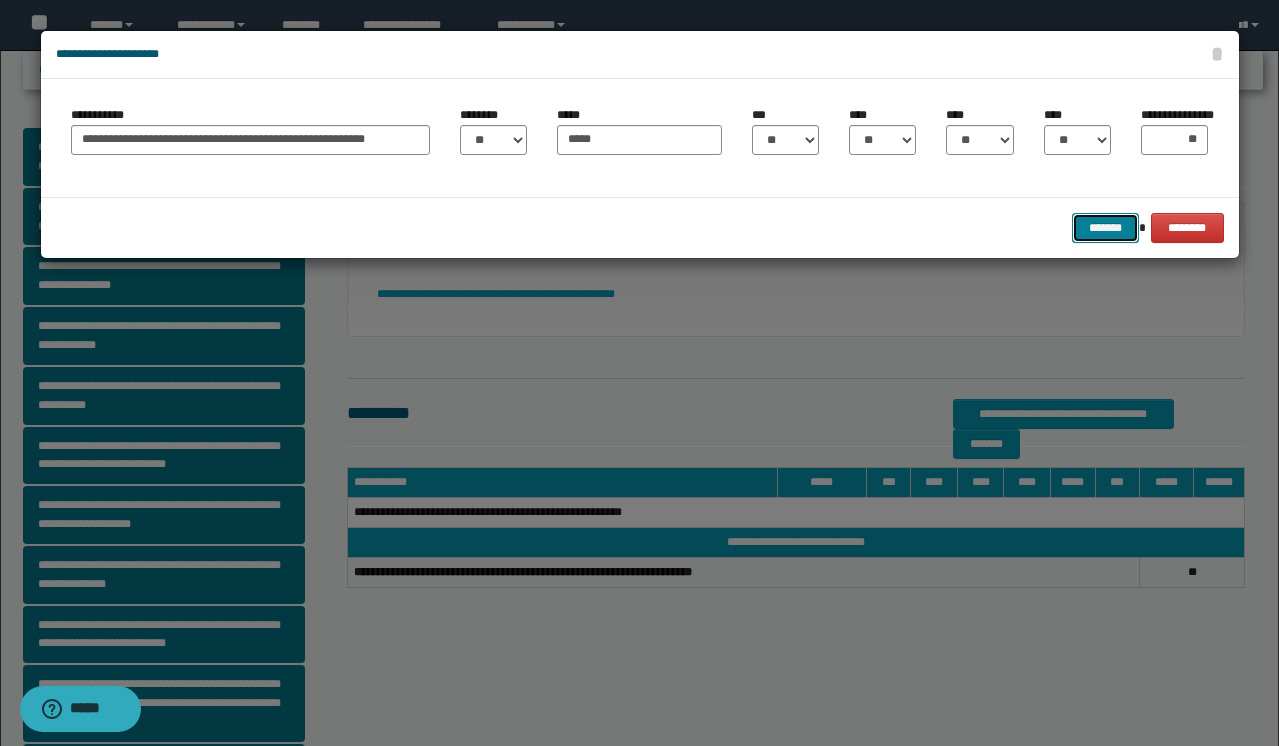 click on "*******" at bounding box center (1106, 228) 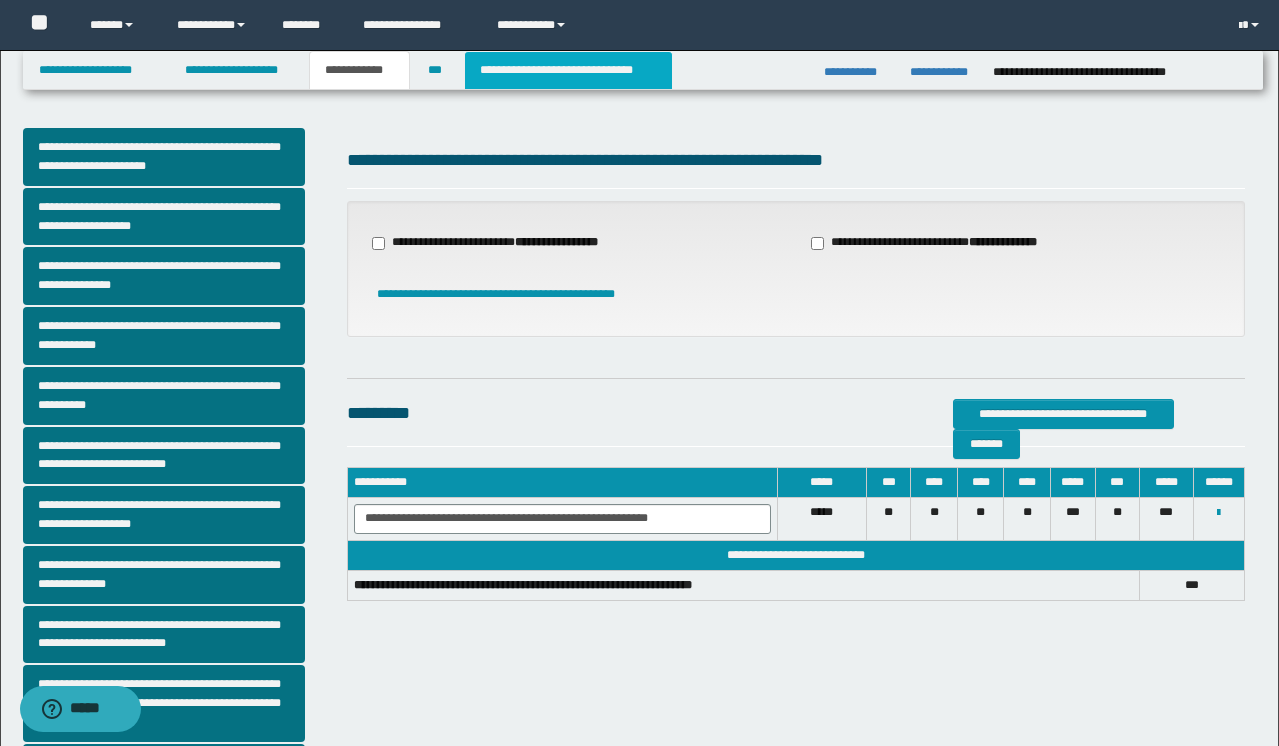 click on "**********" at bounding box center [568, 70] 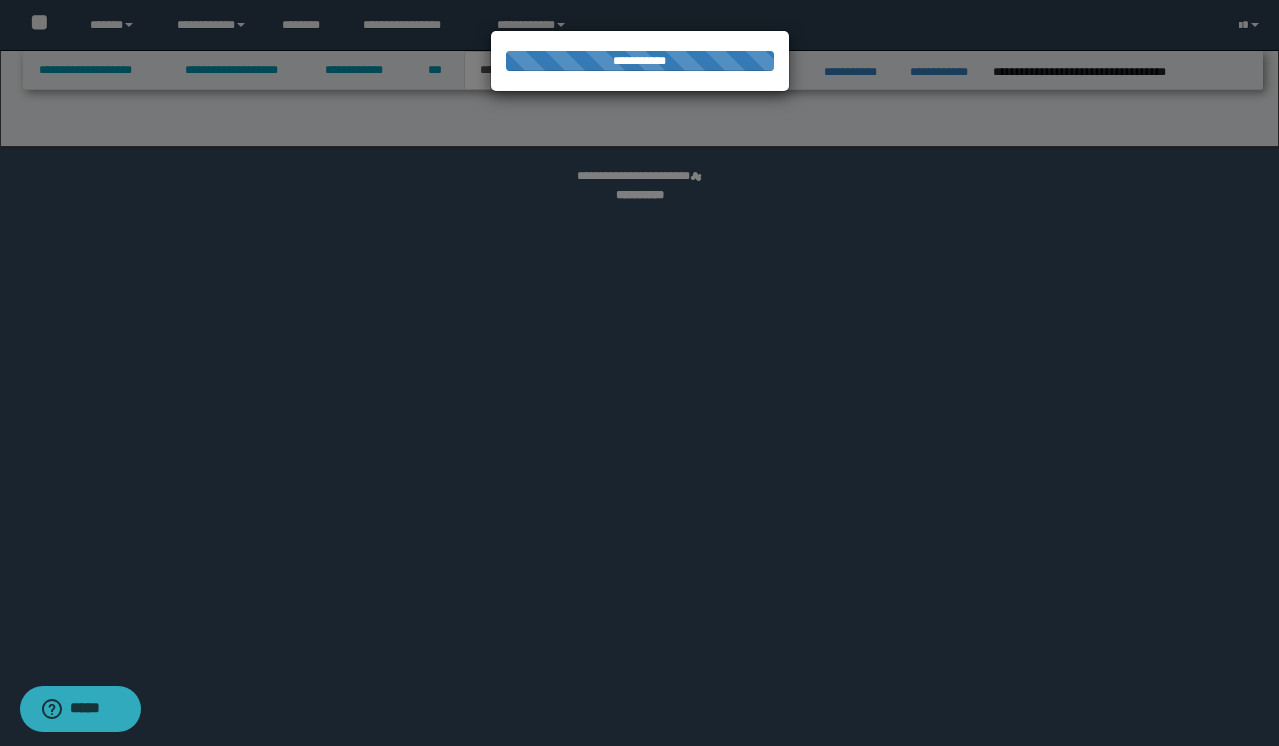 select on "*" 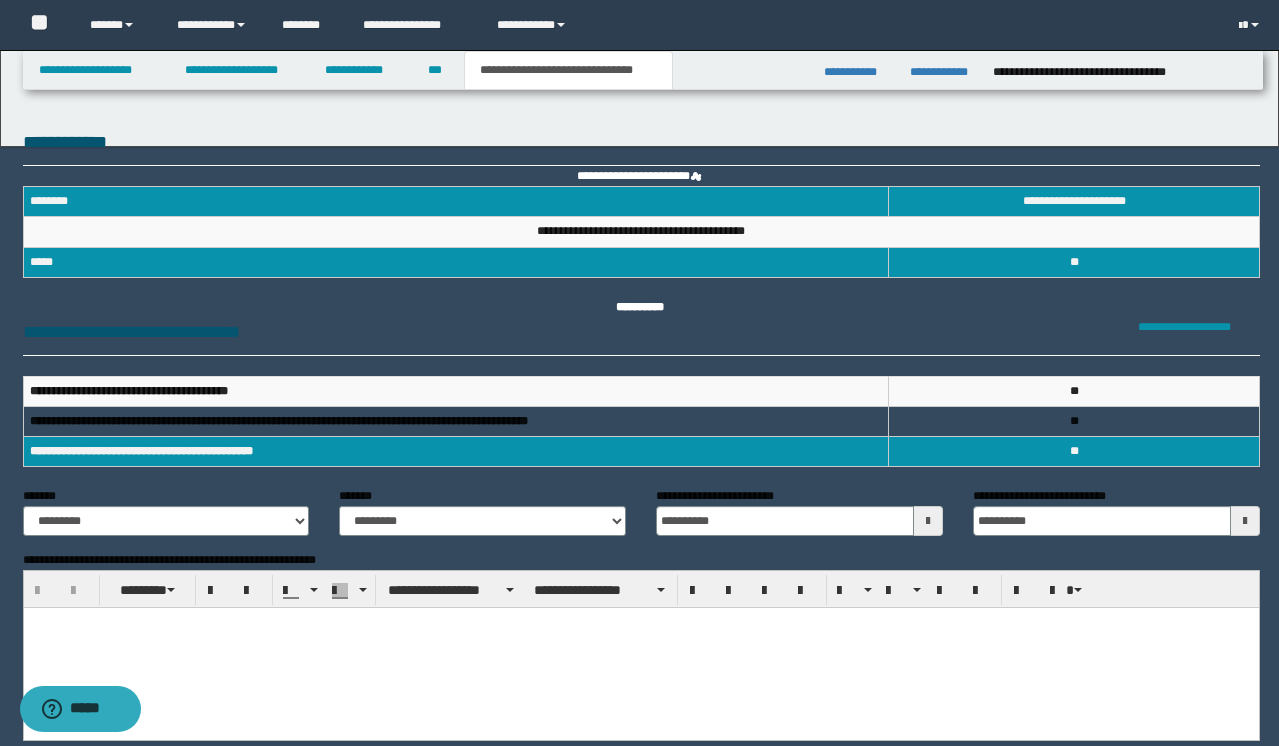 scroll, scrollTop: 0, scrollLeft: 0, axis: both 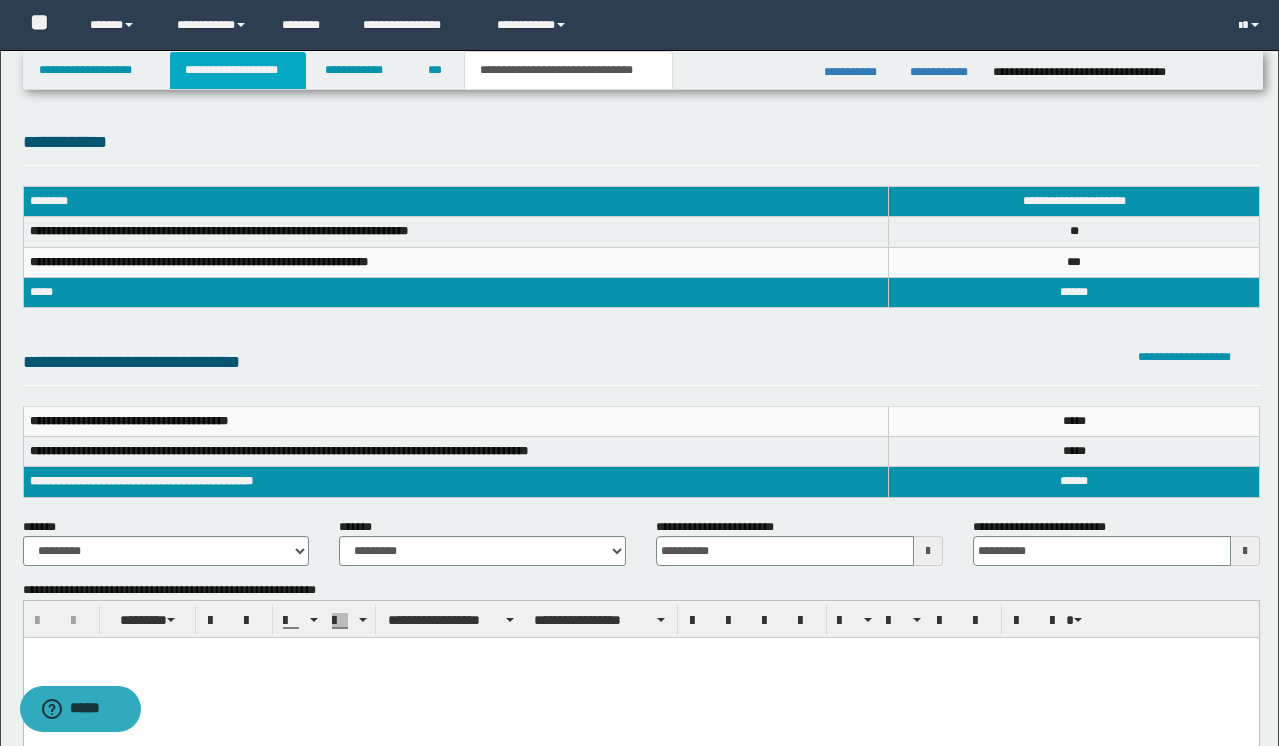 click on "**********" at bounding box center (238, 70) 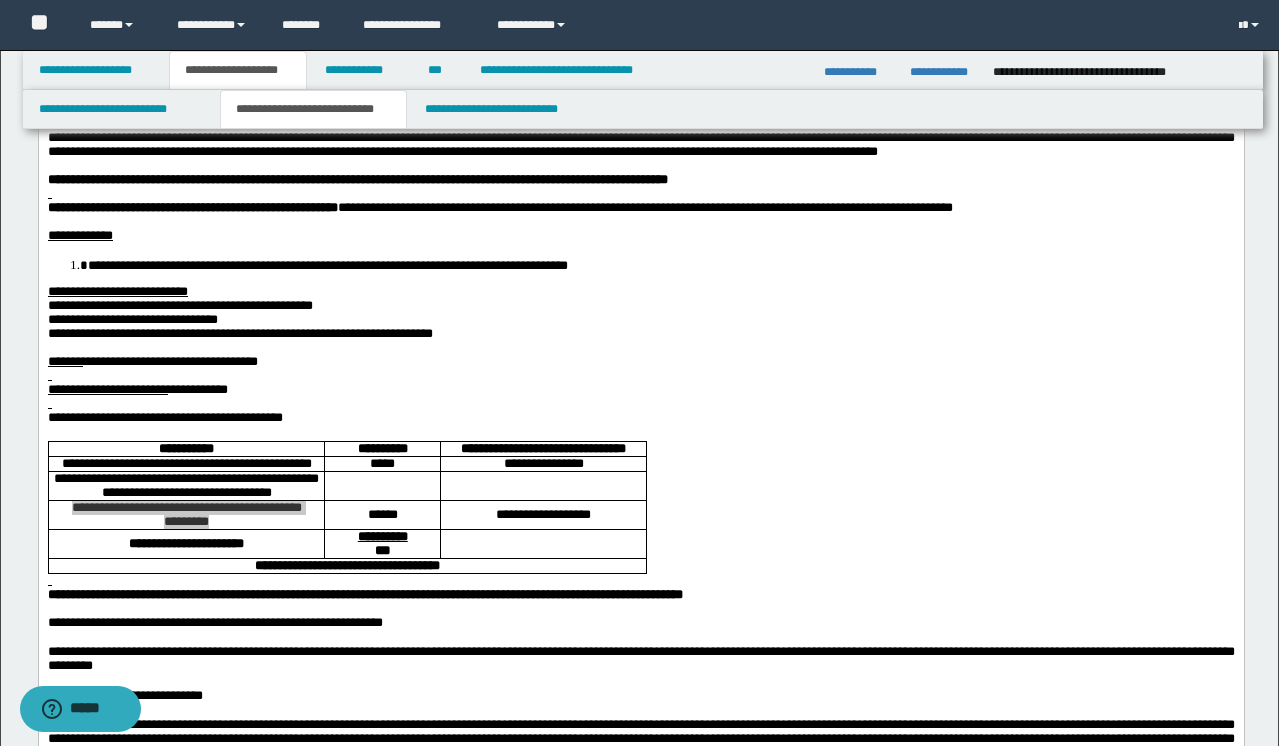 scroll, scrollTop: 122, scrollLeft: 0, axis: vertical 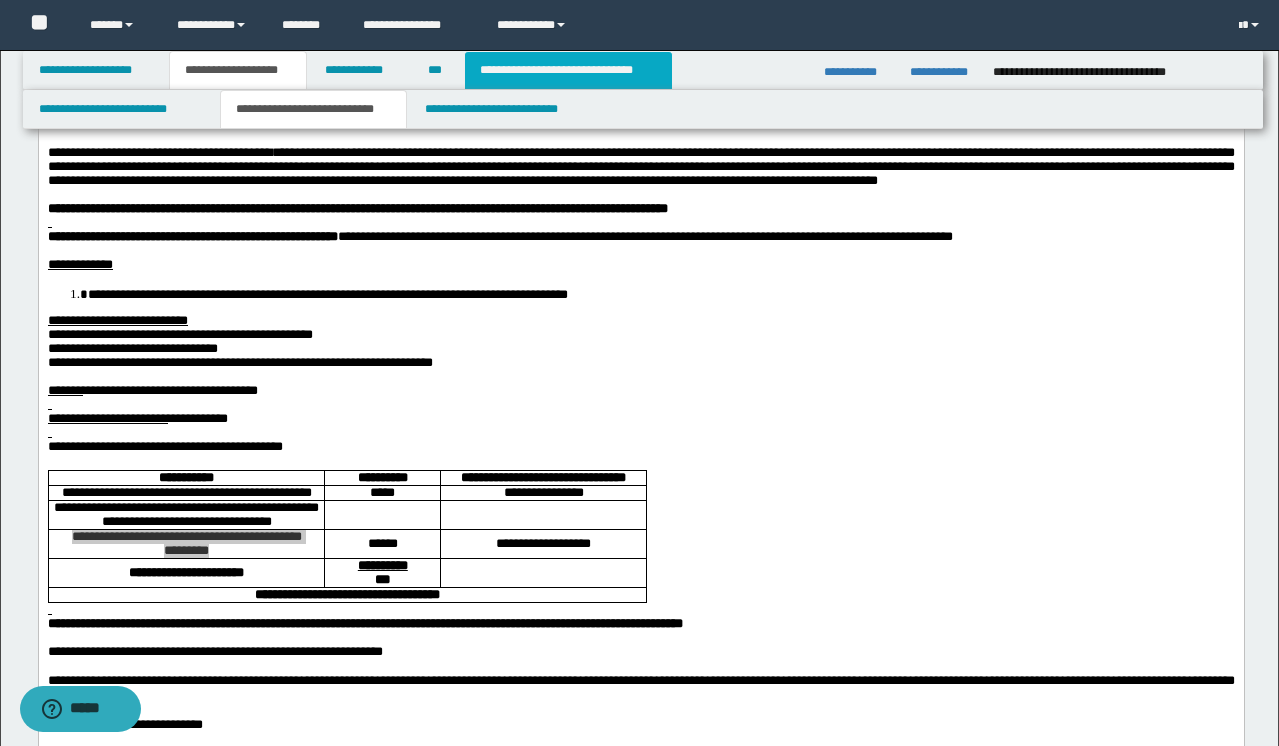 click on "**********" at bounding box center [568, 70] 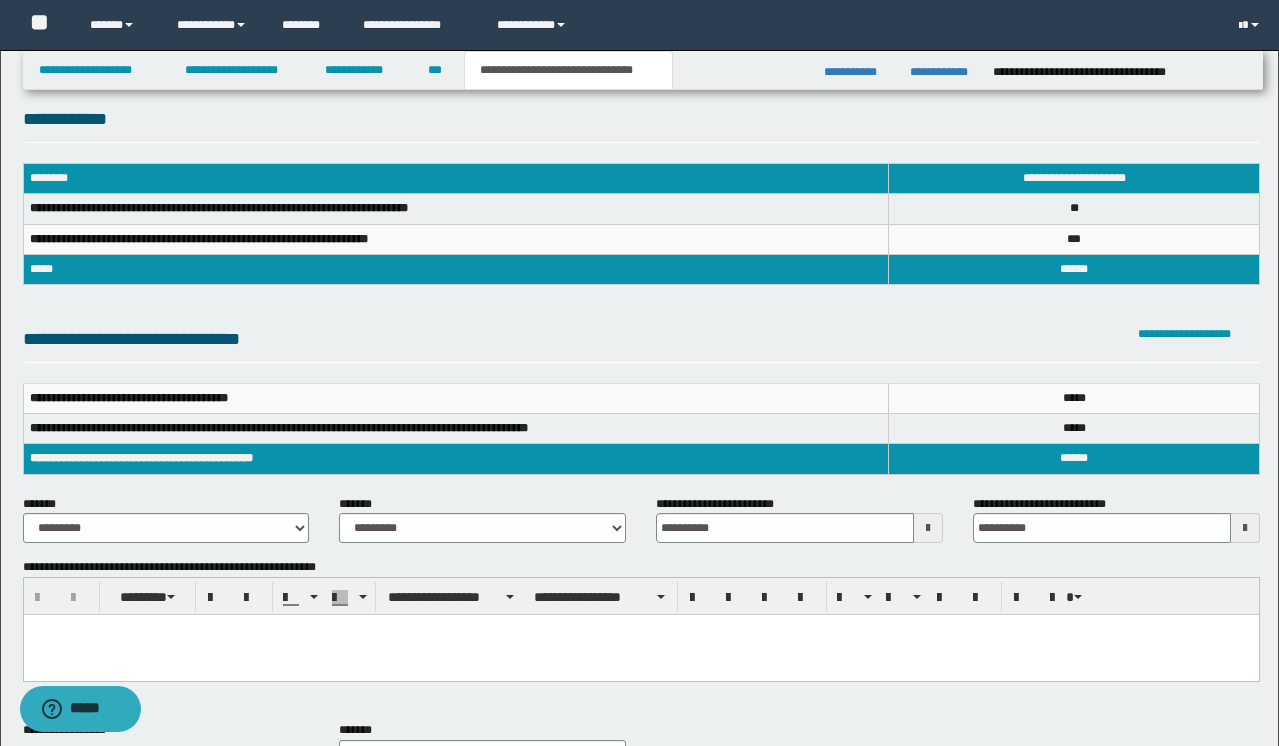 scroll, scrollTop: 0, scrollLeft: 0, axis: both 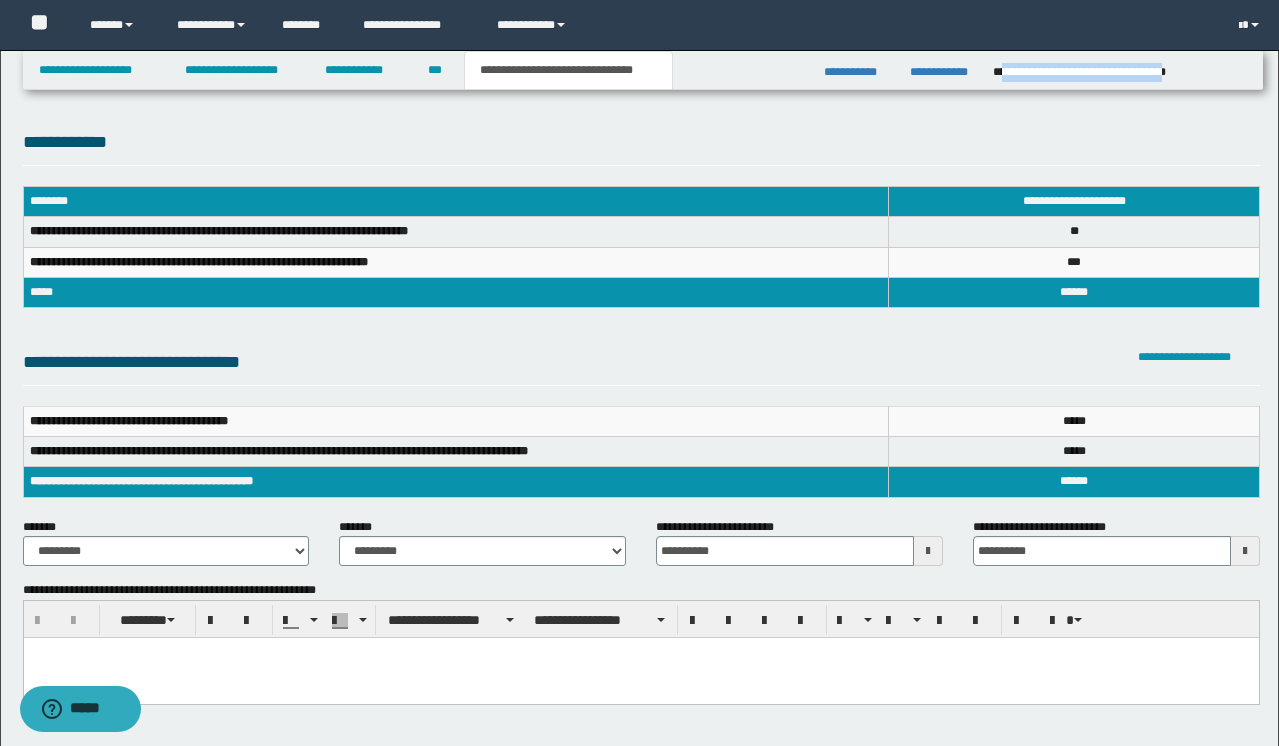 drag, startPoint x: 1003, startPoint y: 72, endPoint x: 1245, endPoint y: 77, distance: 242.05165 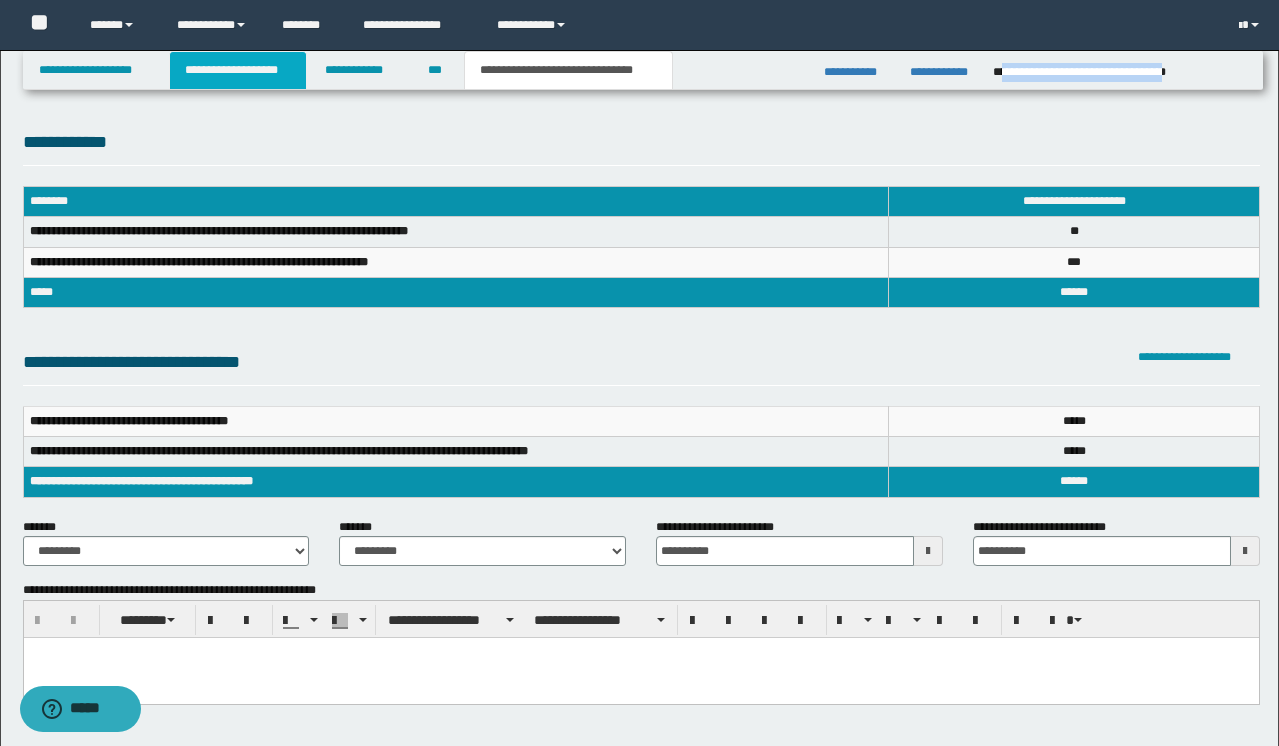 click on "**********" at bounding box center [238, 70] 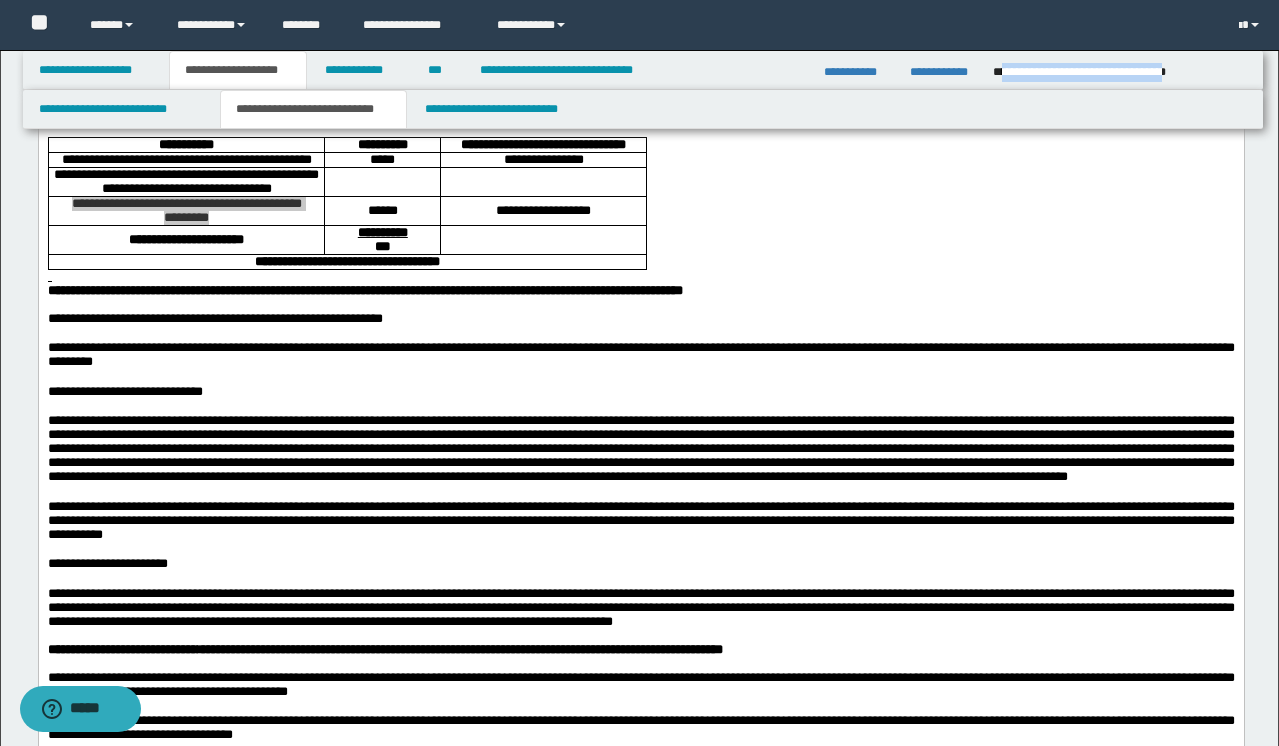 scroll, scrollTop: 436, scrollLeft: 0, axis: vertical 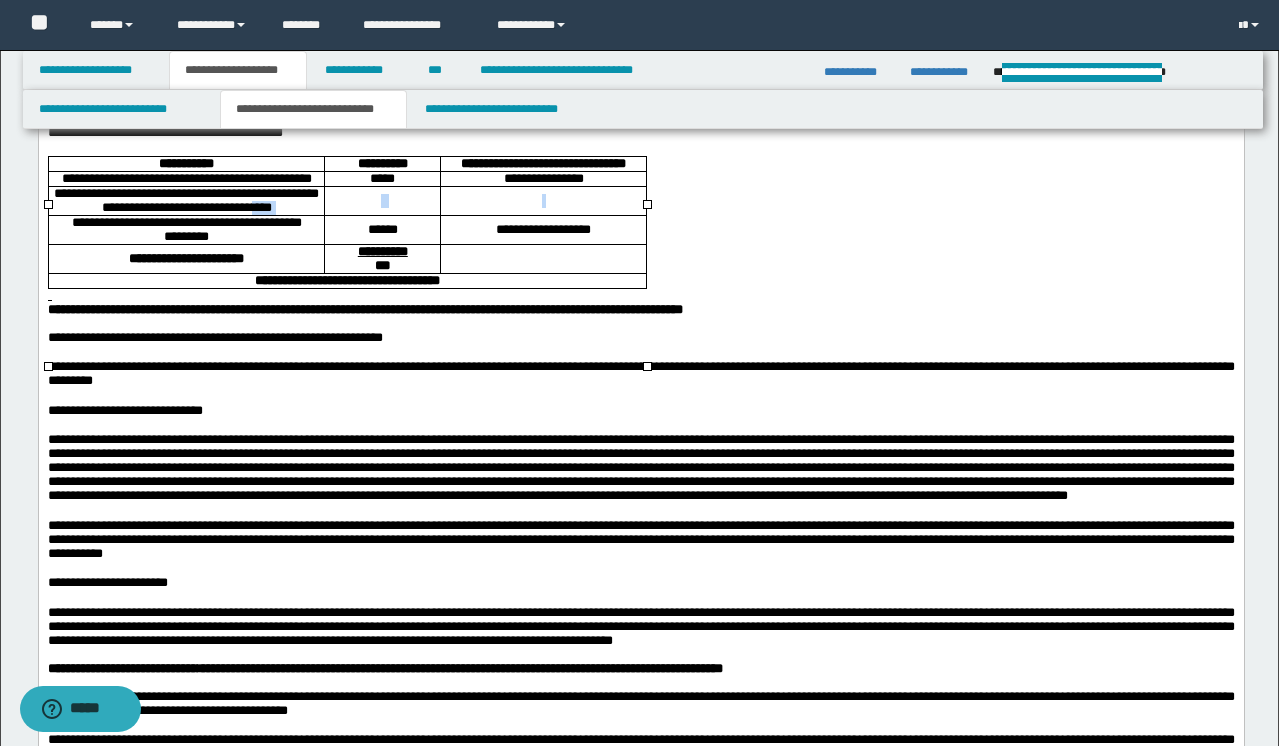 click on "**********" at bounding box center (186, 207) 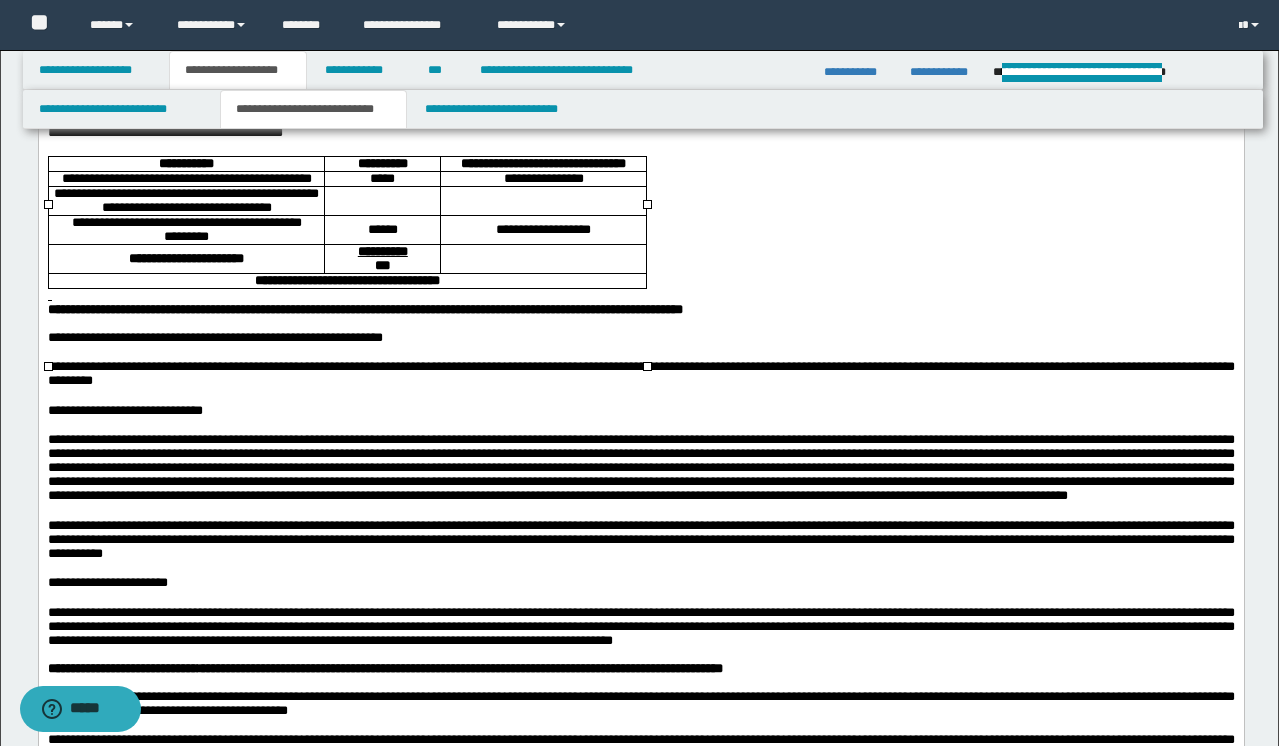 click on "**********" at bounding box center [186, 207] 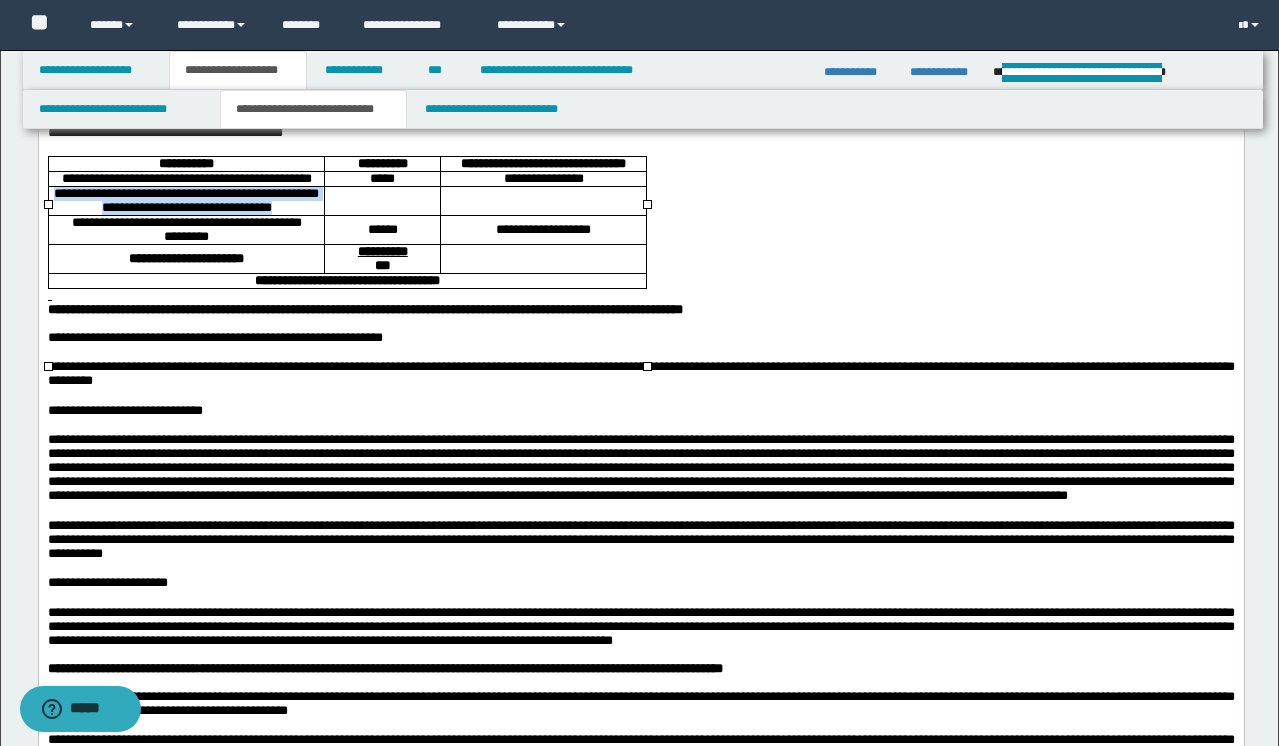 drag, startPoint x: 287, startPoint y: 277, endPoint x: 63, endPoint y: 243, distance: 226.56566 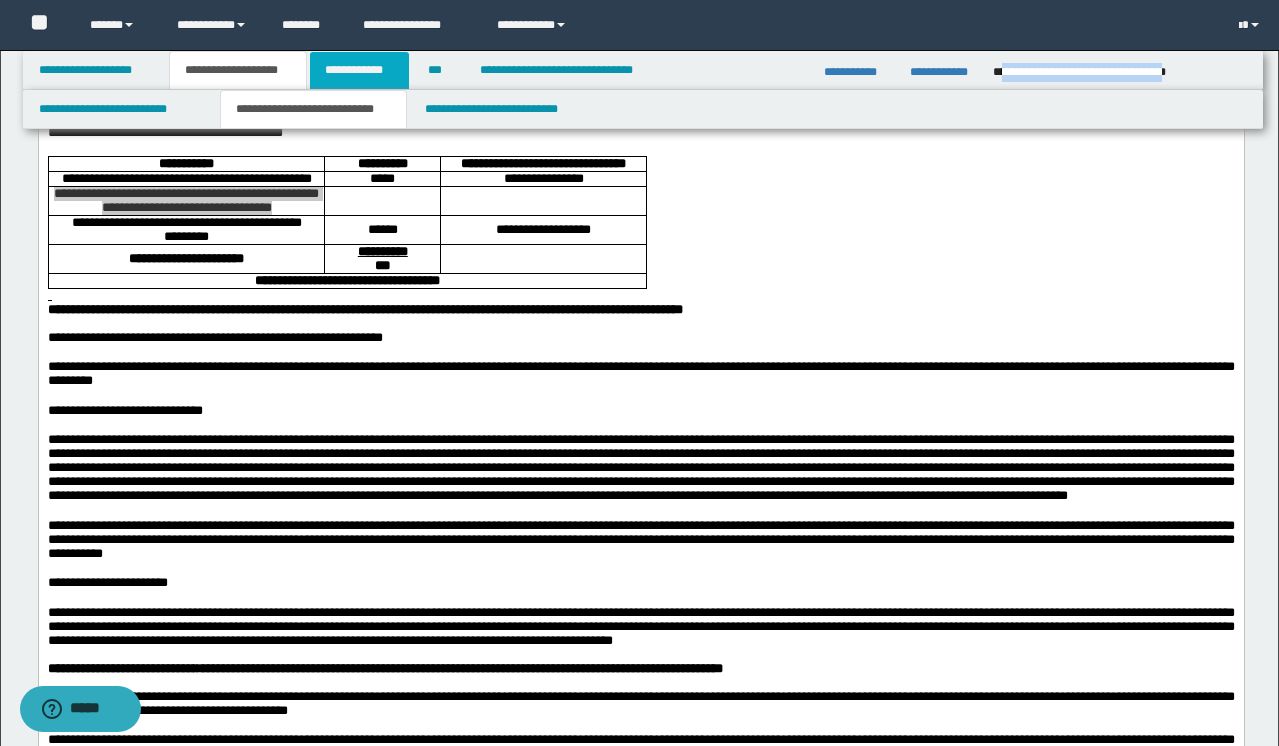 click on "**********" at bounding box center (359, 70) 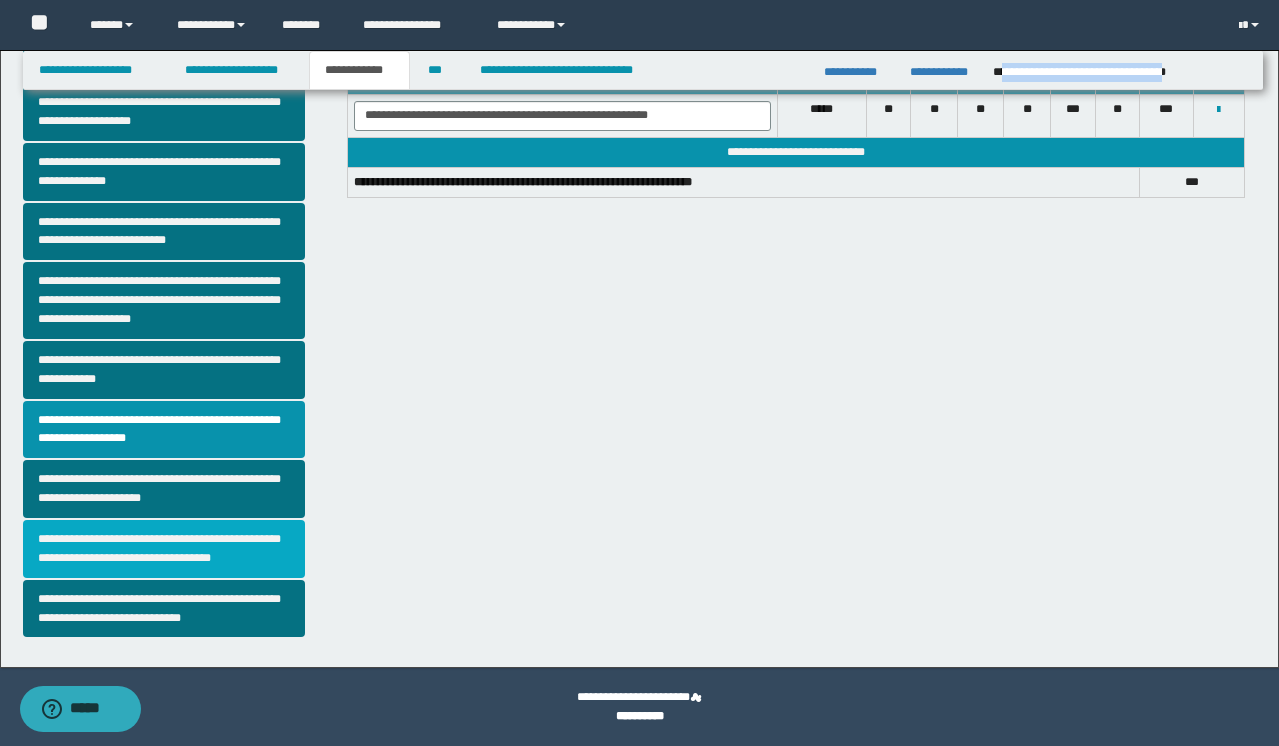 click on "**********" at bounding box center (164, 549) 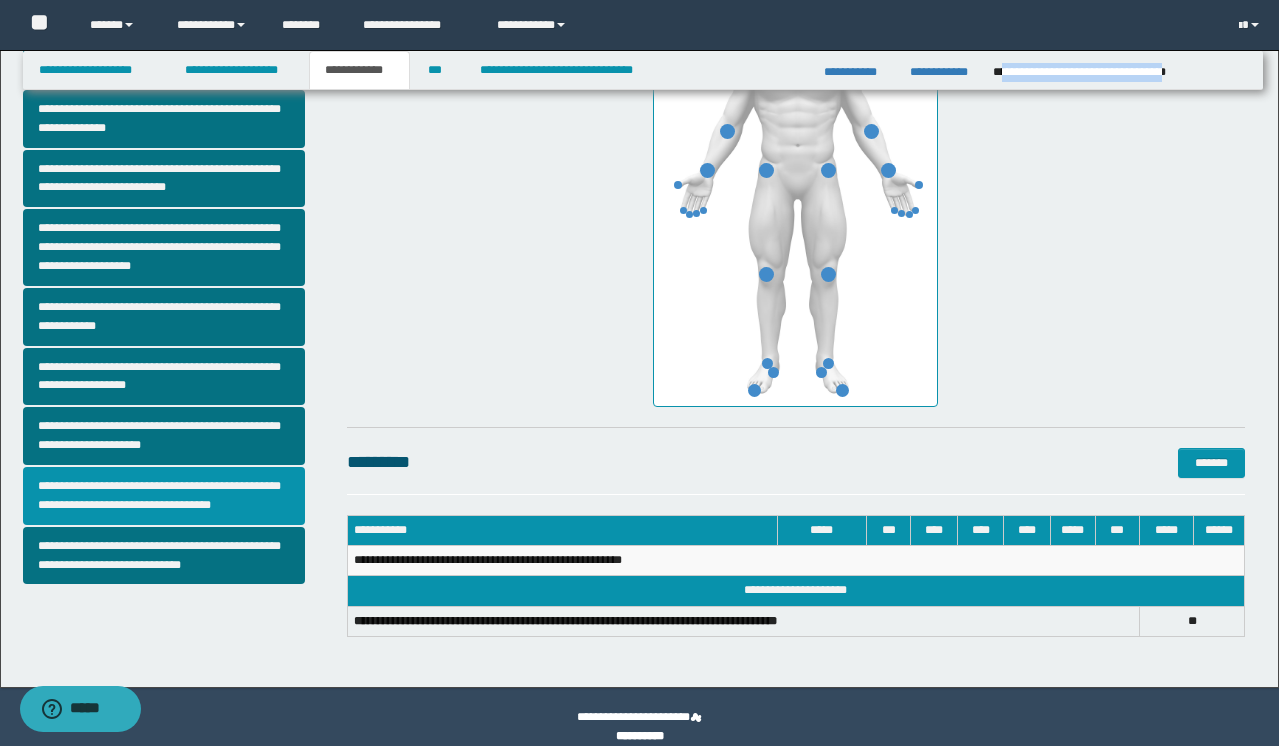 scroll, scrollTop: 459, scrollLeft: 0, axis: vertical 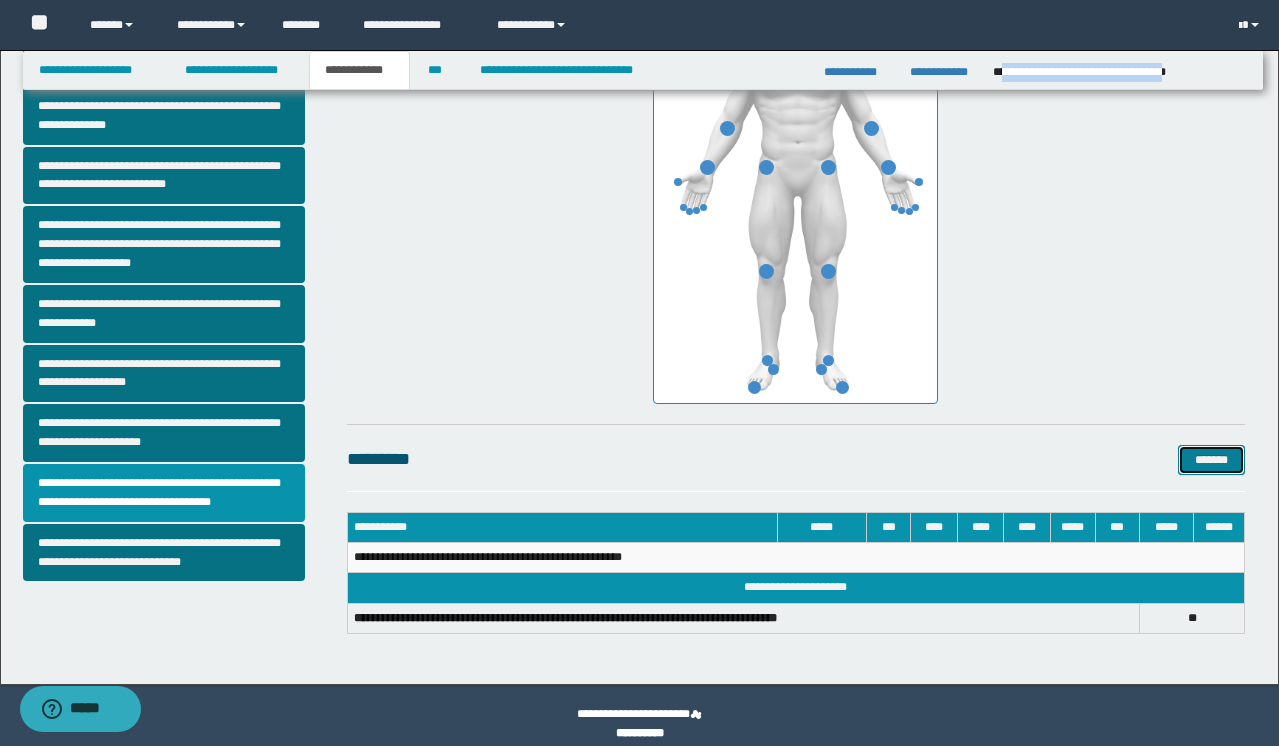 click on "*******" at bounding box center (1211, 460) 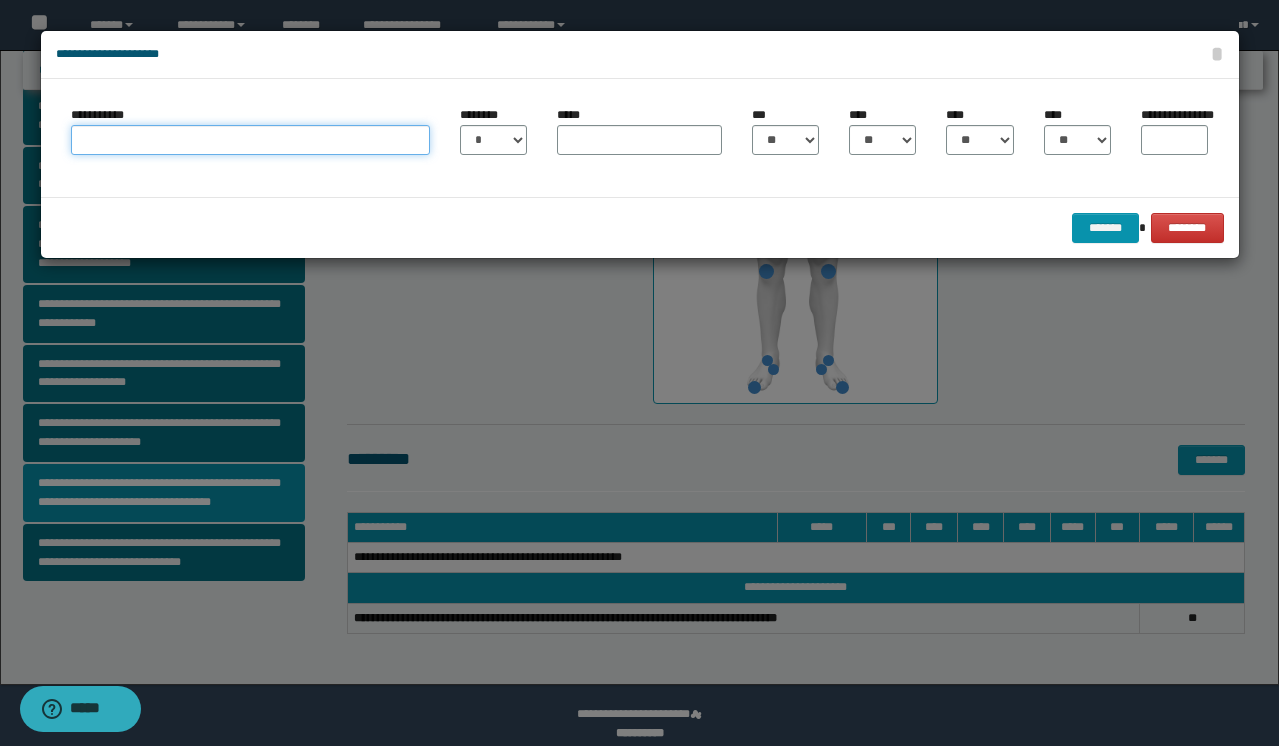 click on "**********" at bounding box center [250, 140] 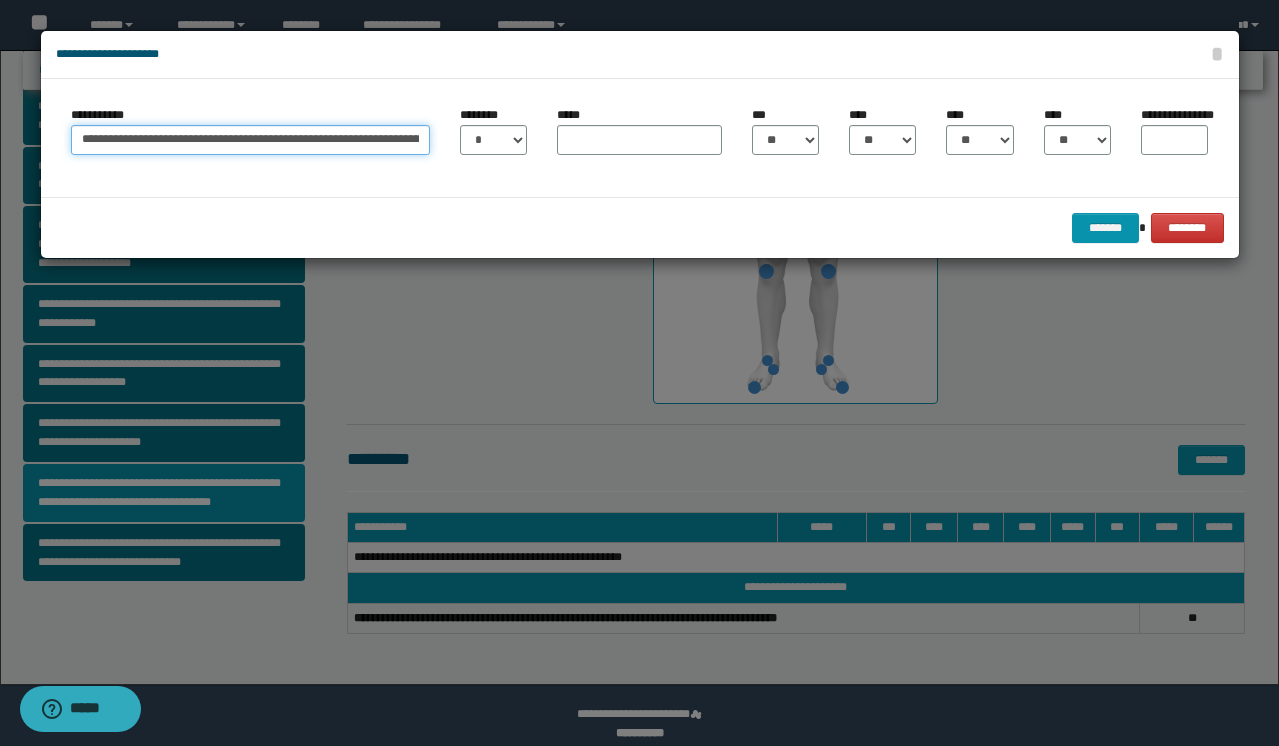 scroll, scrollTop: 0, scrollLeft: 157, axis: horizontal 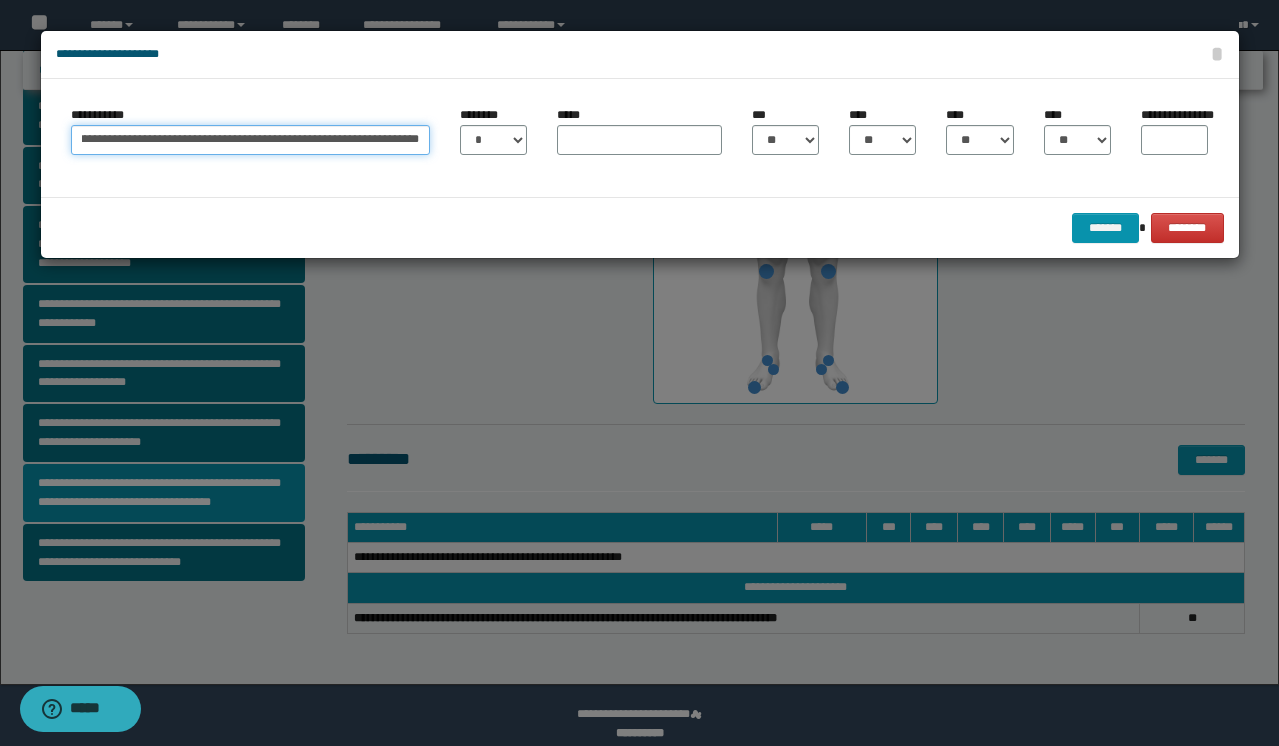 type on "**********" 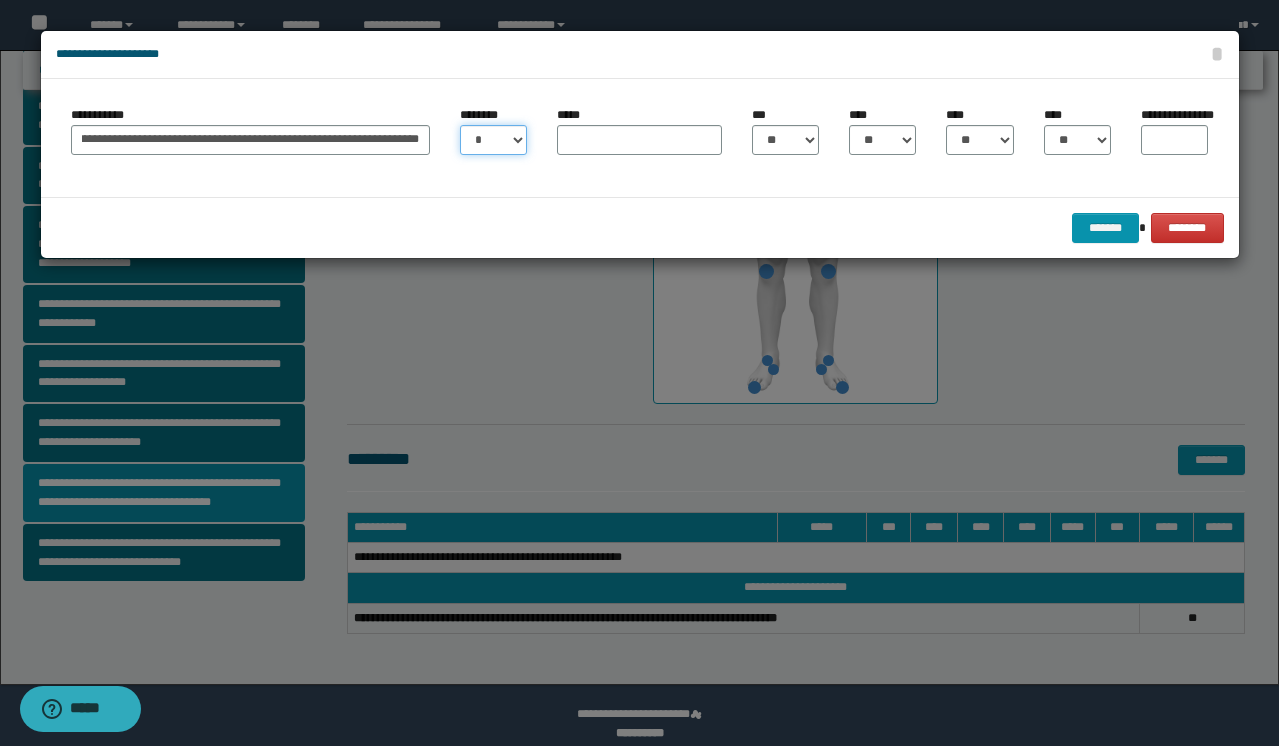 click on "*
*
*
*
*
*
*
*
*
**
**
**
**
**
**" at bounding box center (493, 140) 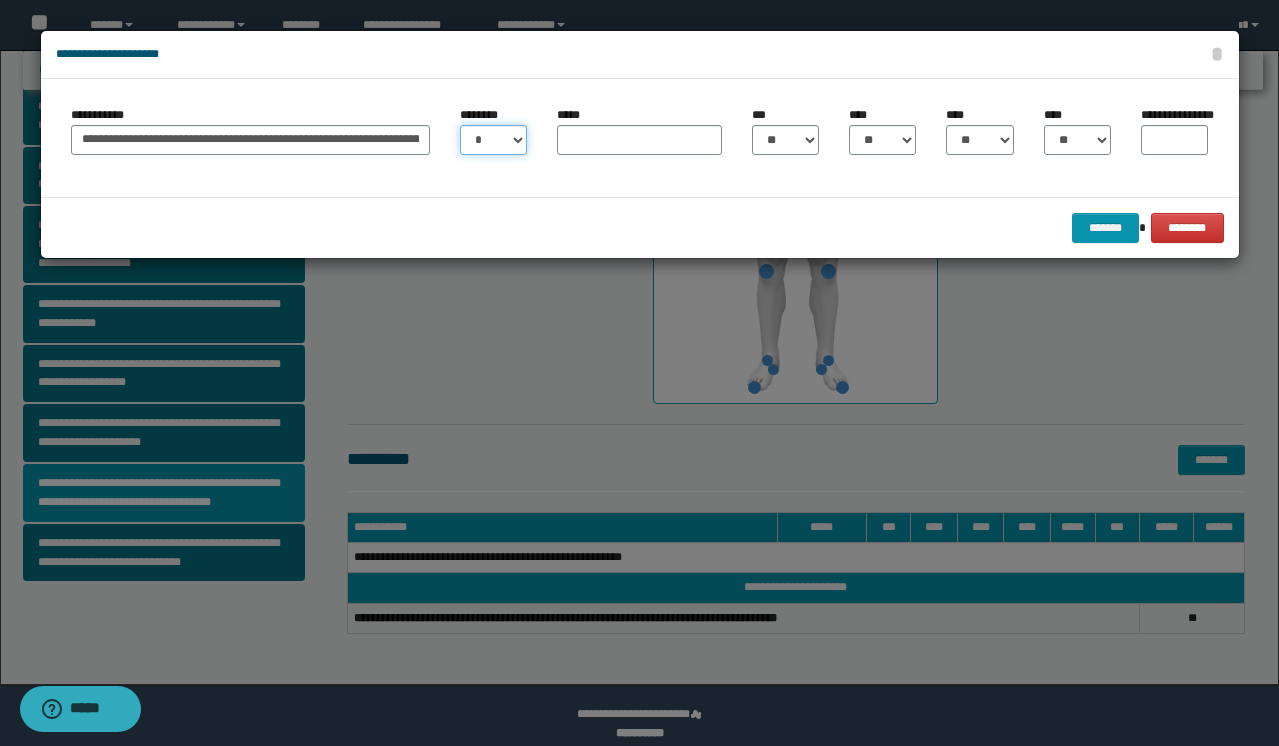 select on "**" 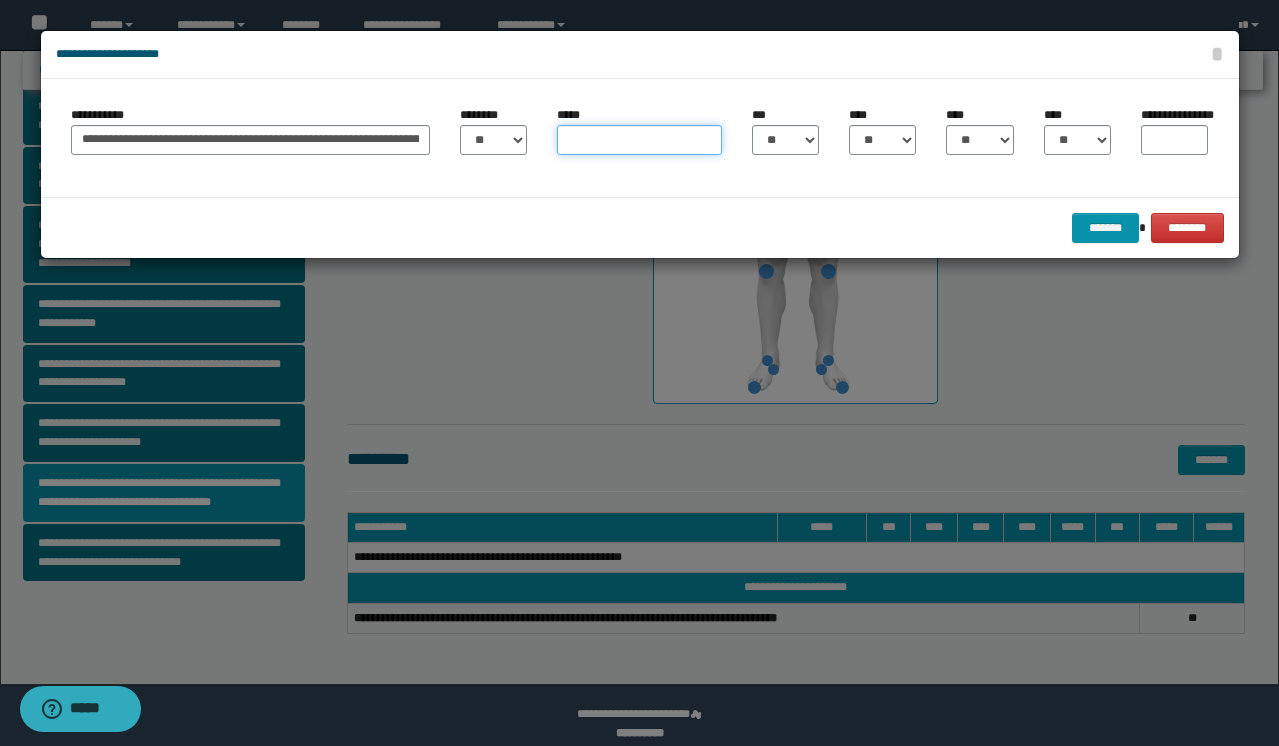 click on "*****" at bounding box center (639, 140) 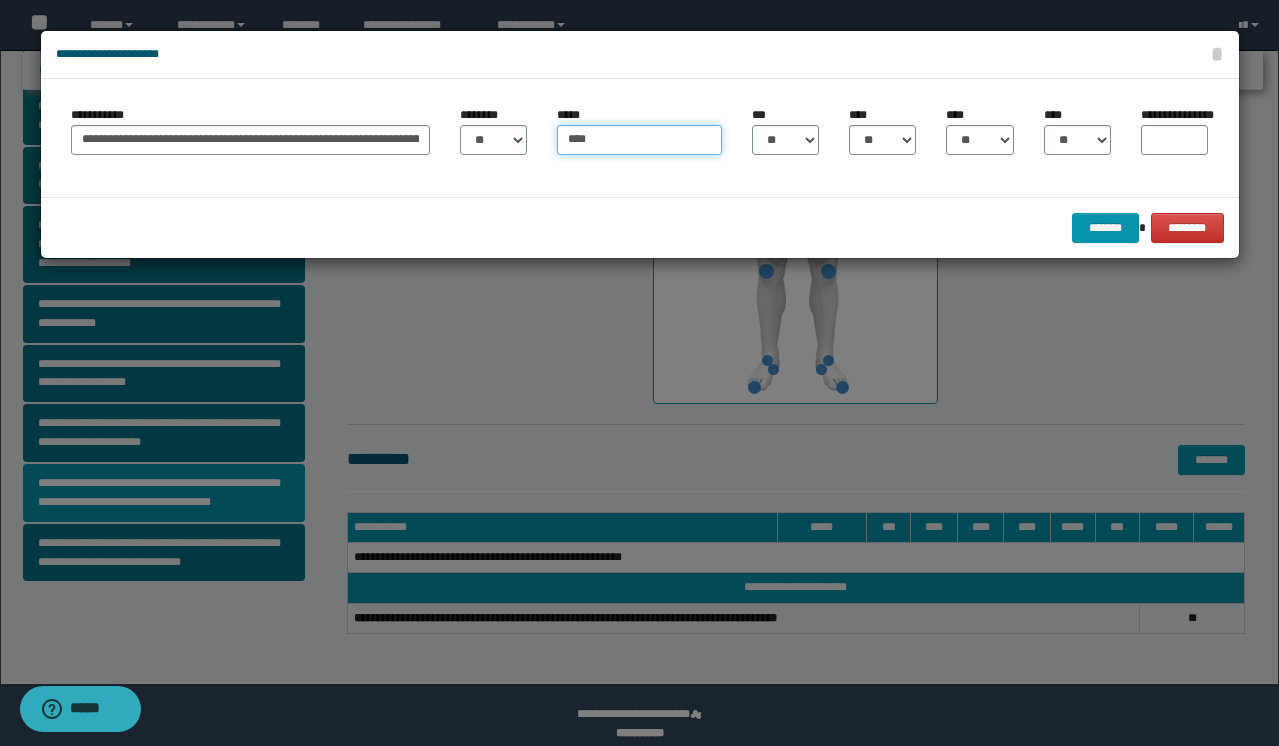 type on "****" 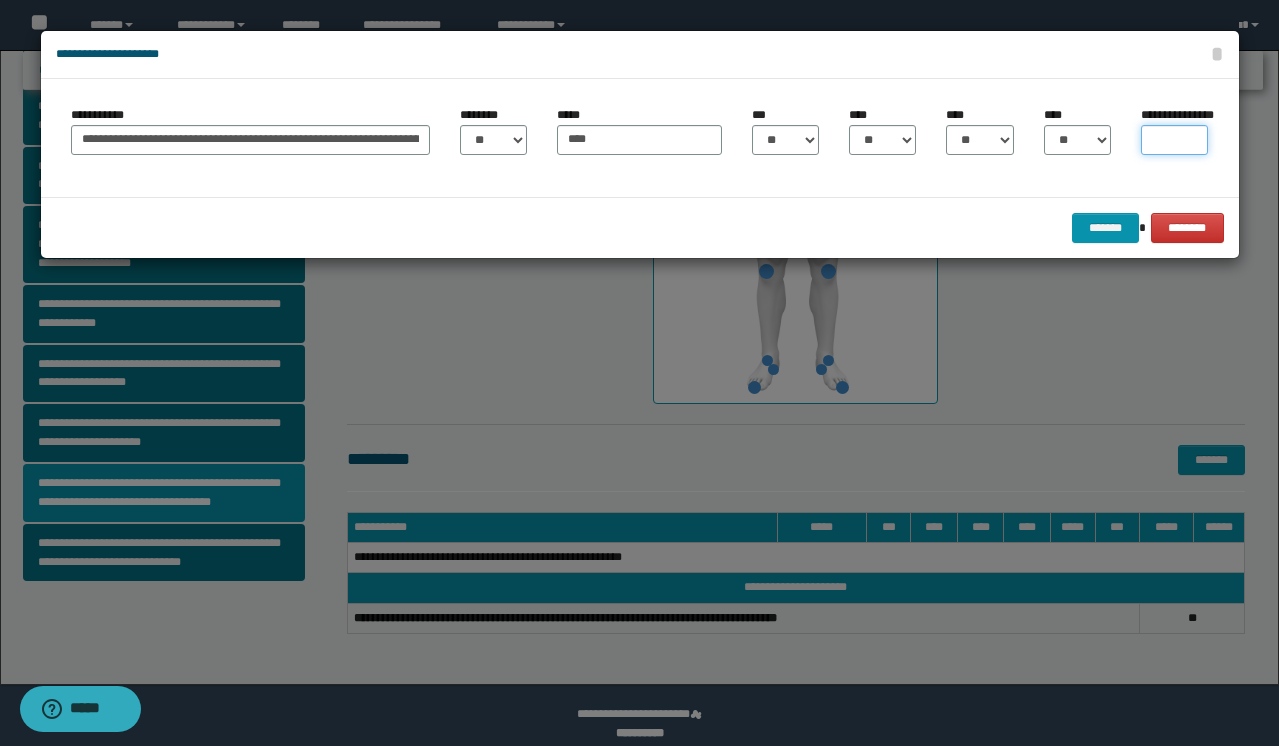 click on "**********" at bounding box center (1174, 140) 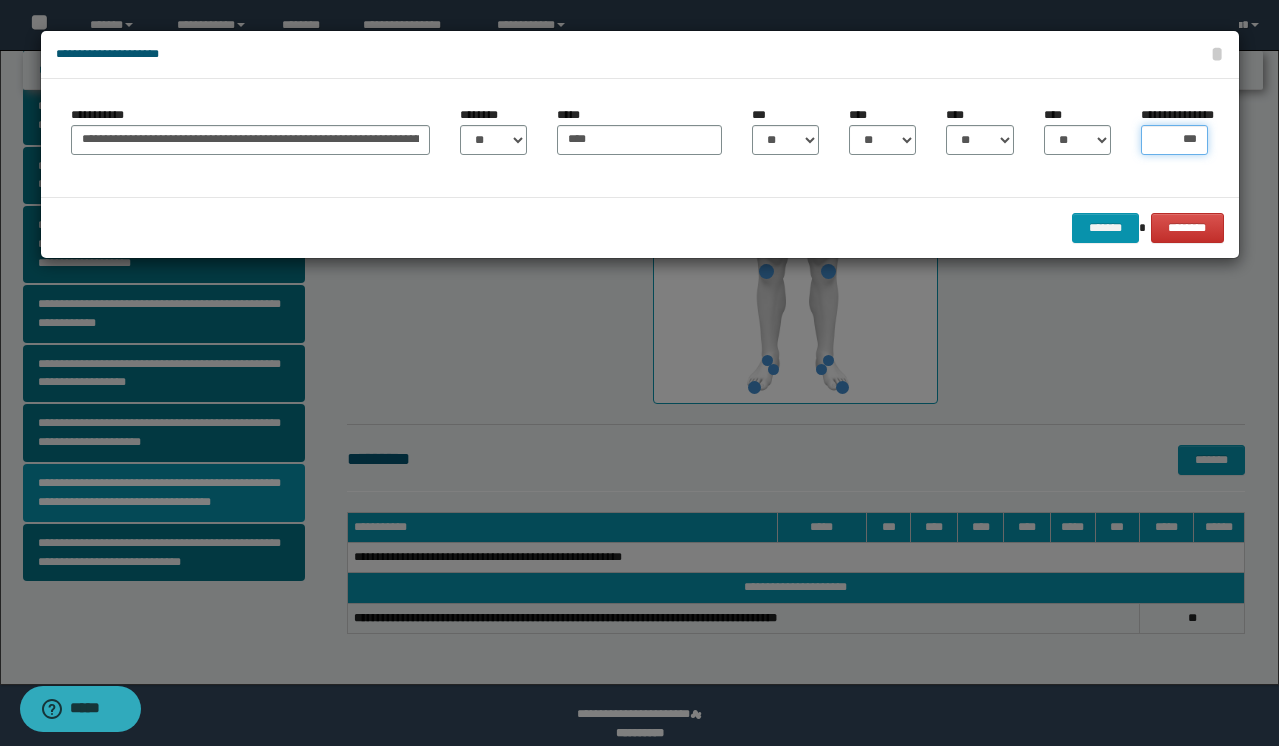 type on "****" 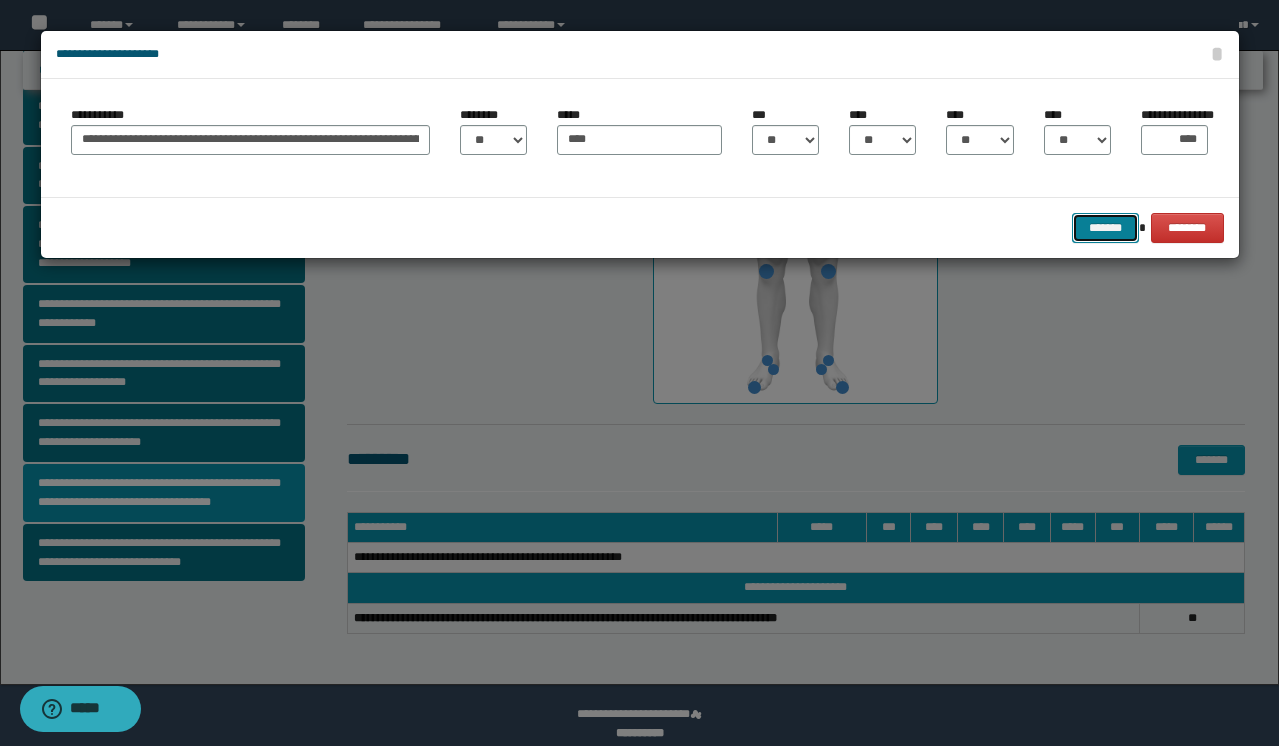 click on "*******" at bounding box center [1106, 228] 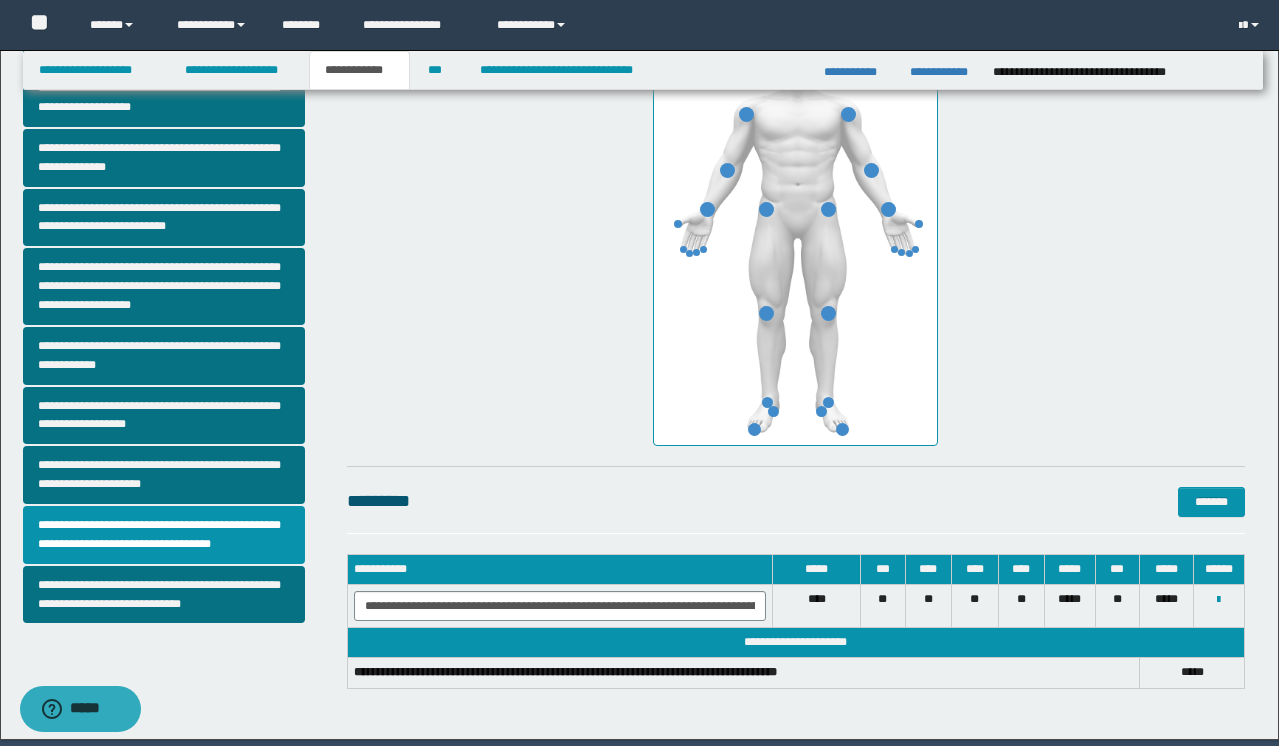 scroll, scrollTop: 425, scrollLeft: 0, axis: vertical 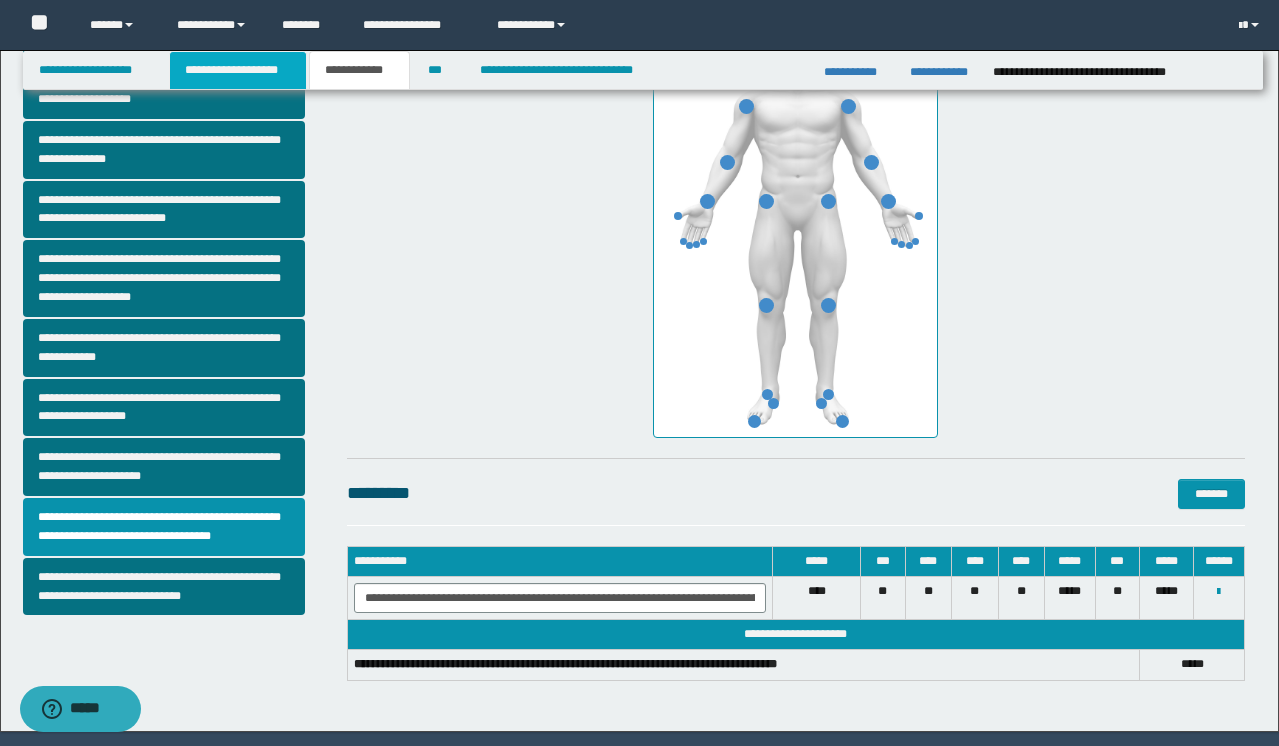 click on "**********" at bounding box center (238, 70) 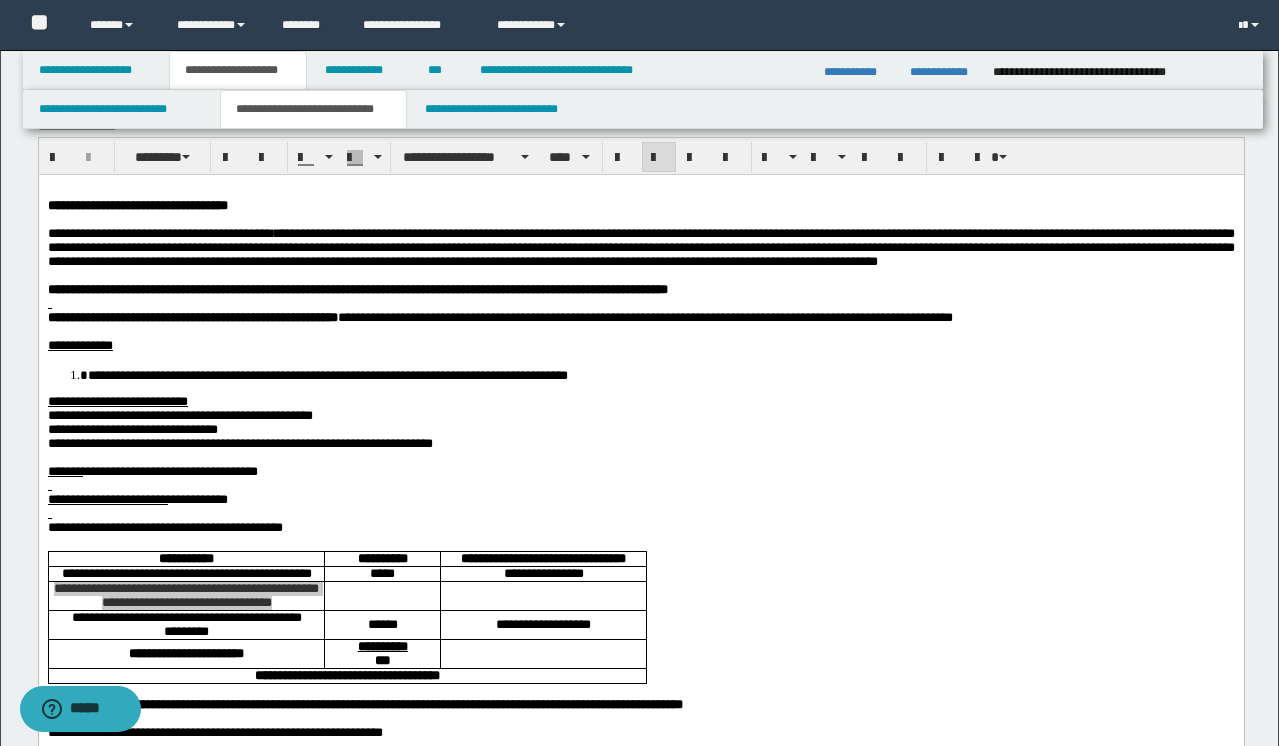 scroll, scrollTop: 0, scrollLeft: 0, axis: both 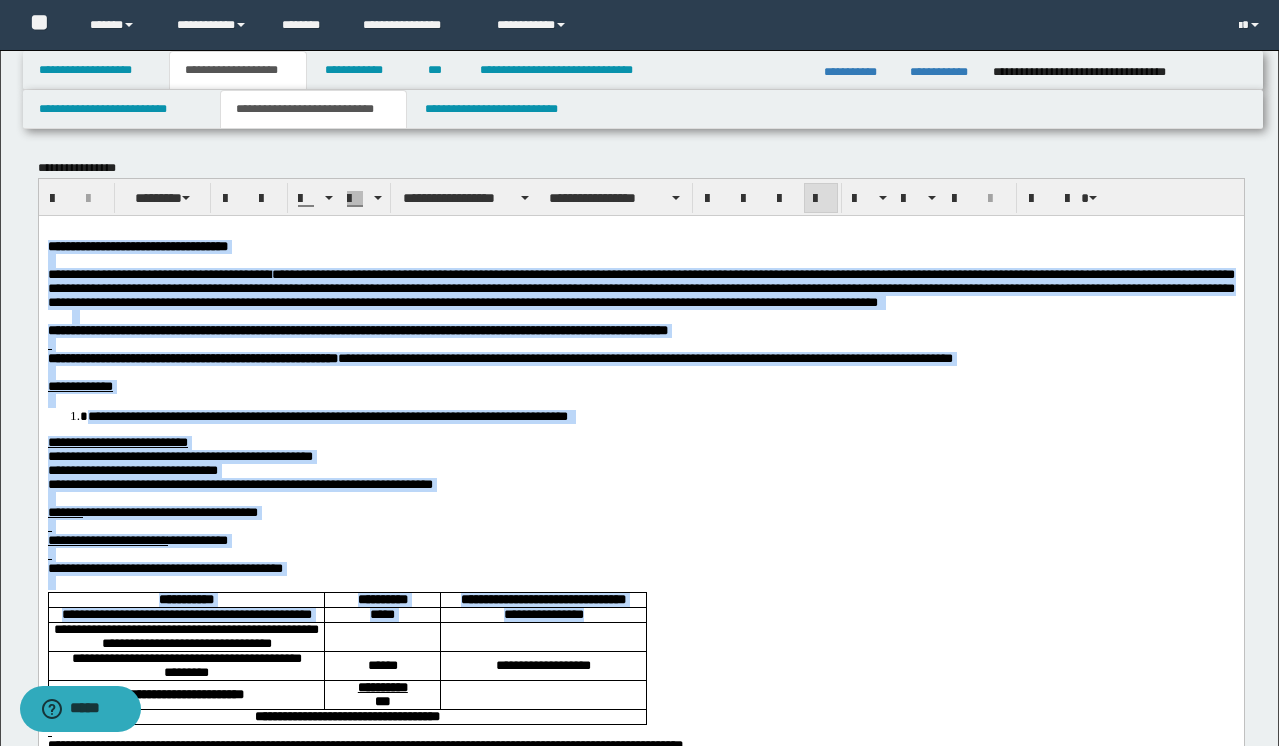 click at bounding box center [641, 231] 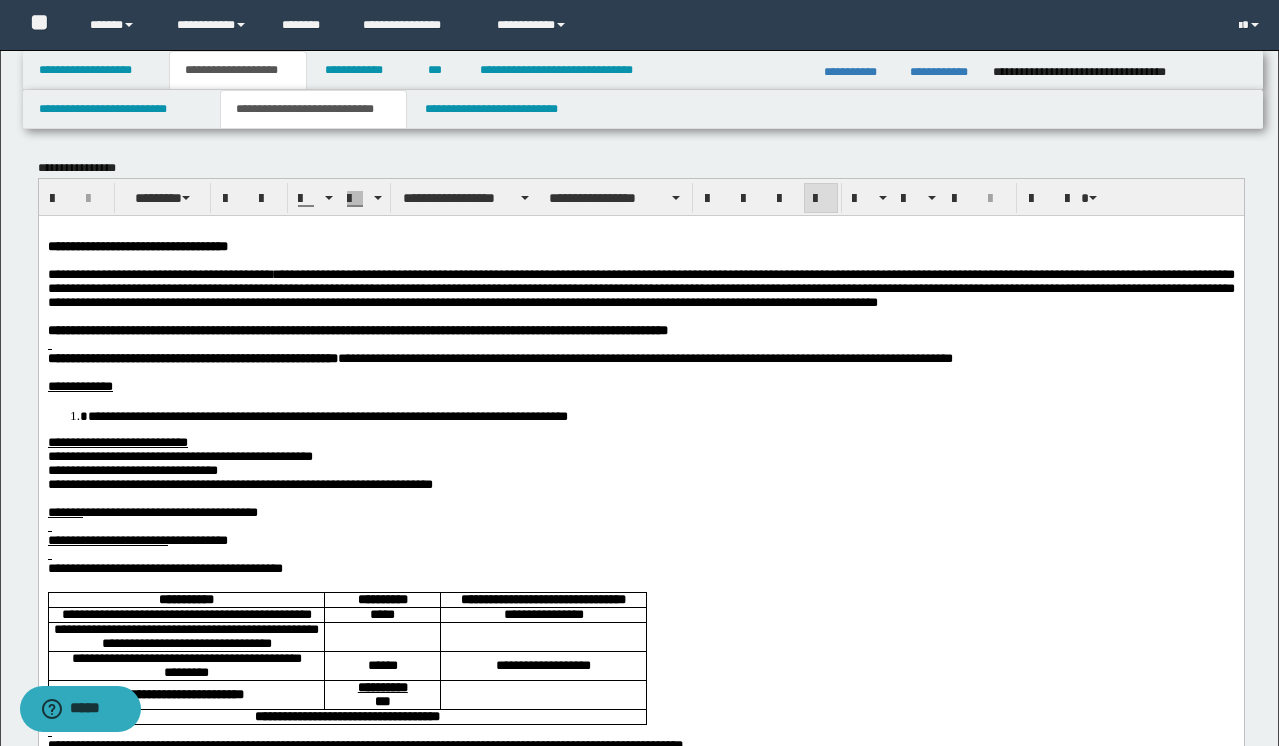 click on "**********" at bounding box center [640, 1007] 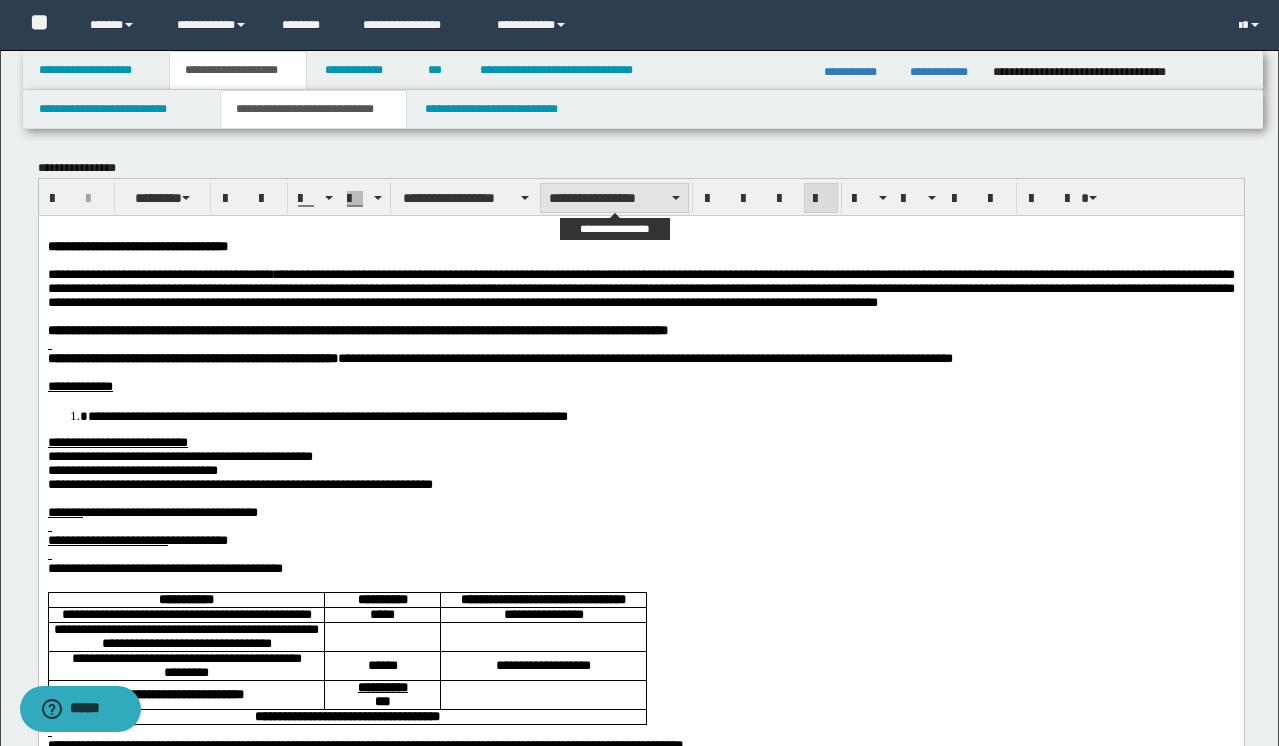 click on "**********" at bounding box center (614, 198) 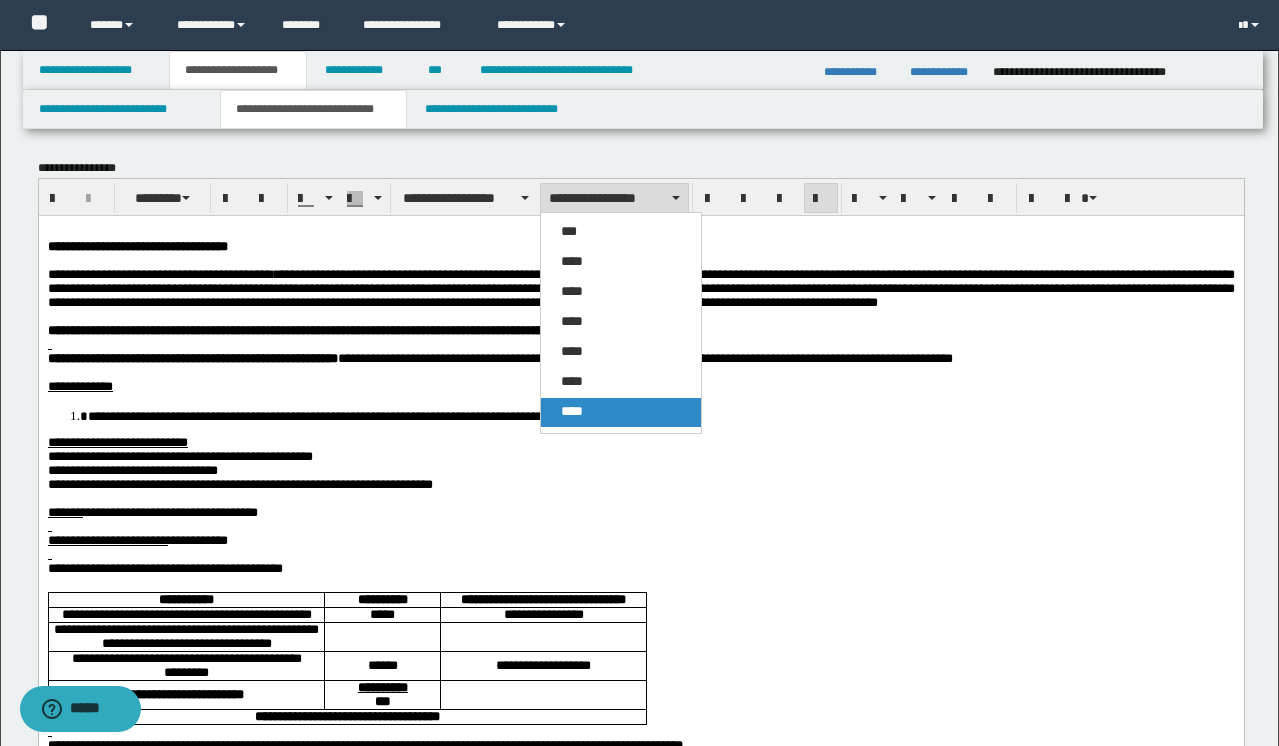 click on "****" at bounding box center (621, 412) 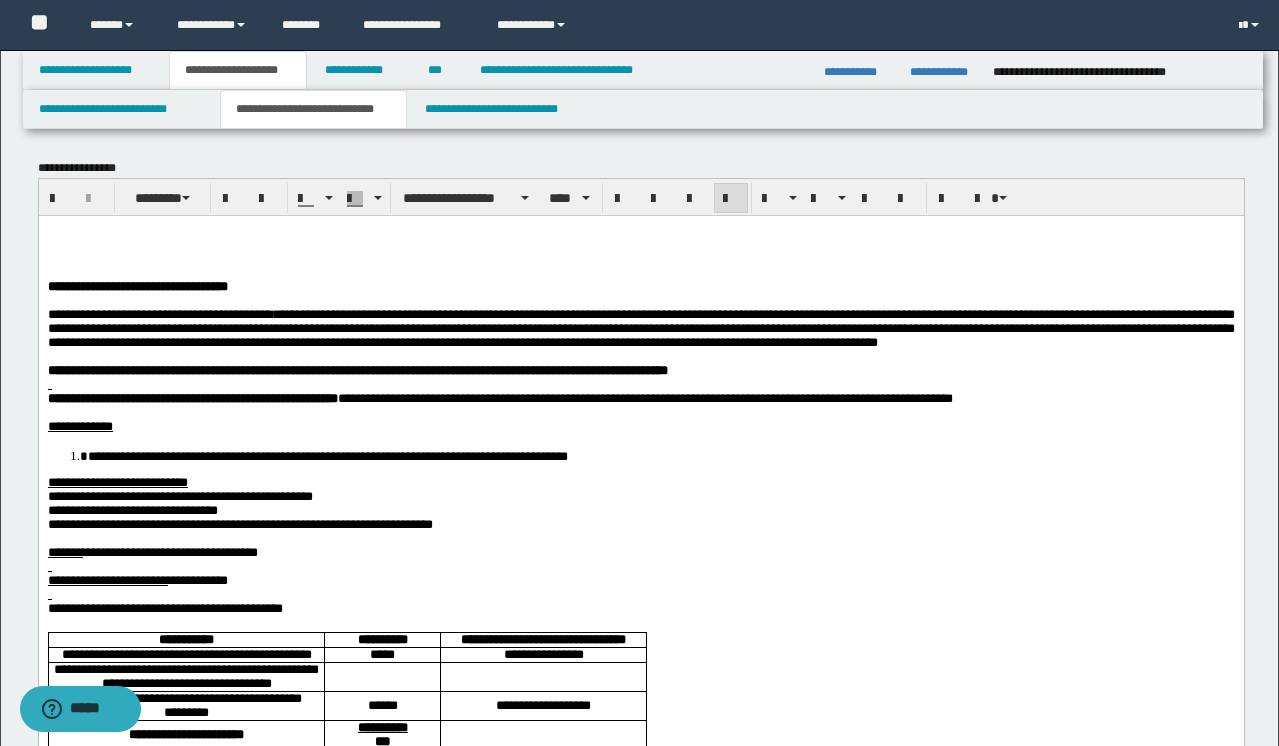 type 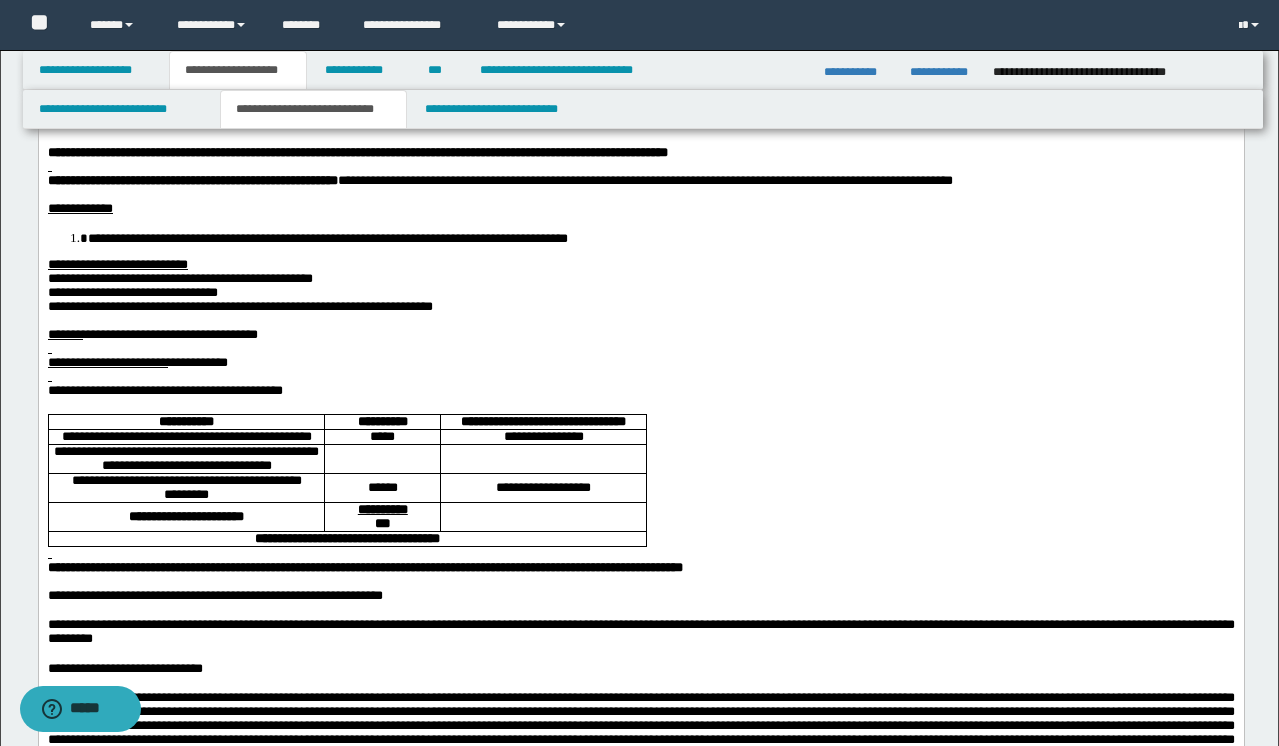 scroll, scrollTop: 325, scrollLeft: 0, axis: vertical 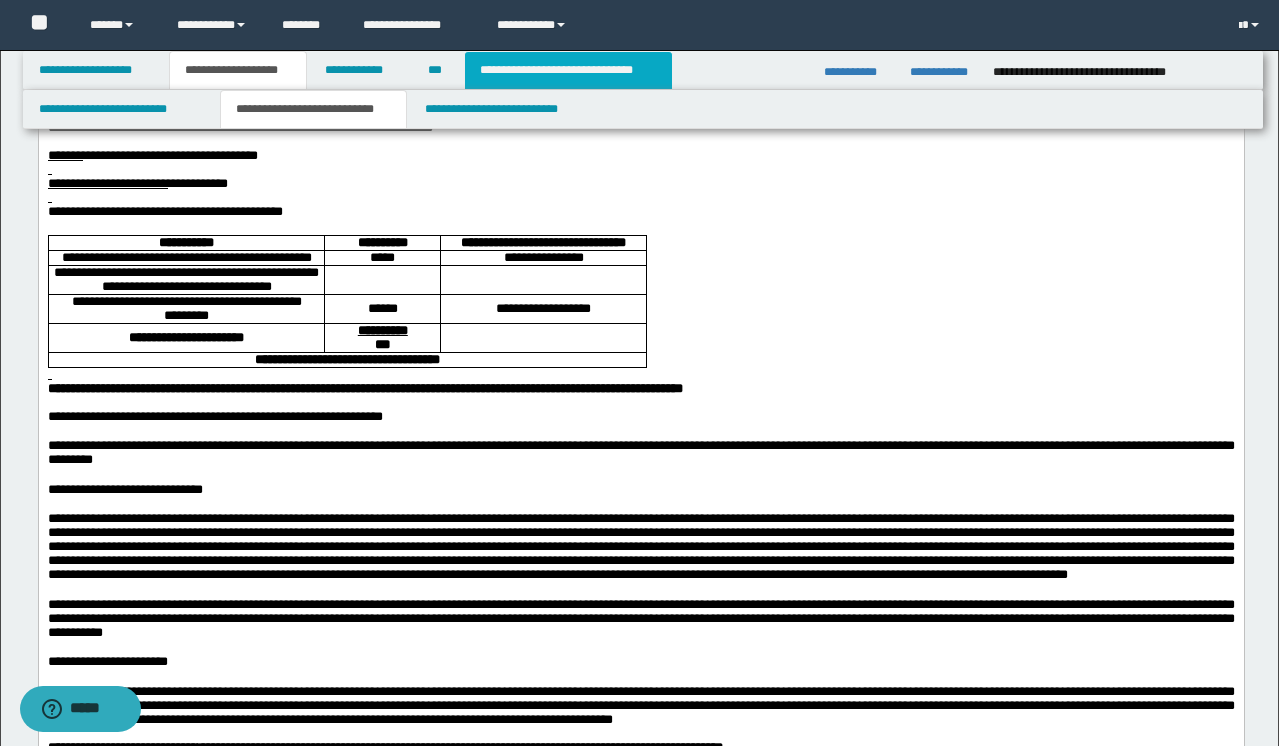 click on "**********" at bounding box center (568, 70) 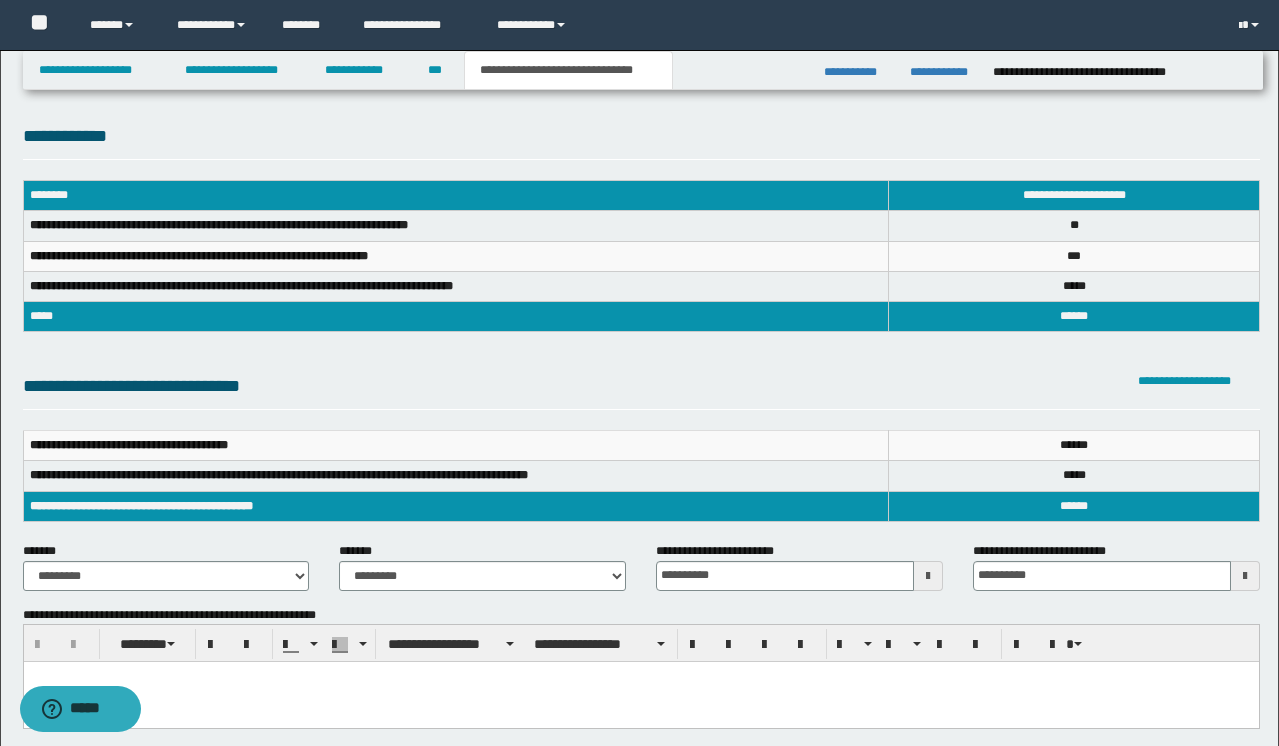 scroll, scrollTop: 0, scrollLeft: 0, axis: both 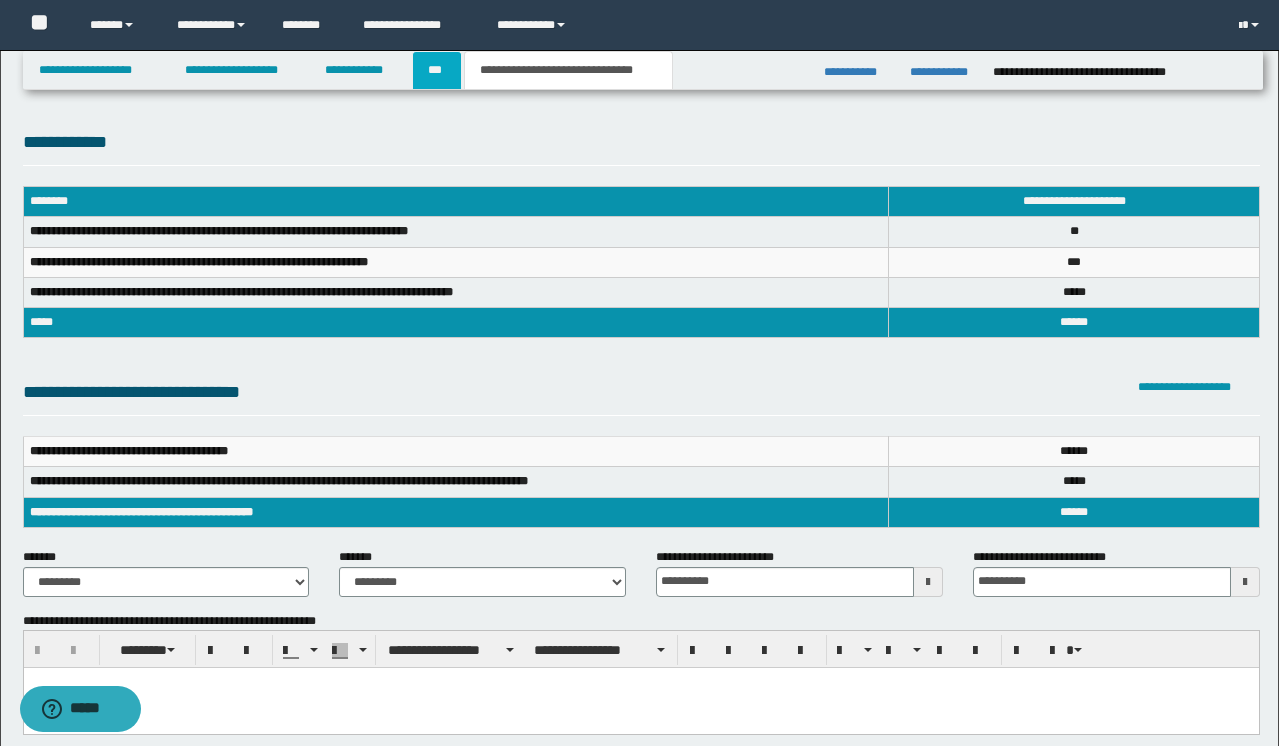 click on "***" at bounding box center (437, 70) 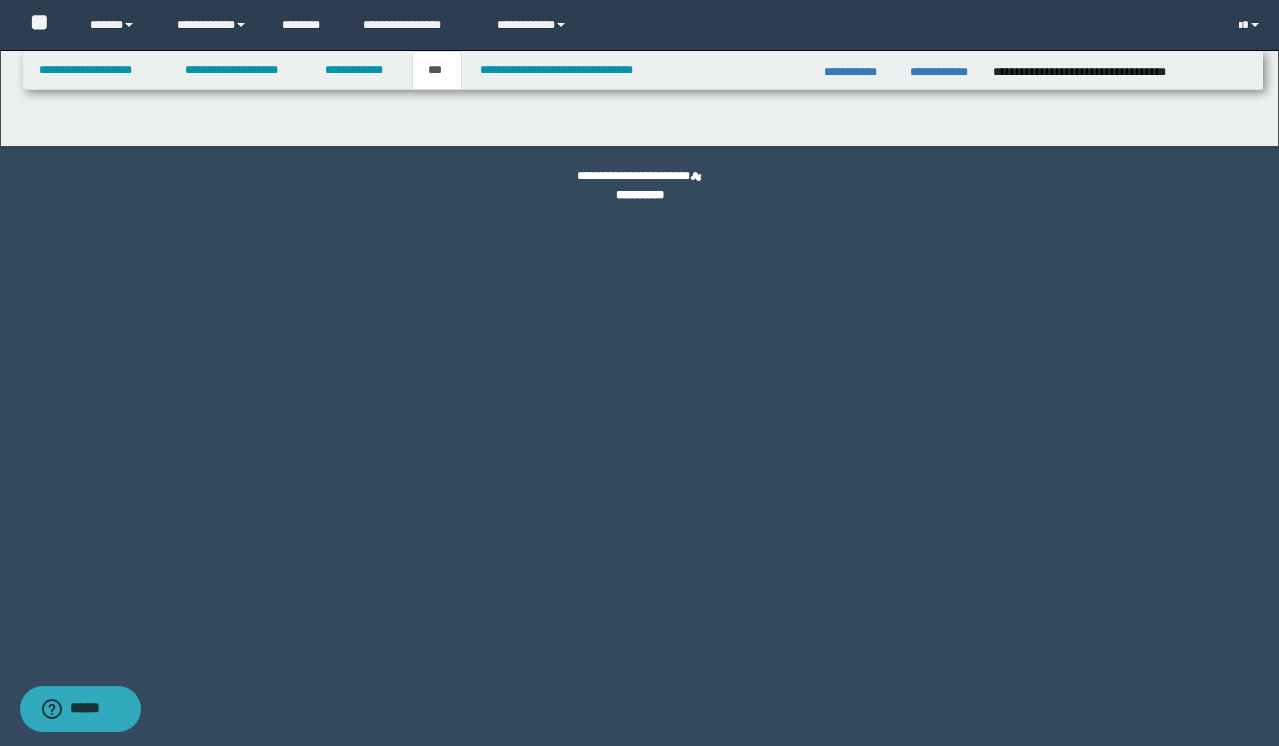 select on "**" 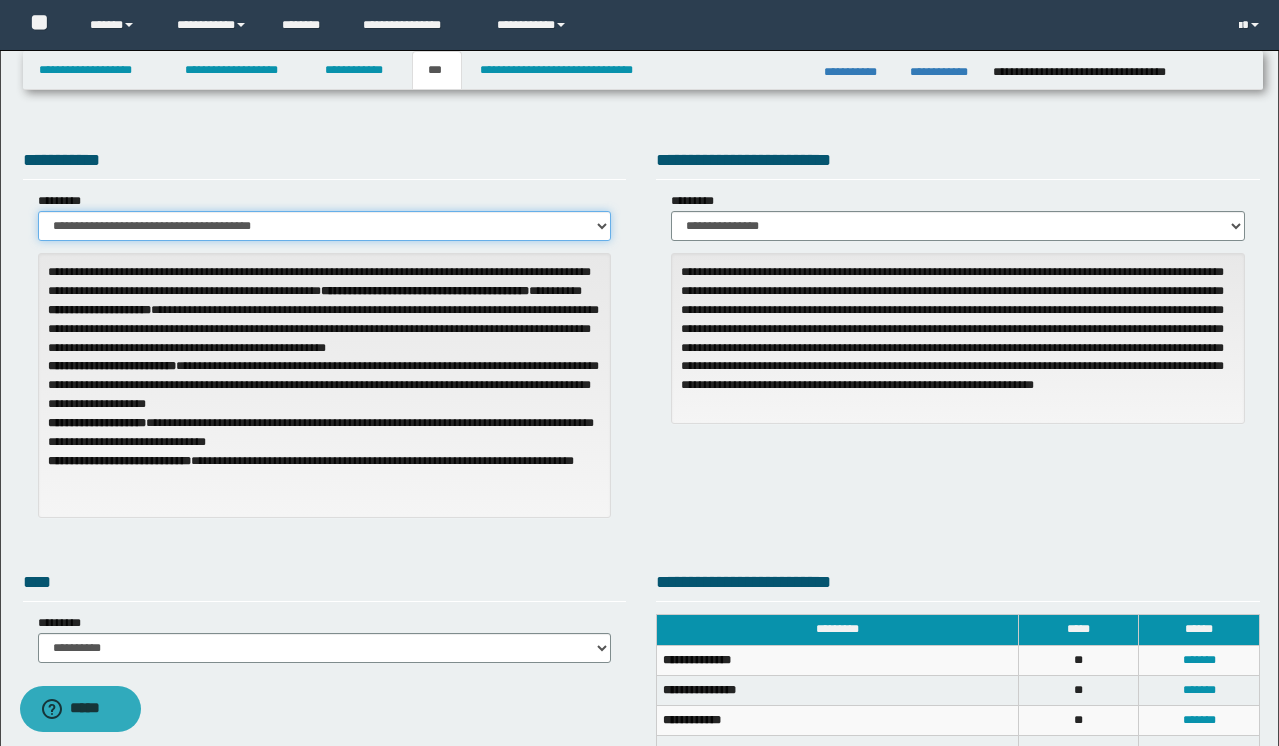 click on "**********" at bounding box center (325, 226) 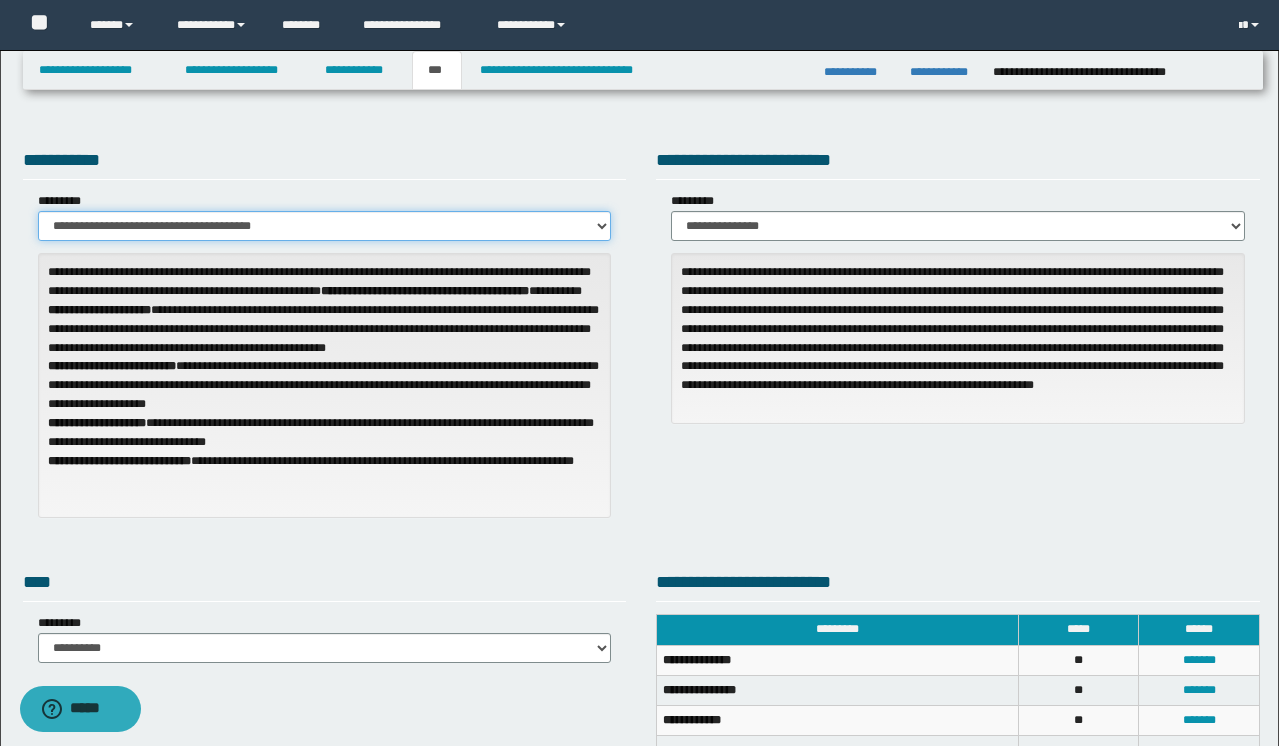select on "*" 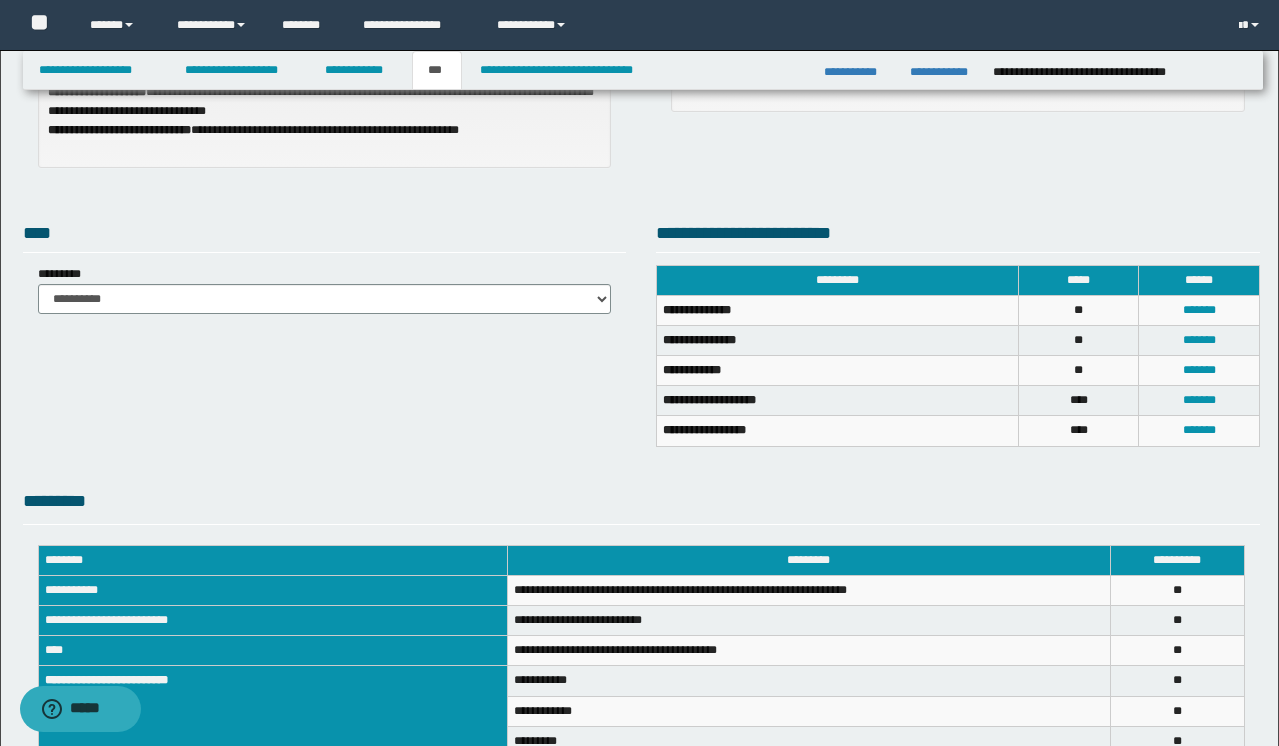 scroll, scrollTop: 313, scrollLeft: 0, axis: vertical 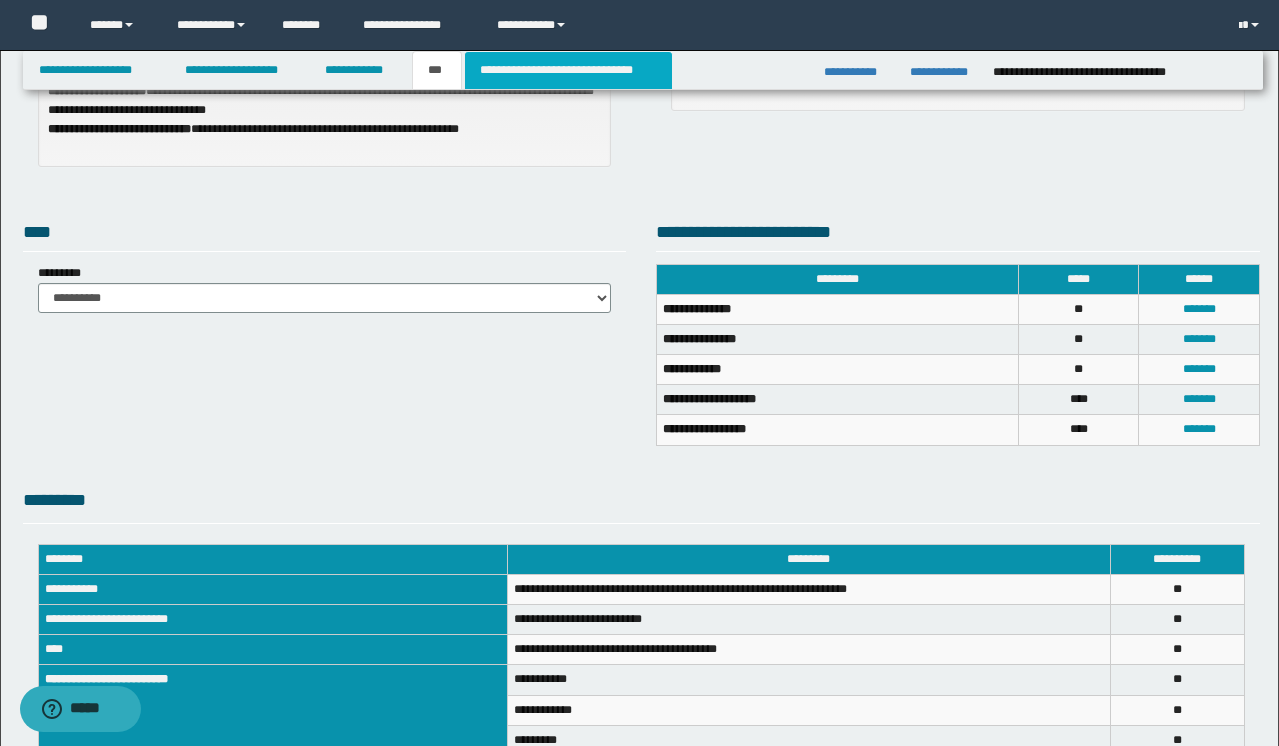 click on "**********" at bounding box center [568, 70] 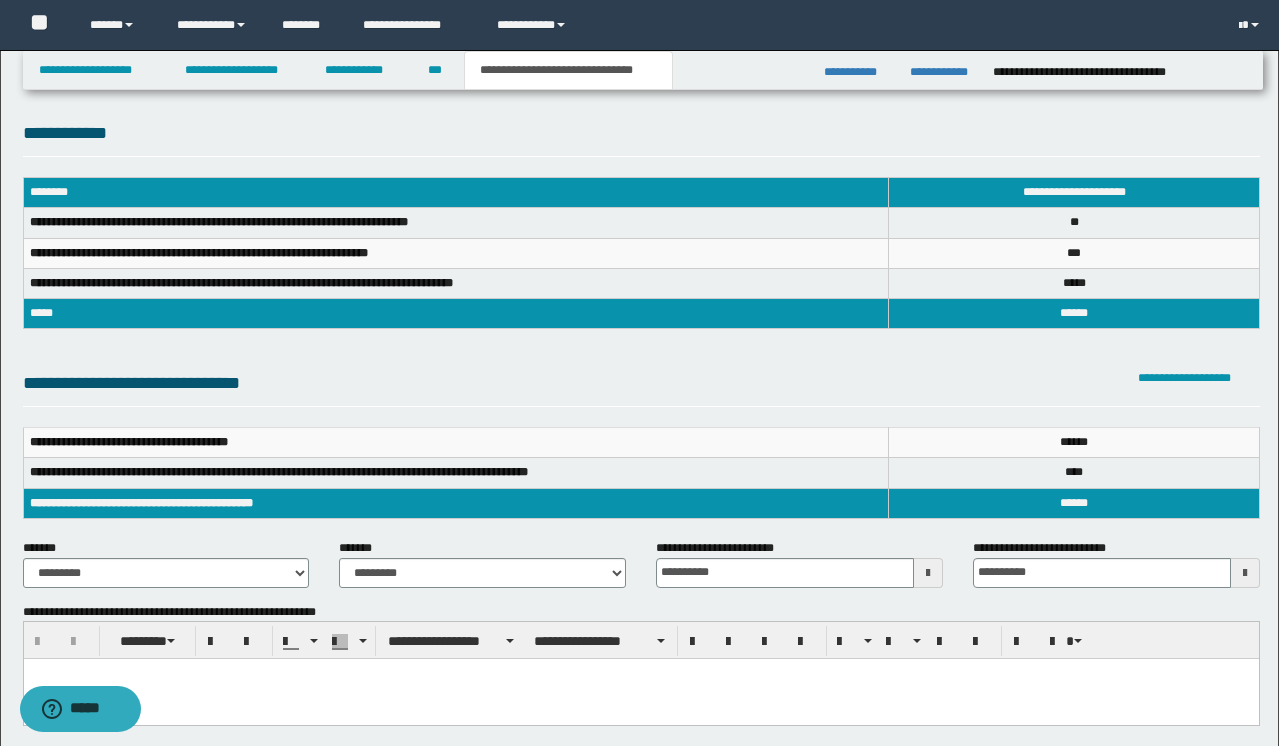 scroll, scrollTop: 0, scrollLeft: 0, axis: both 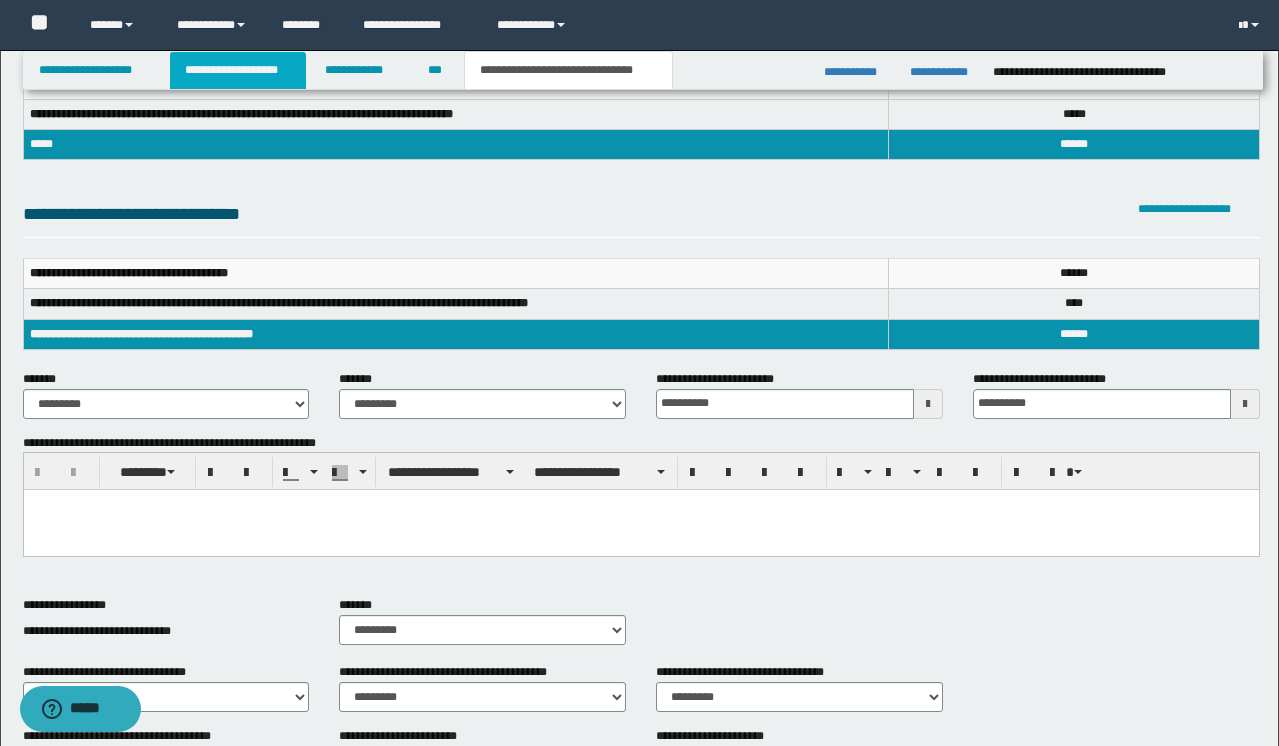 click on "**********" at bounding box center (238, 70) 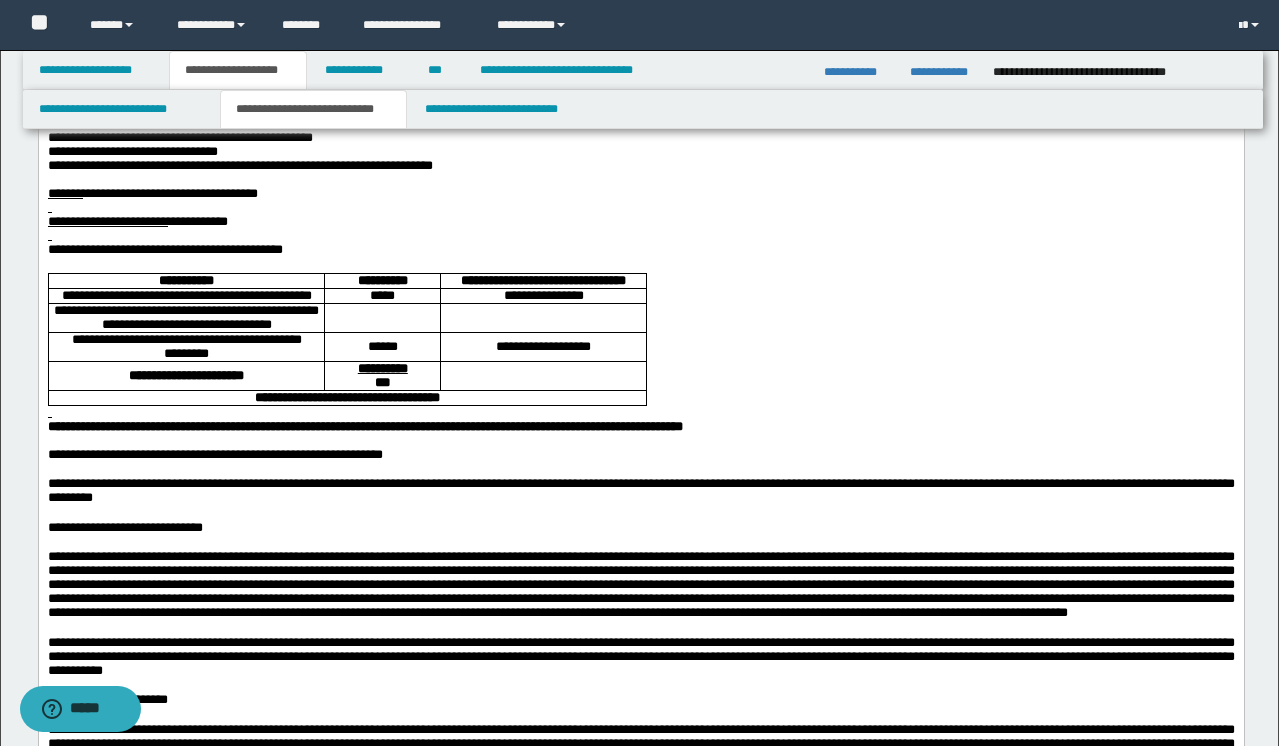 scroll, scrollTop: 469, scrollLeft: 0, axis: vertical 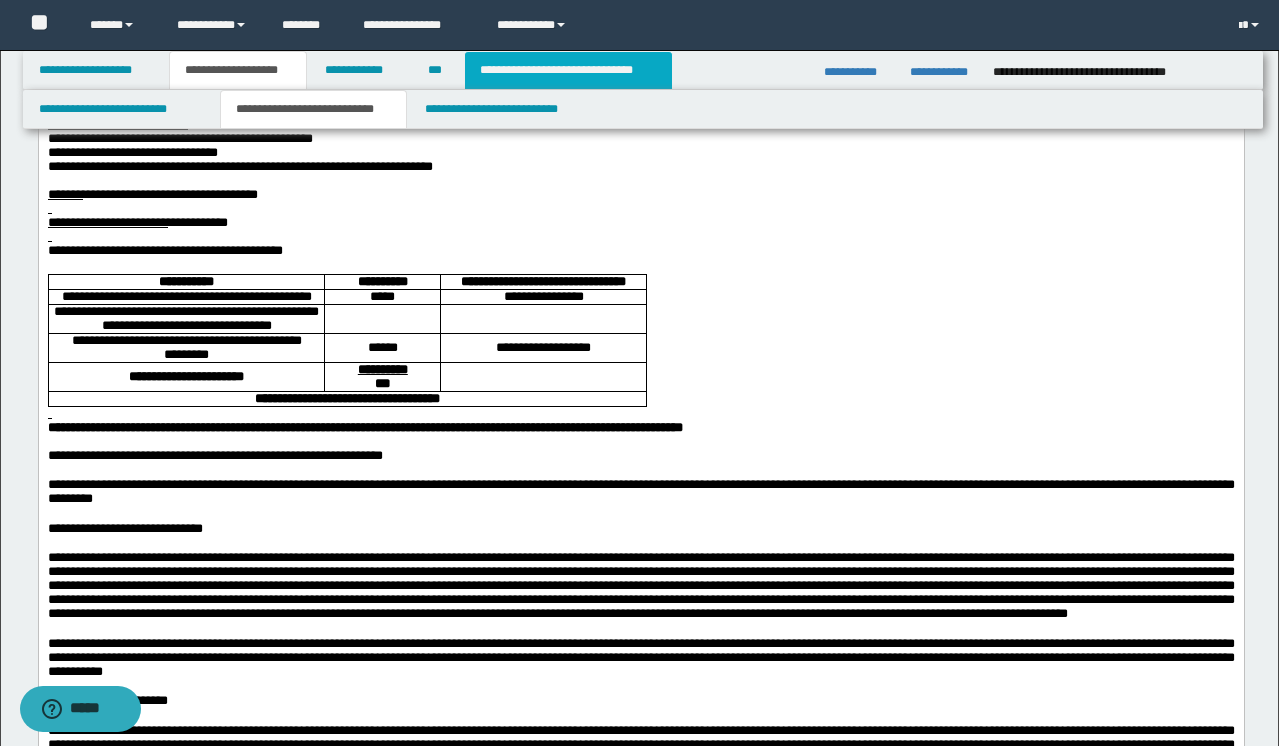 click on "**********" at bounding box center [568, 70] 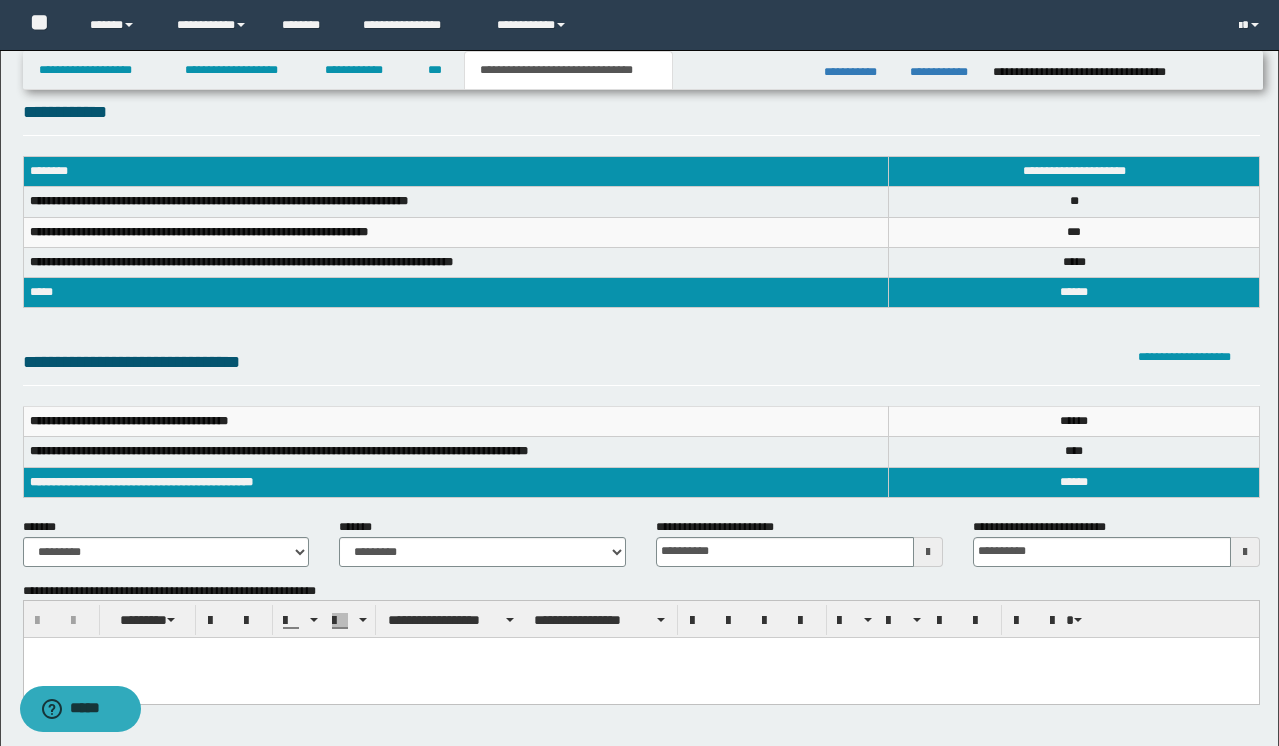 scroll, scrollTop: 0, scrollLeft: 0, axis: both 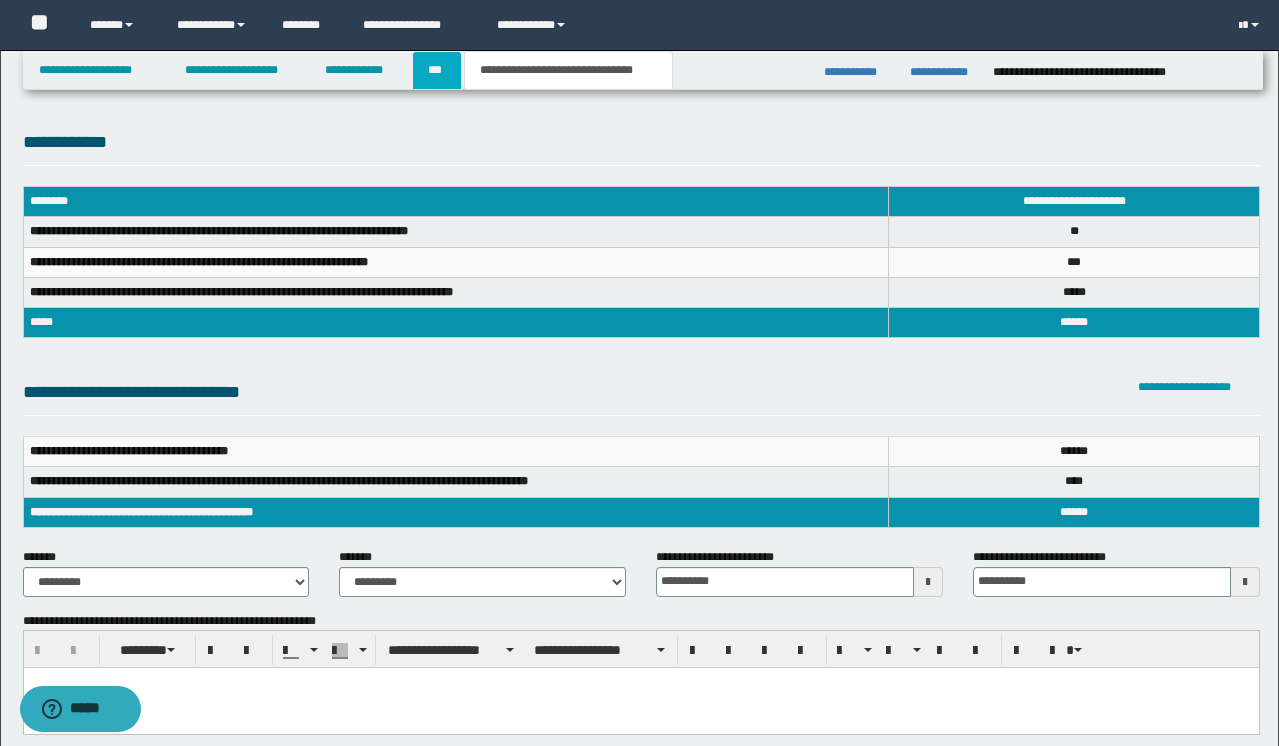 click on "***" at bounding box center (437, 70) 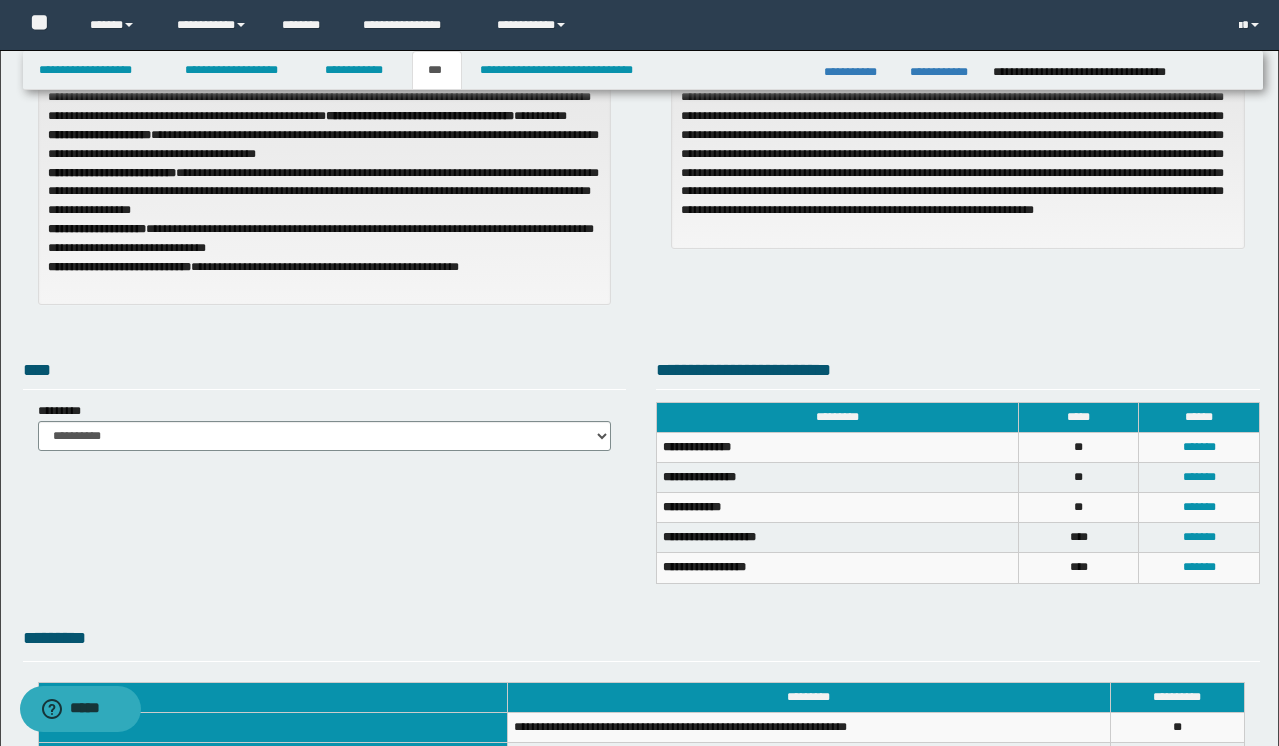 scroll, scrollTop: 0, scrollLeft: 0, axis: both 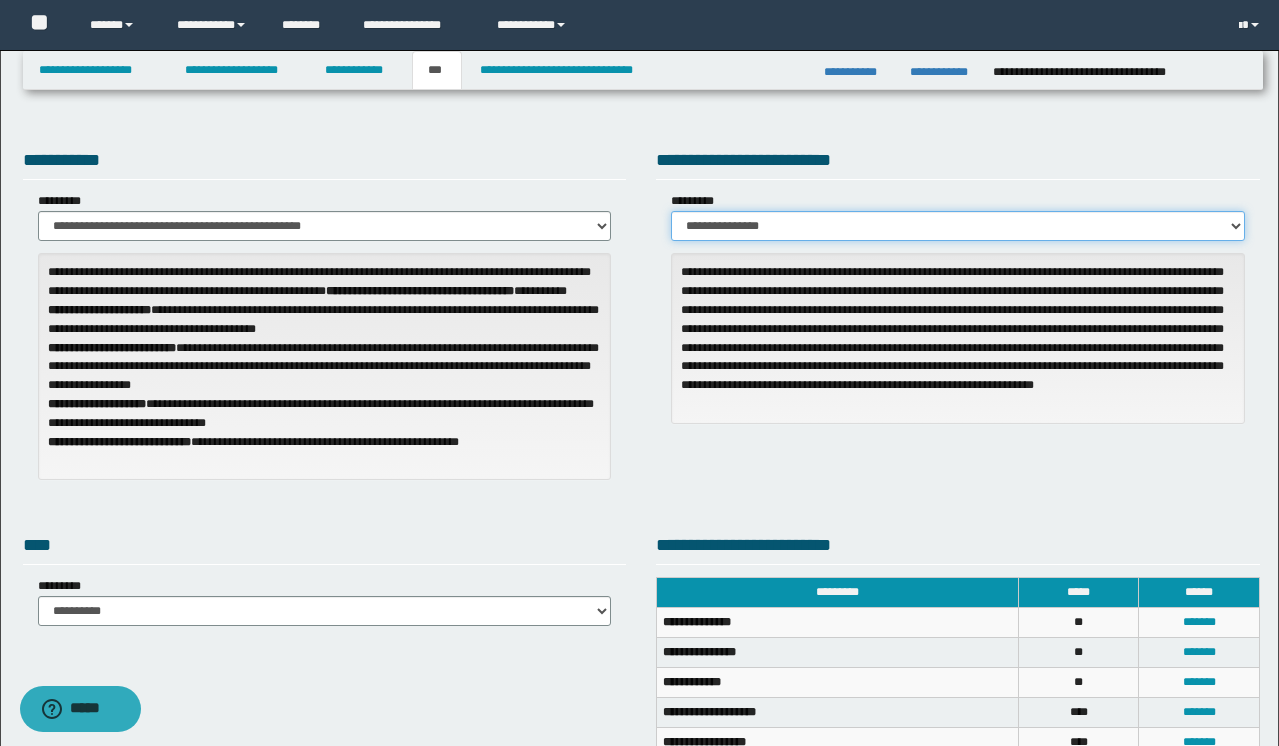 click on "**********" at bounding box center [958, 226] 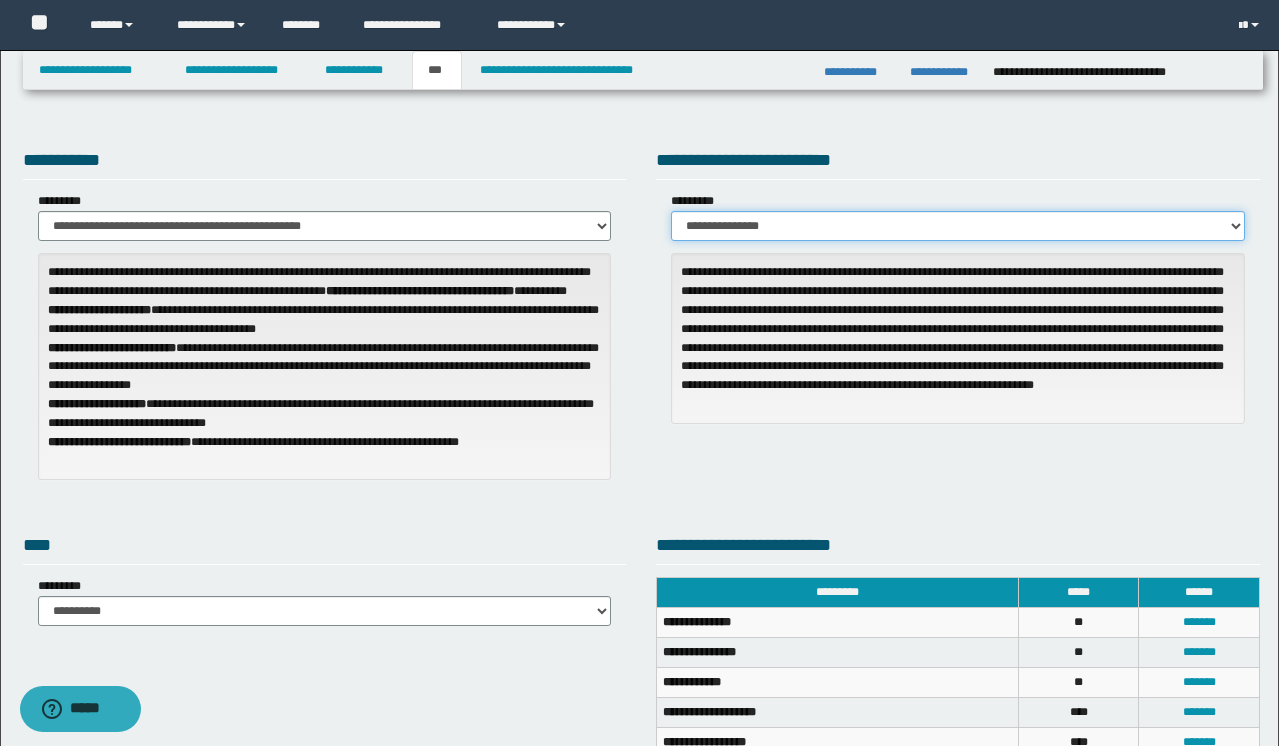 select on "*" 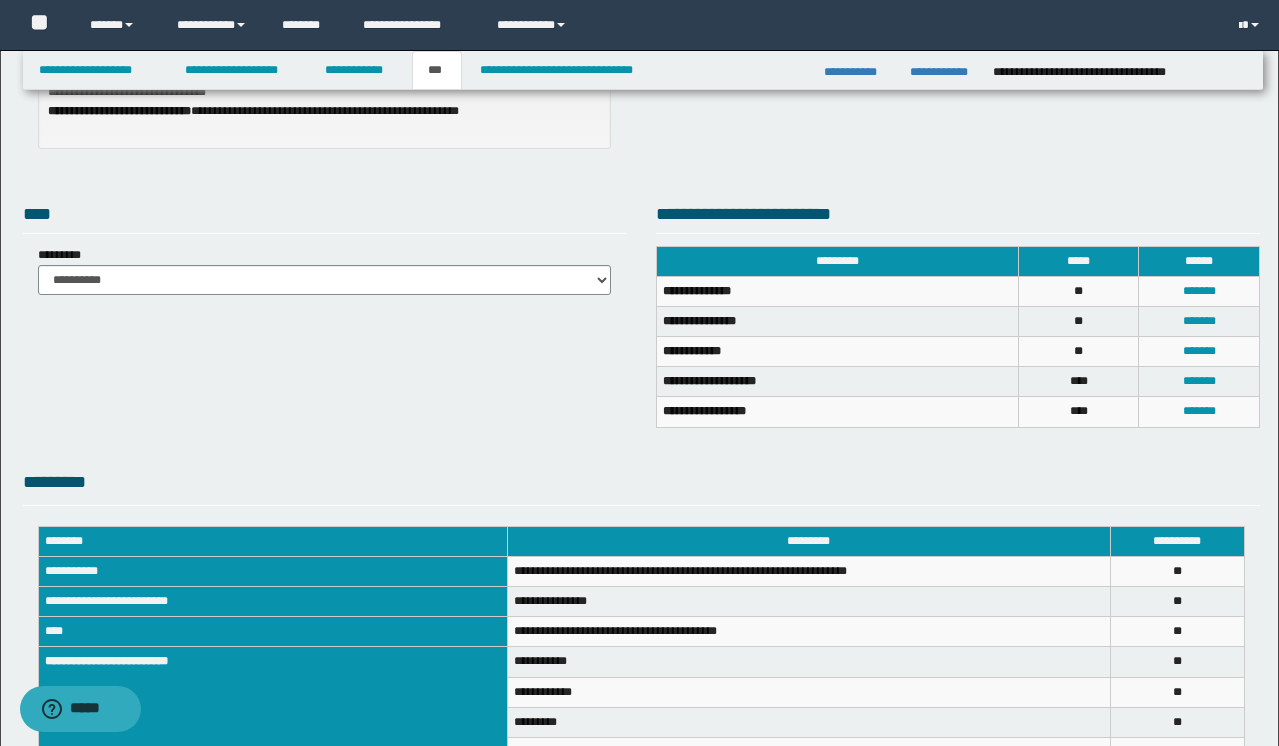 scroll, scrollTop: 334, scrollLeft: 0, axis: vertical 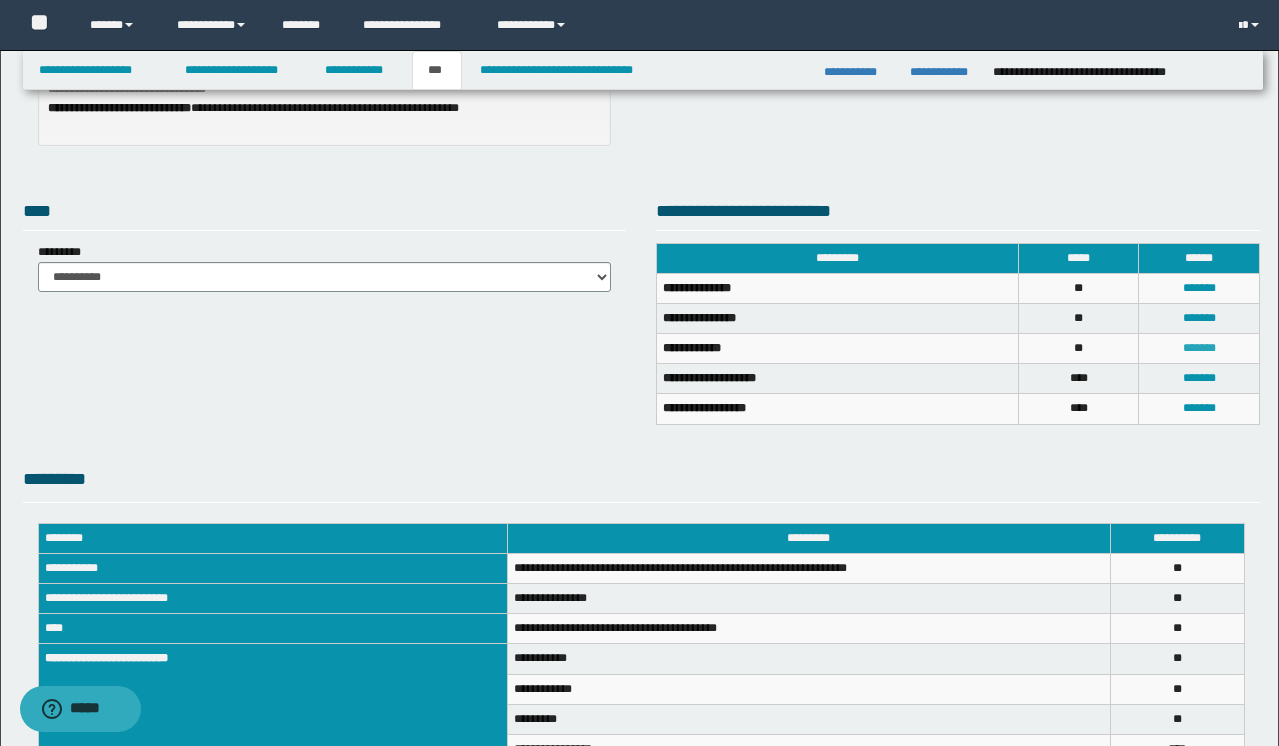 click on "*******" at bounding box center [1199, 348] 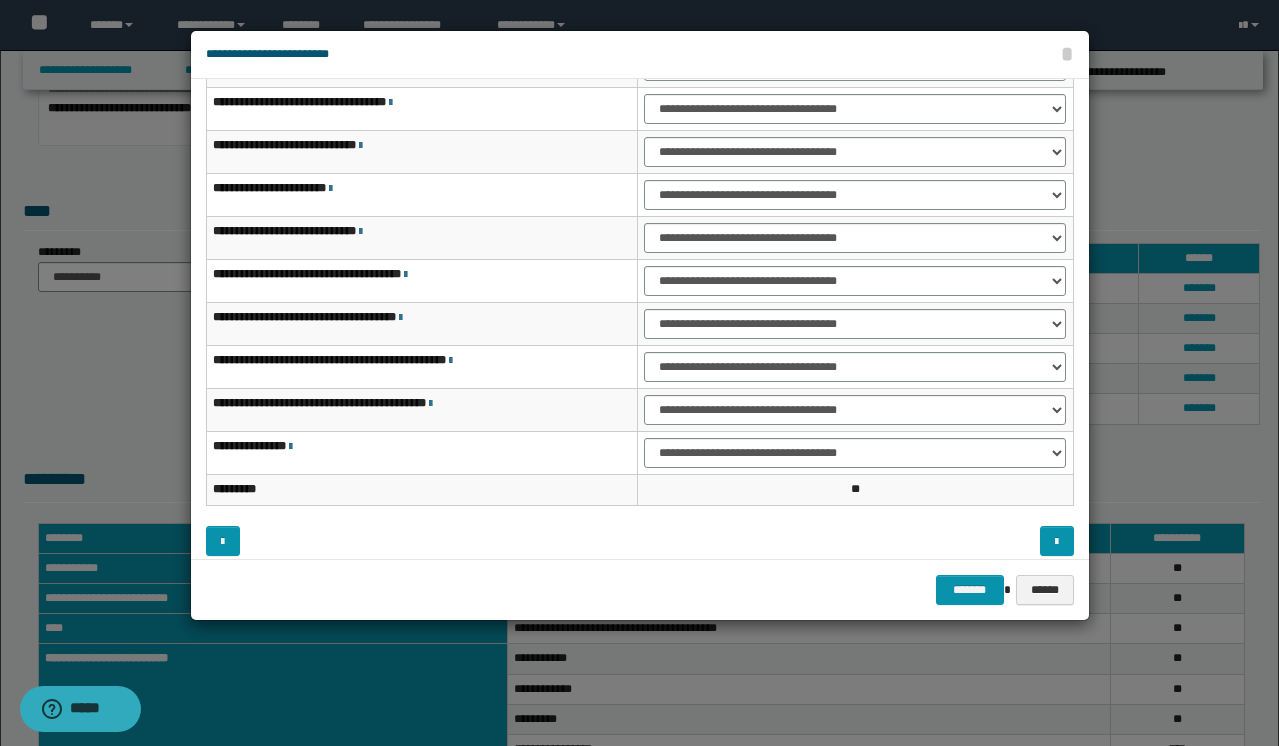 scroll, scrollTop: 121, scrollLeft: 0, axis: vertical 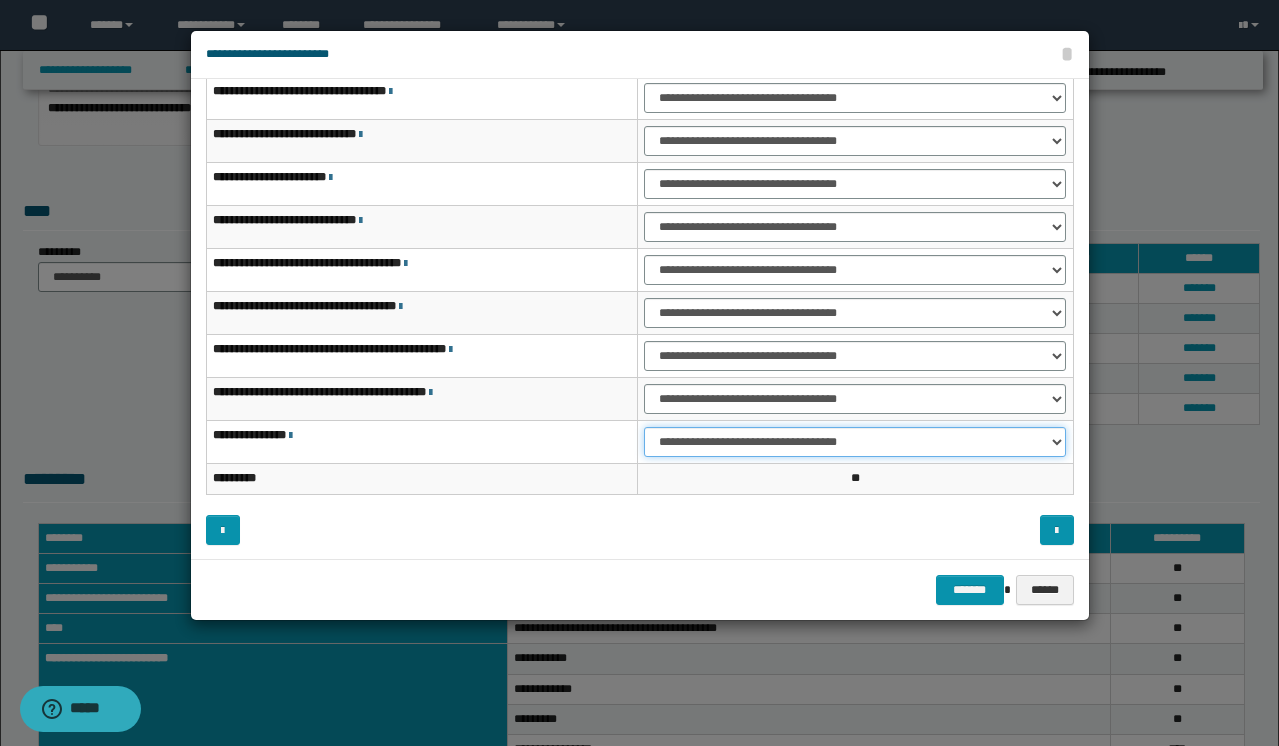 click on "**********" at bounding box center (855, 442) 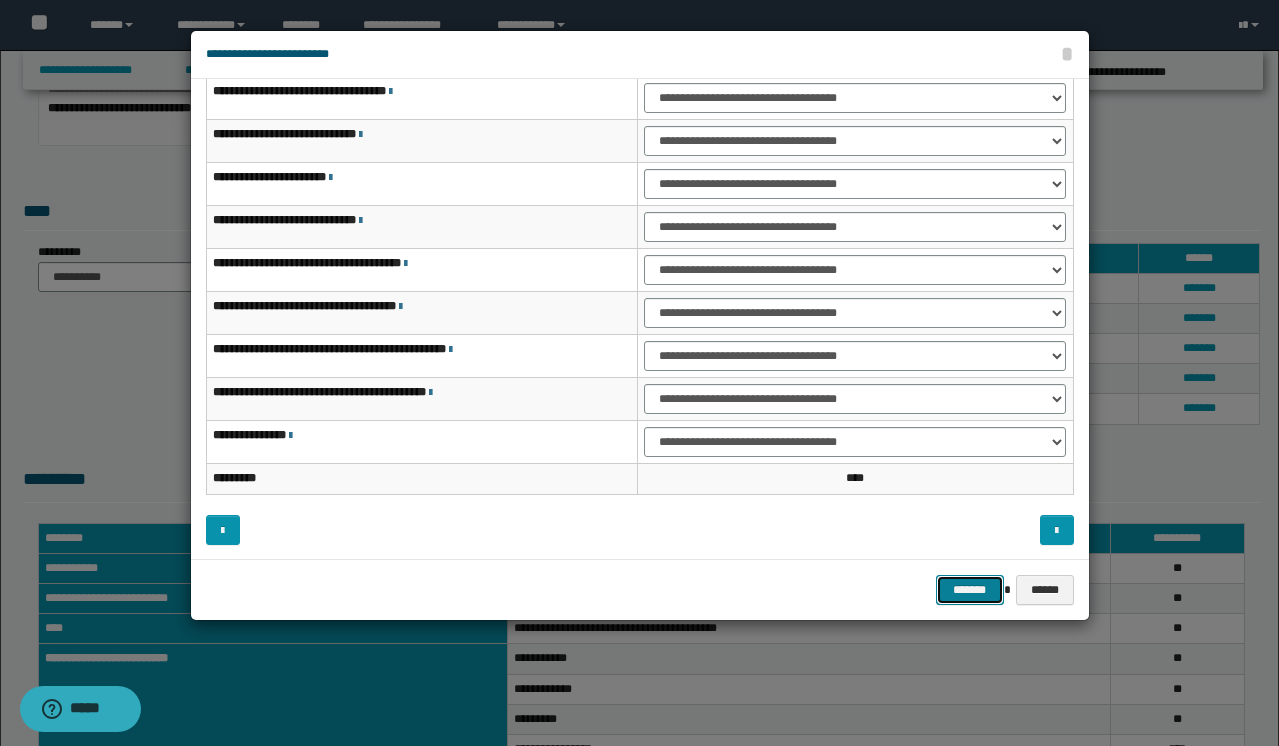 click on "*******" at bounding box center (970, 590) 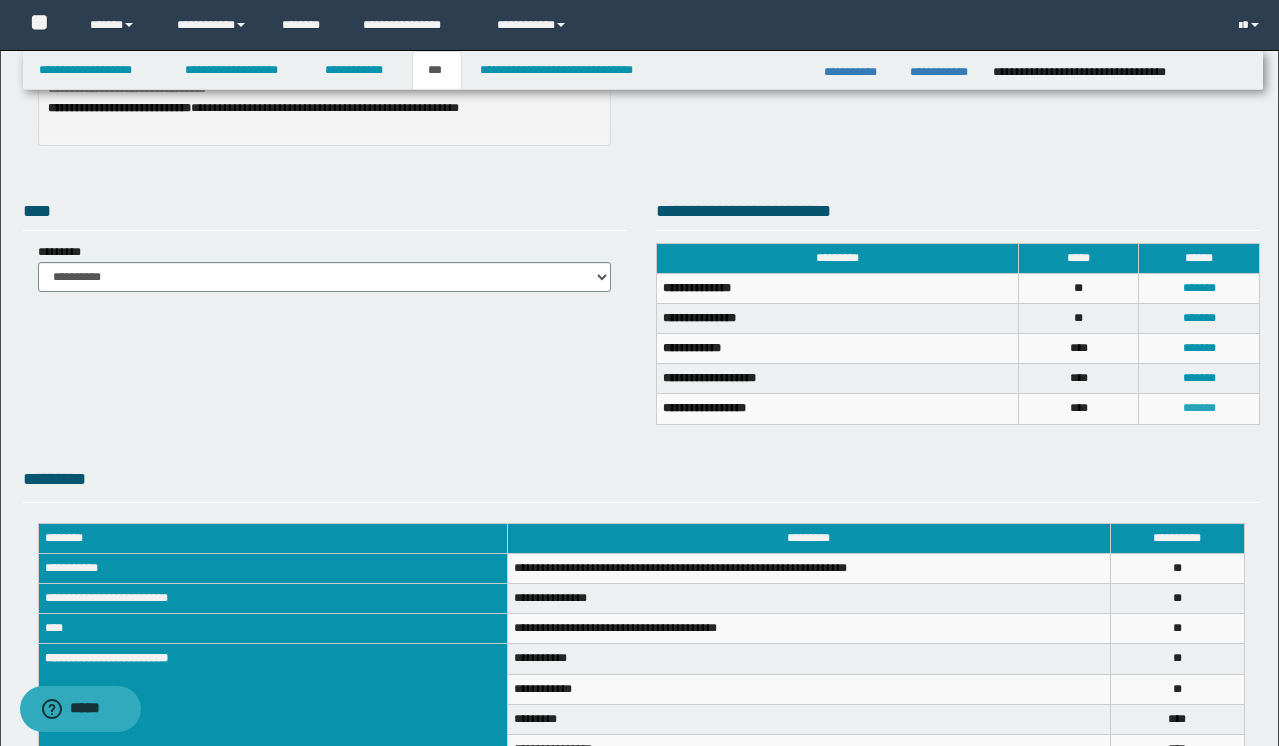 click on "*******" at bounding box center (1199, 408) 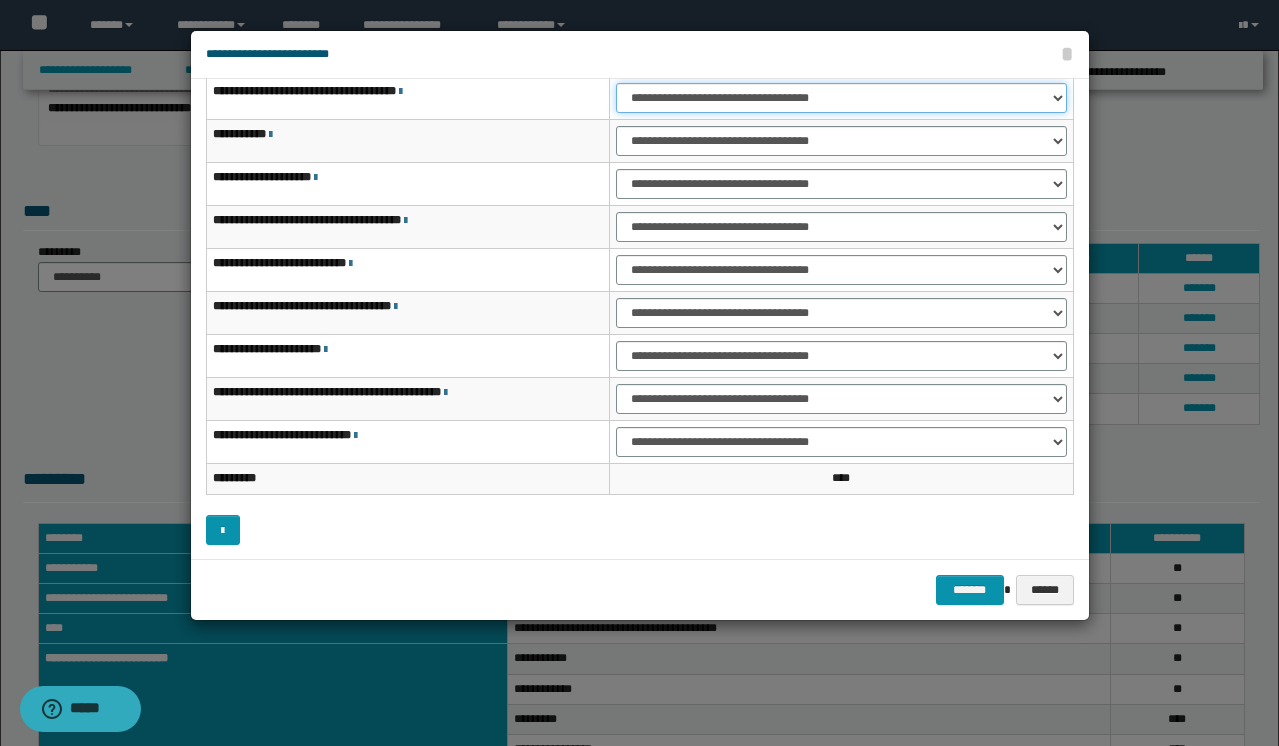 click on "**********" at bounding box center (841, 98) 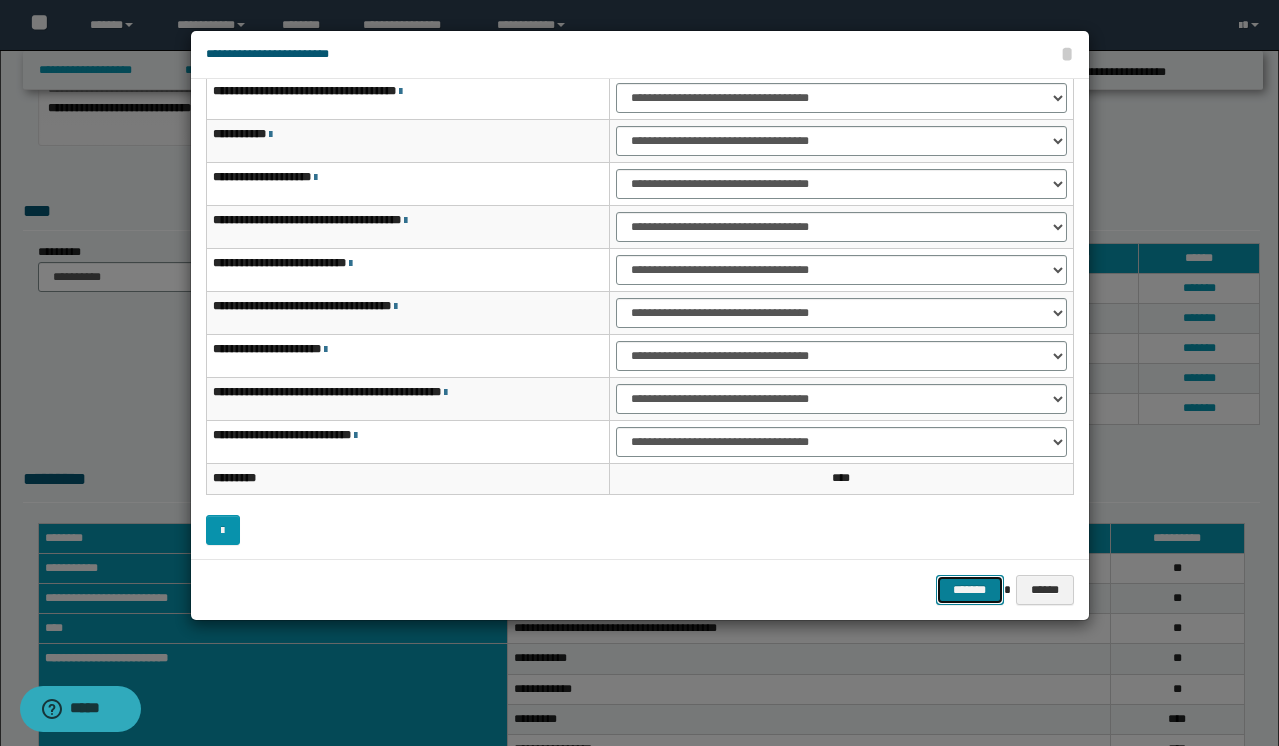 click on "*******" at bounding box center [970, 590] 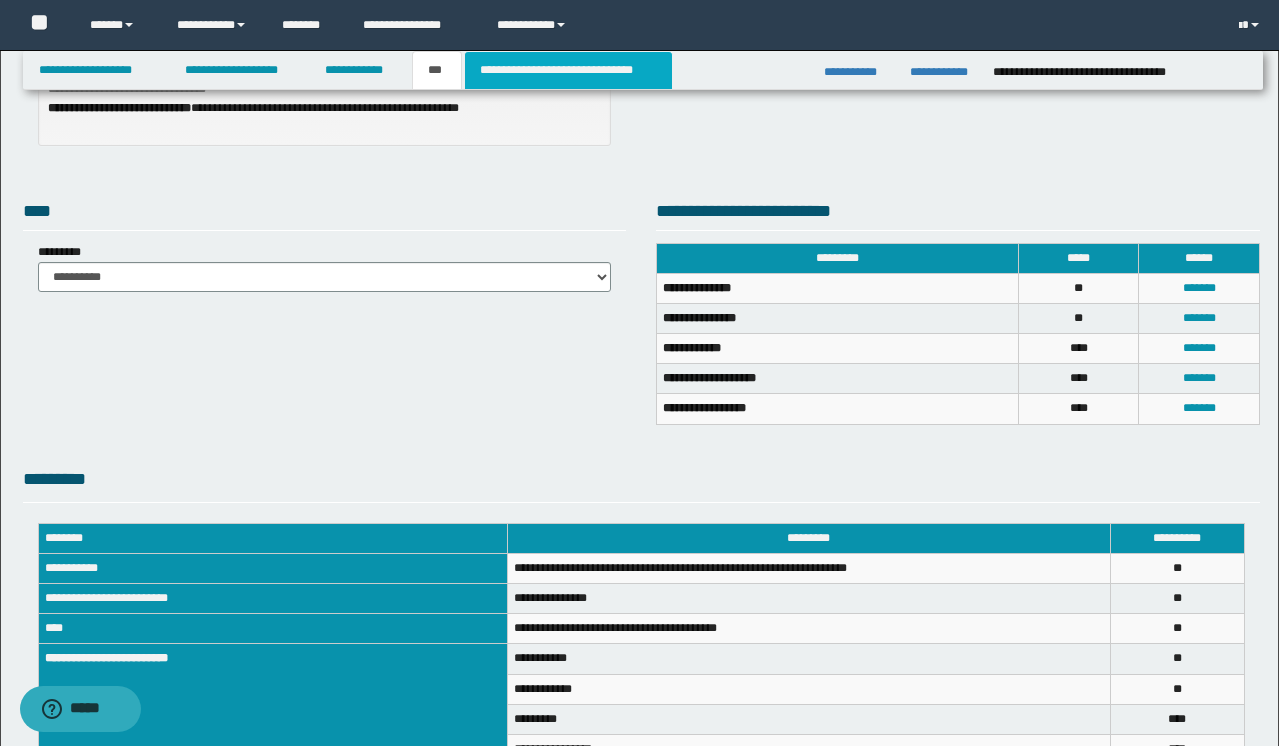 click on "**********" at bounding box center (568, 70) 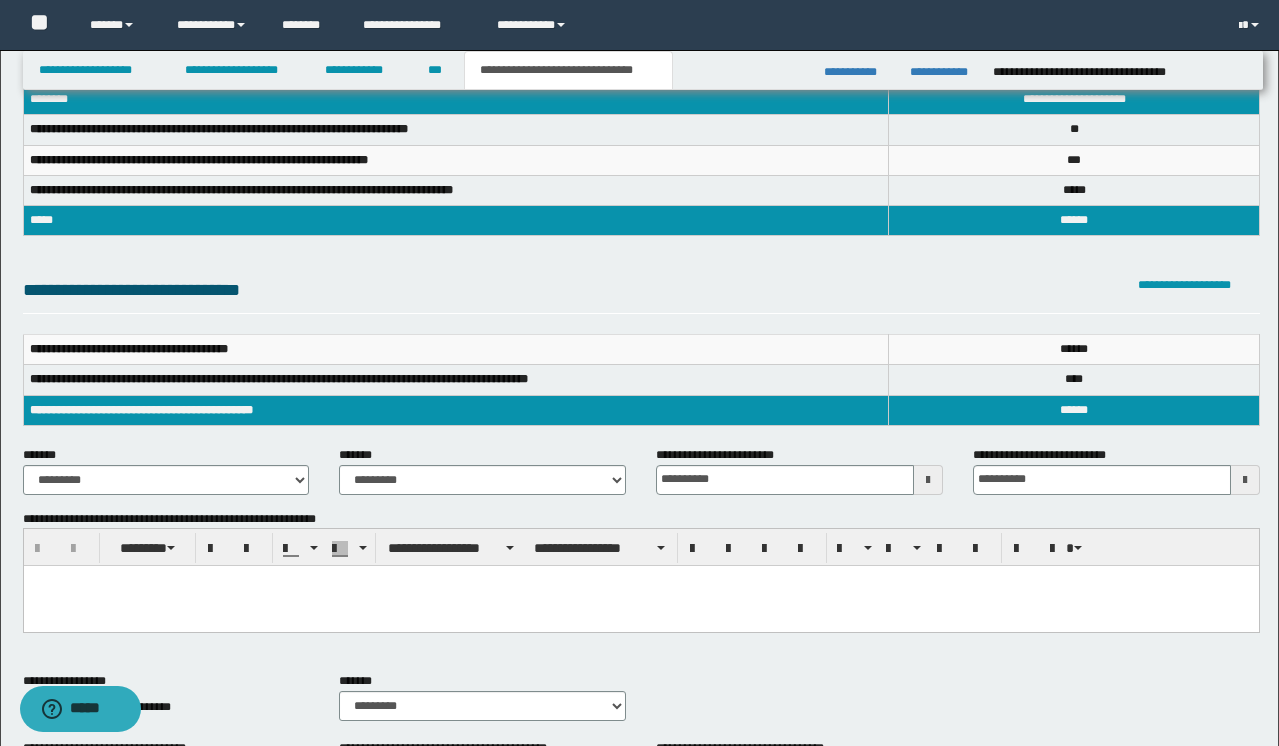 scroll, scrollTop: 94, scrollLeft: 0, axis: vertical 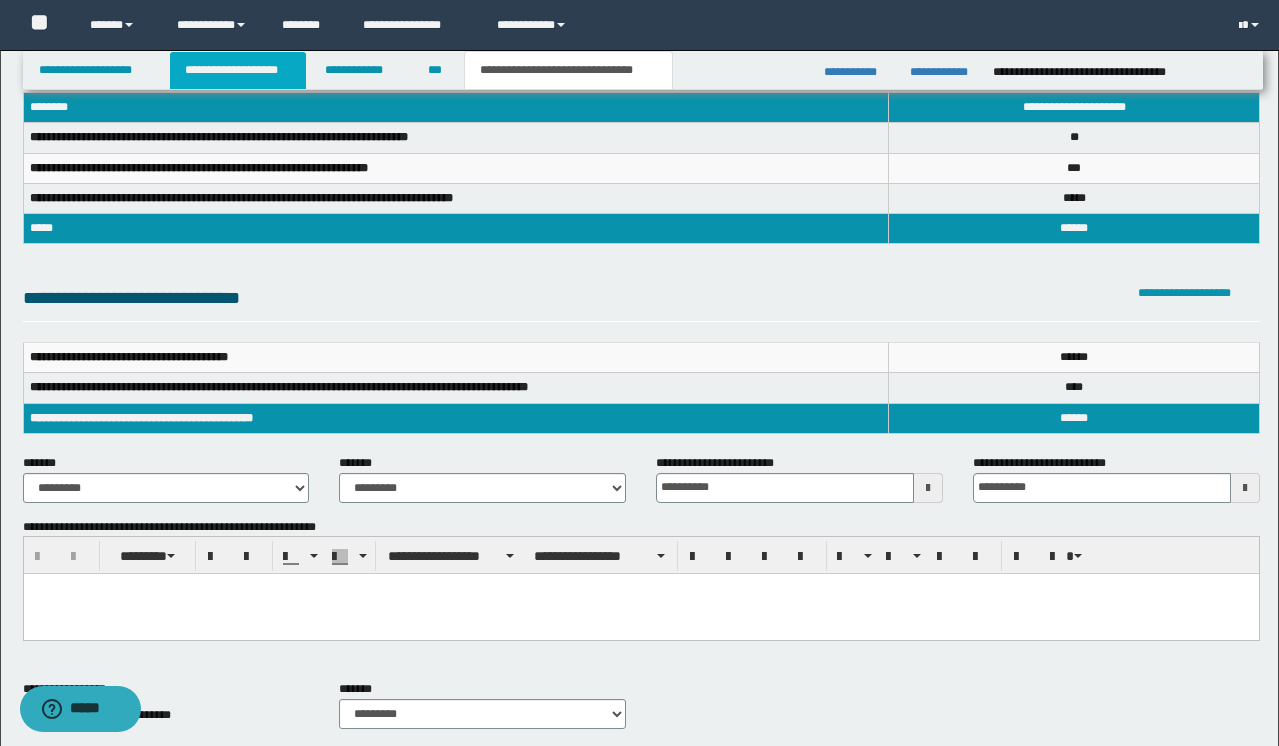 click on "**********" at bounding box center [238, 70] 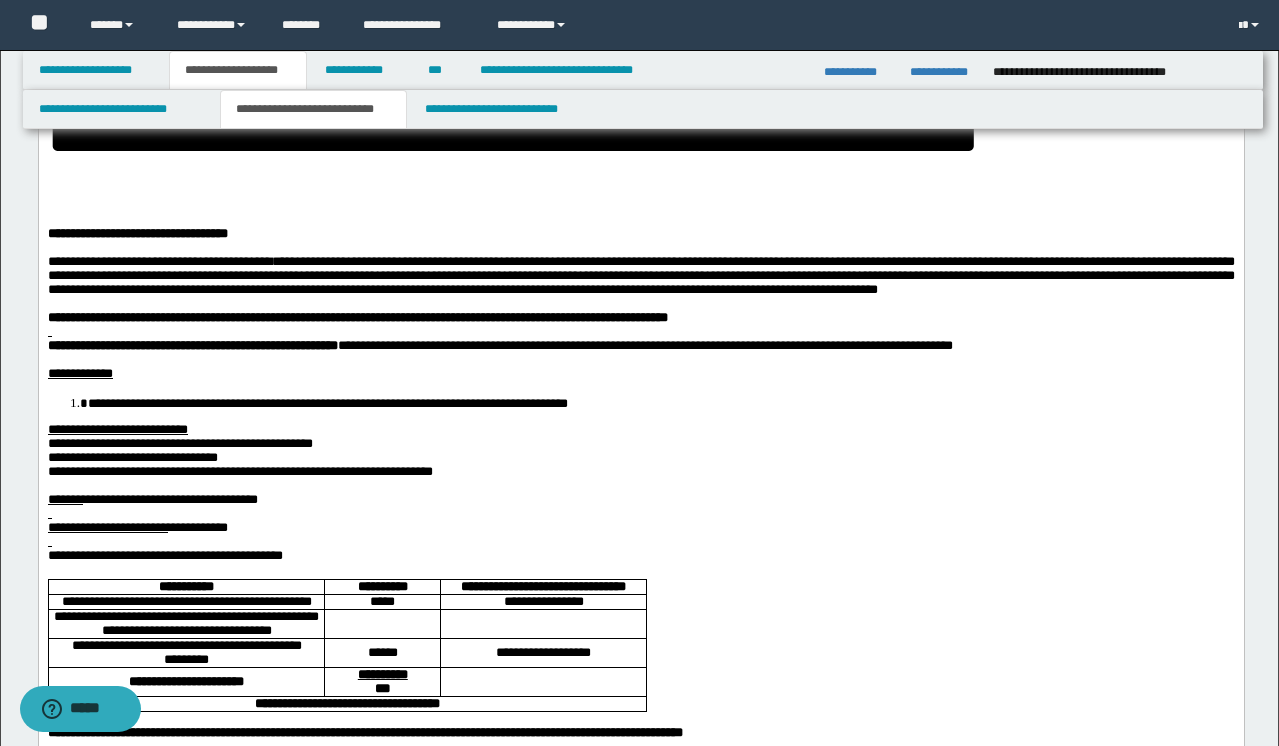 scroll, scrollTop: 167, scrollLeft: 0, axis: vertical 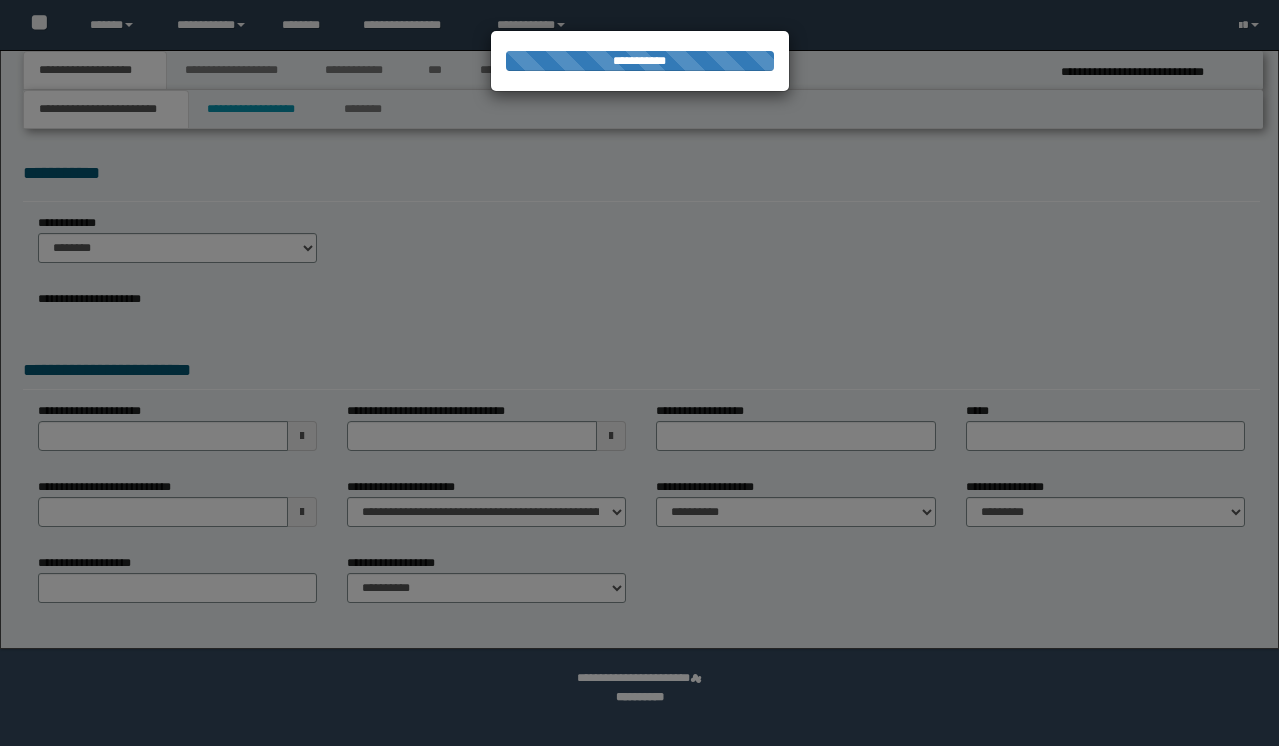 select on "*" 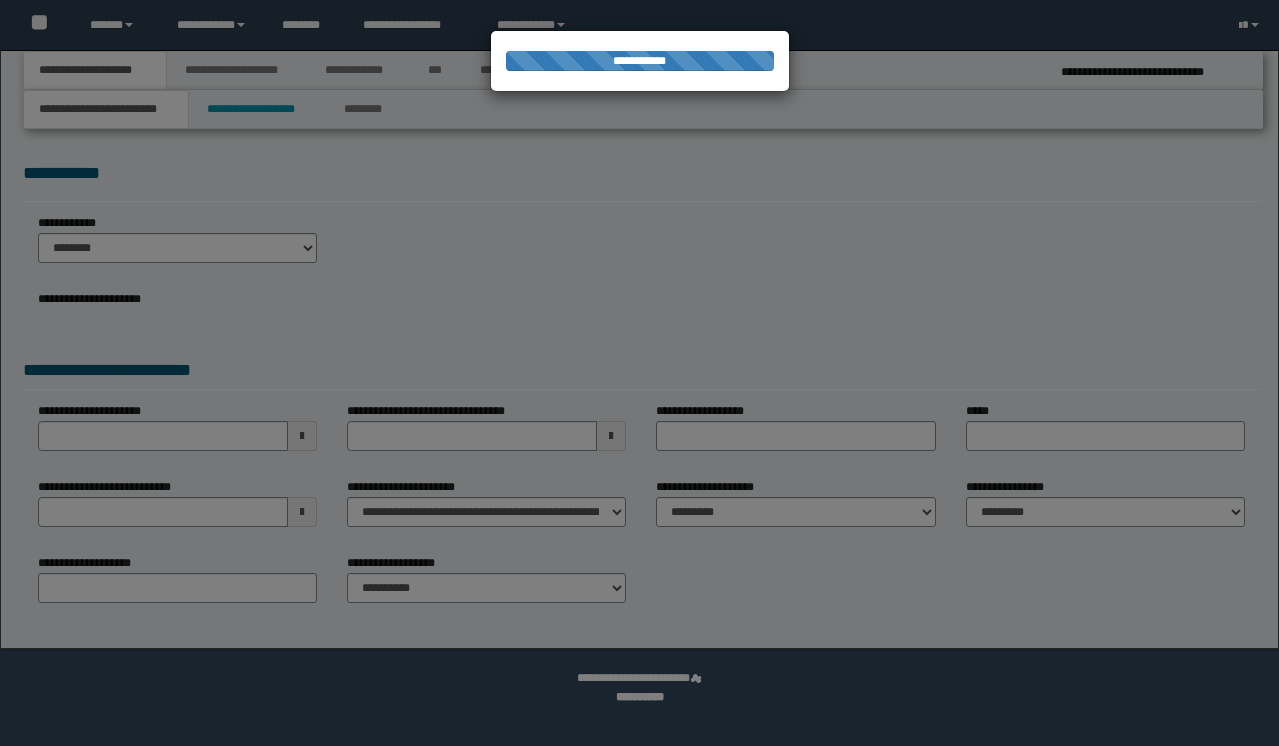 scroll, scrollTop: 0, scrollLeft: 0, axis: both 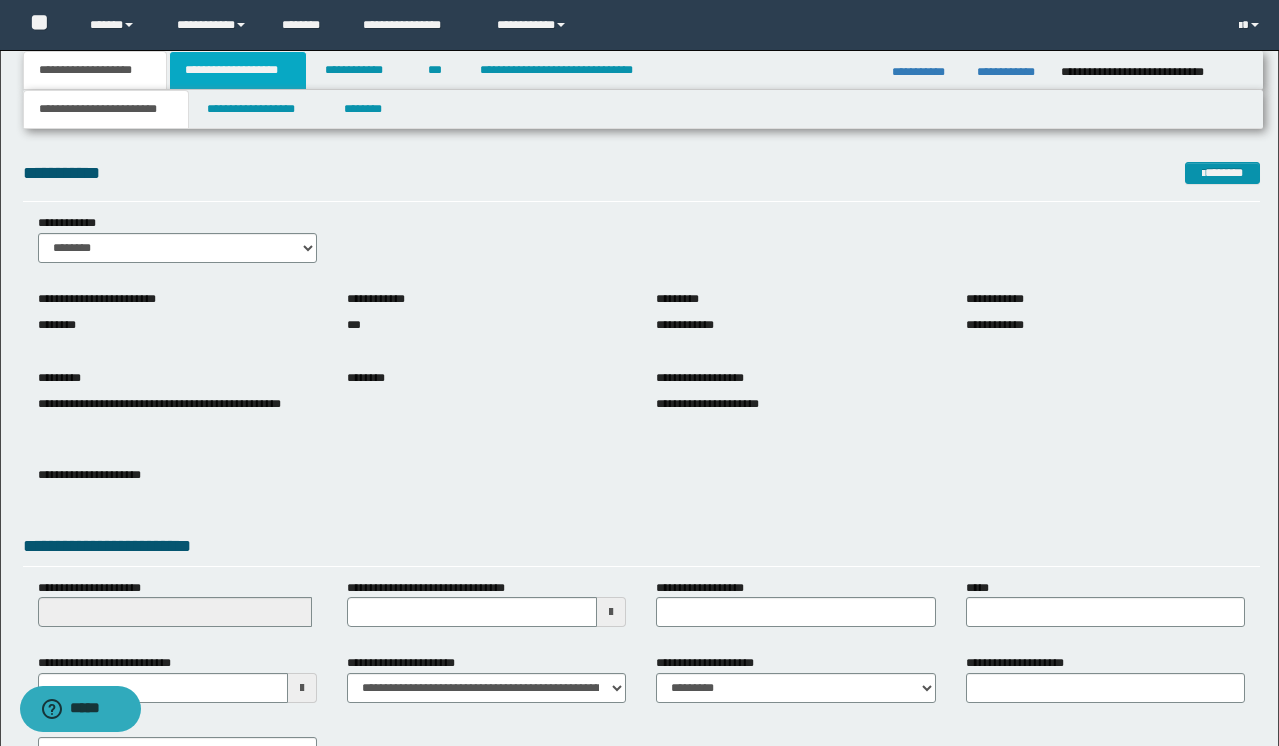 click on "**********" at bounding box center (238, 70) 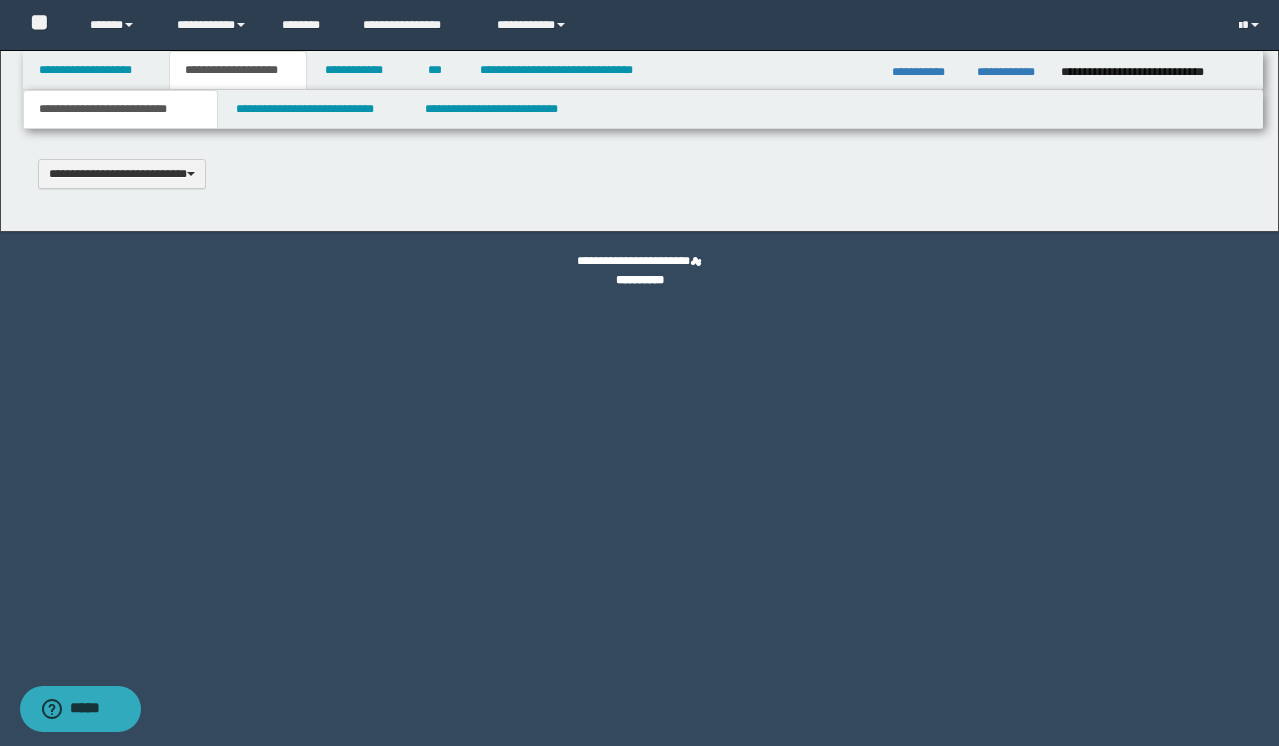 type 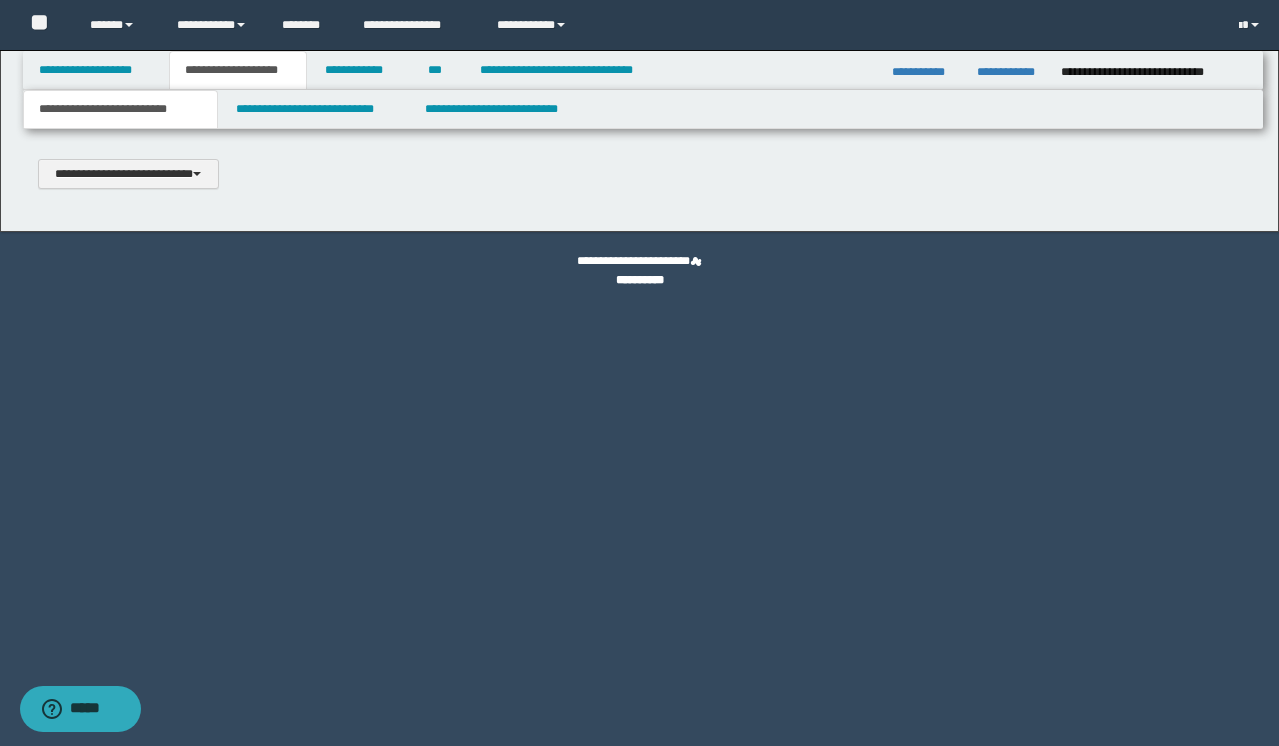 scroll, scrollTop: 0, scrollLeft: 0, axis: both 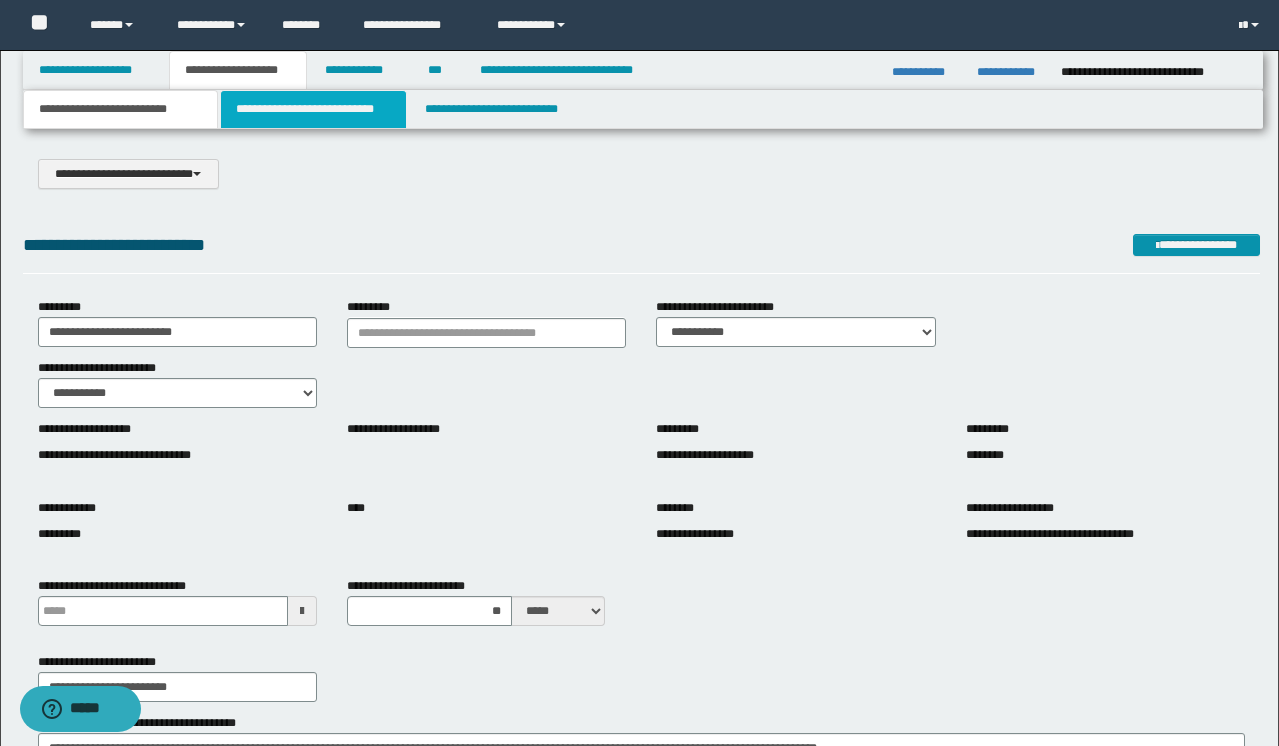 click on "**********" at bounding box center [314, 109] 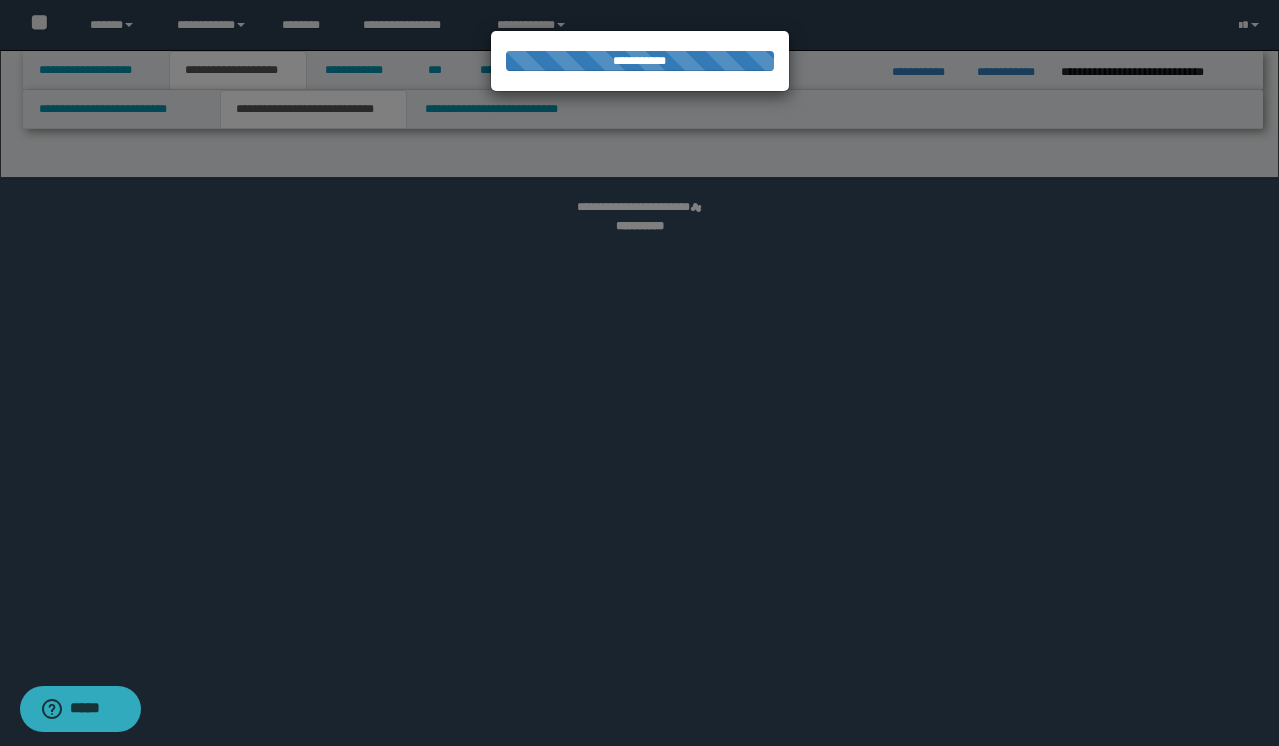 select on "*" 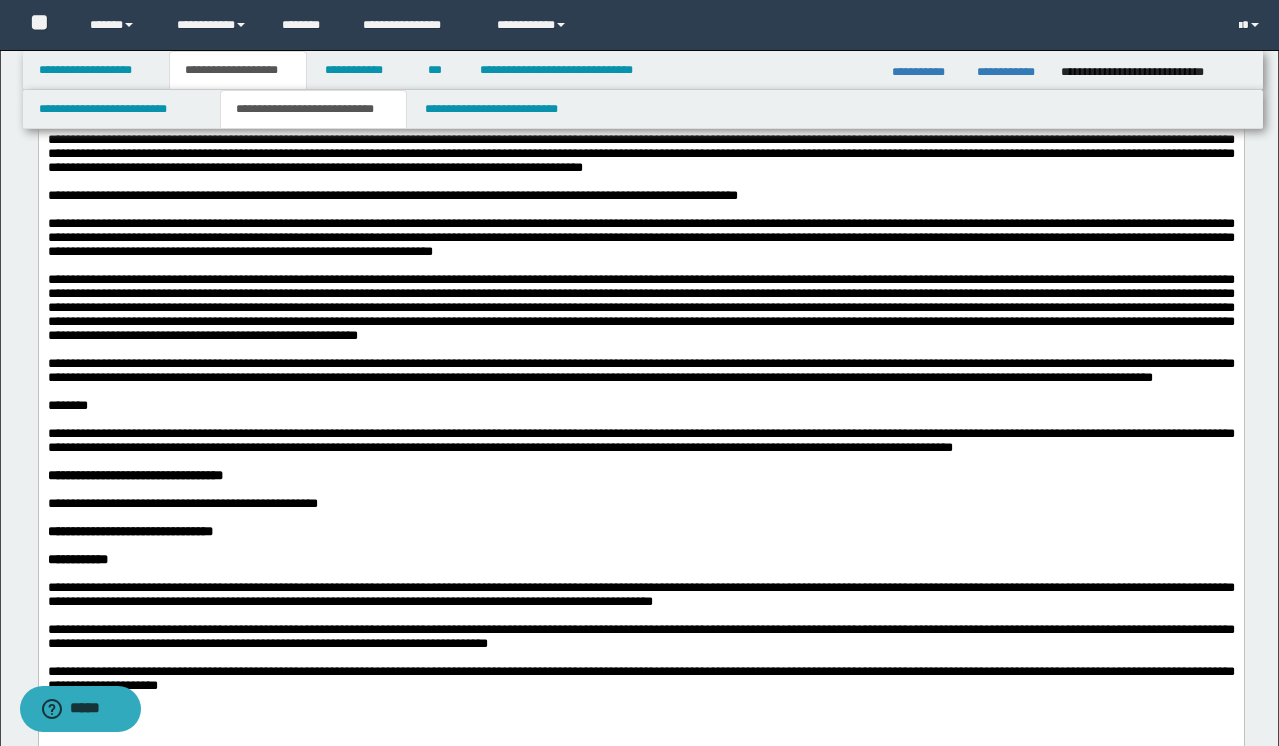 scroll, scrollTop: 1013, scrollLeft: 0, axis: vertical 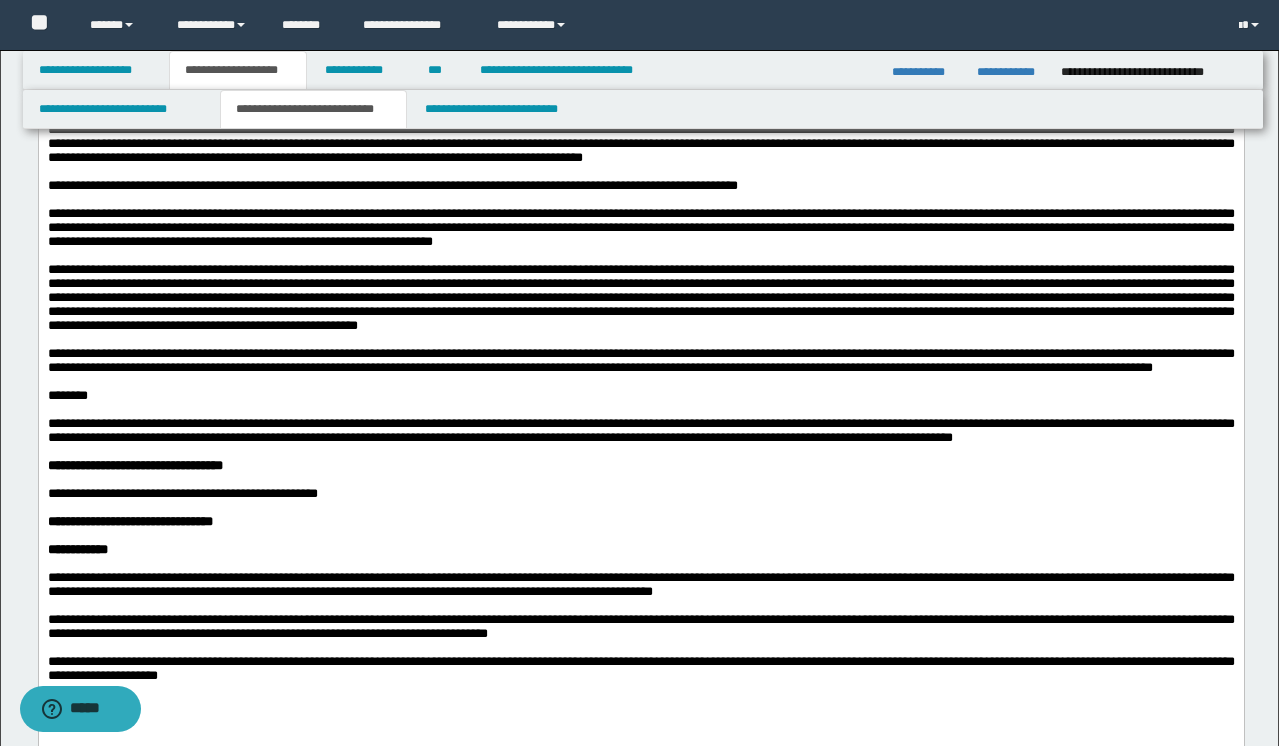 drag, startPoint x: 221, startPoint y: 196, endPoint x: 367, endPoint y: 197, distance: 146.00342 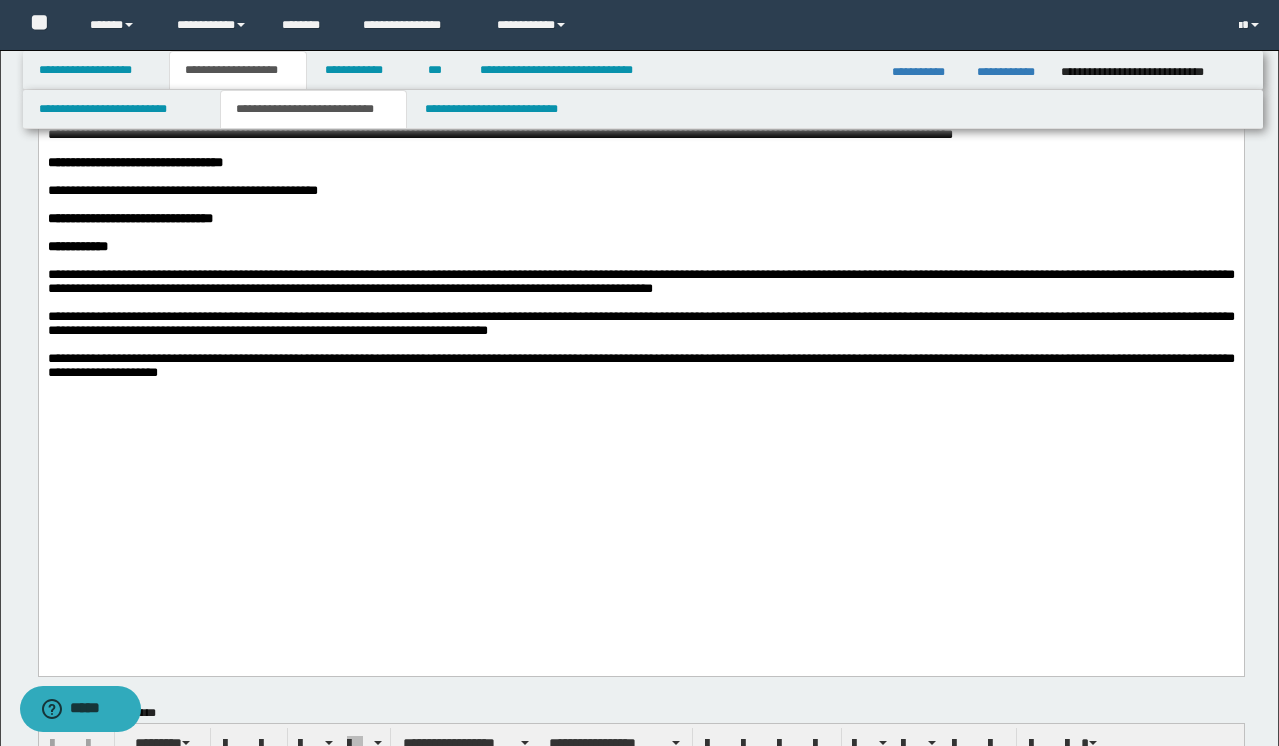 scroll, scrollTop: 1327, scrollLeft: 0, axis: vertical 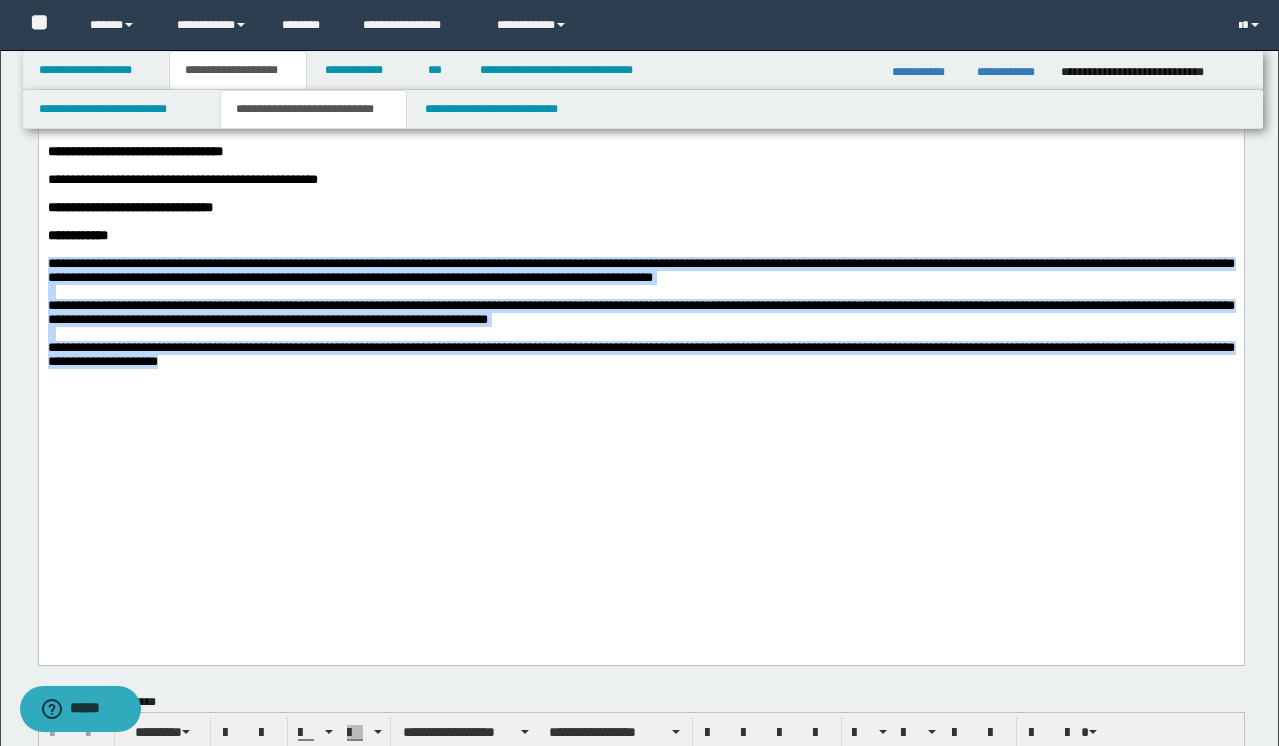 drag, startPoint x: 309, startPoint y: 563, endPoint x: 20, endPoint y: 442, distance: 313.30817 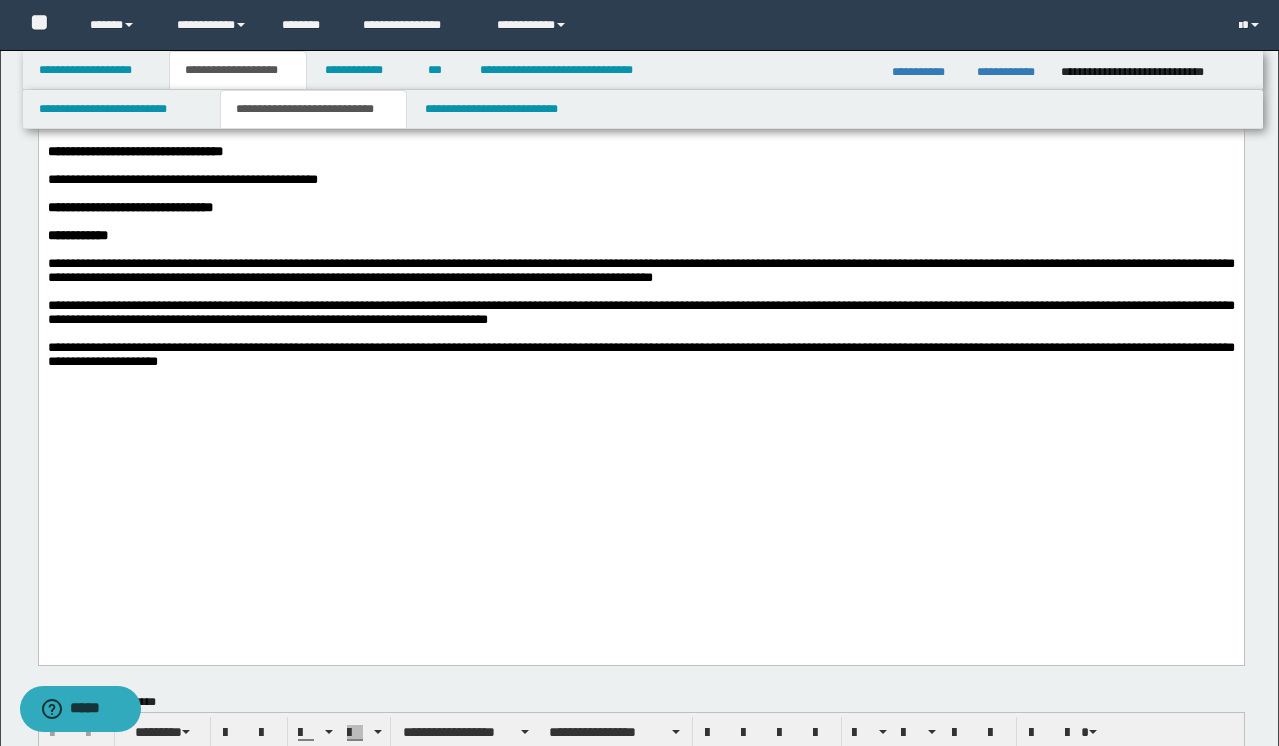 drag, startPoint x: 45, startPoint y: 551, endPoint x: 79, endPoint y: 550, distance: 34.0147 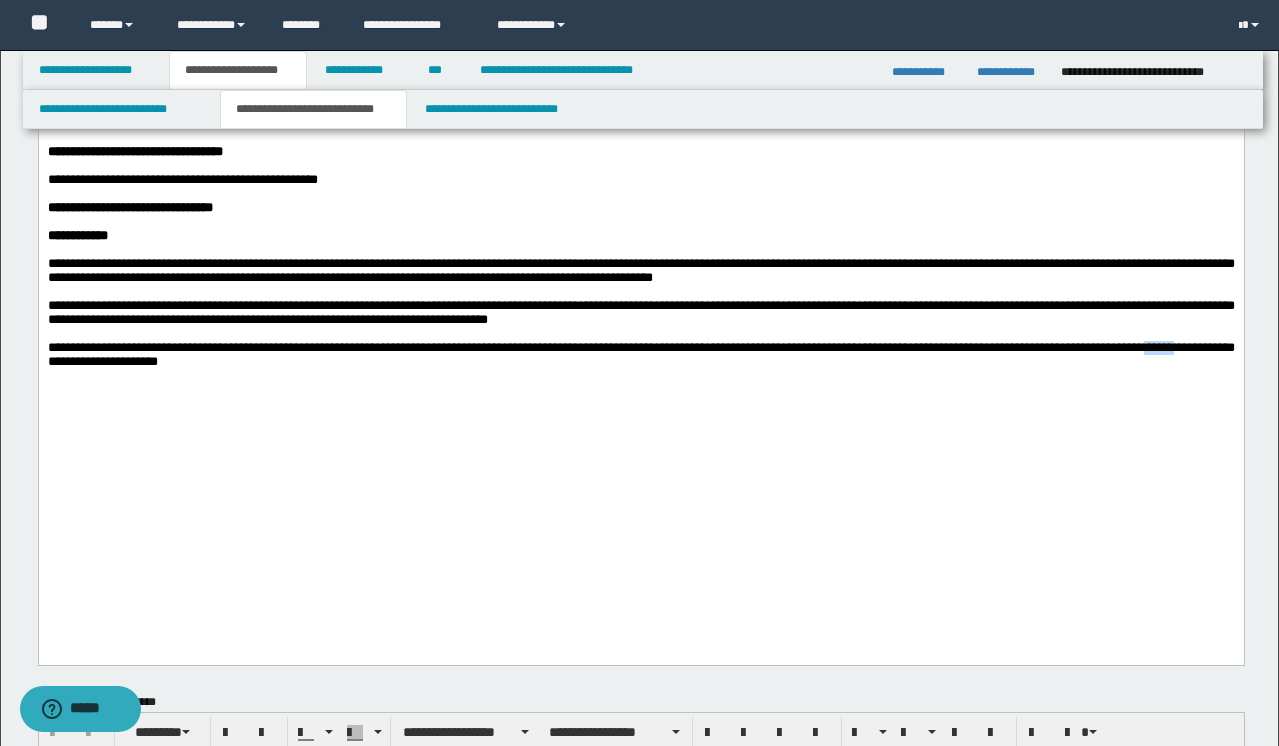 drag, startPoint x: 87, startPoint y: 550, endPoint x: 66, endPoint y: -560, distance: 1110.1986 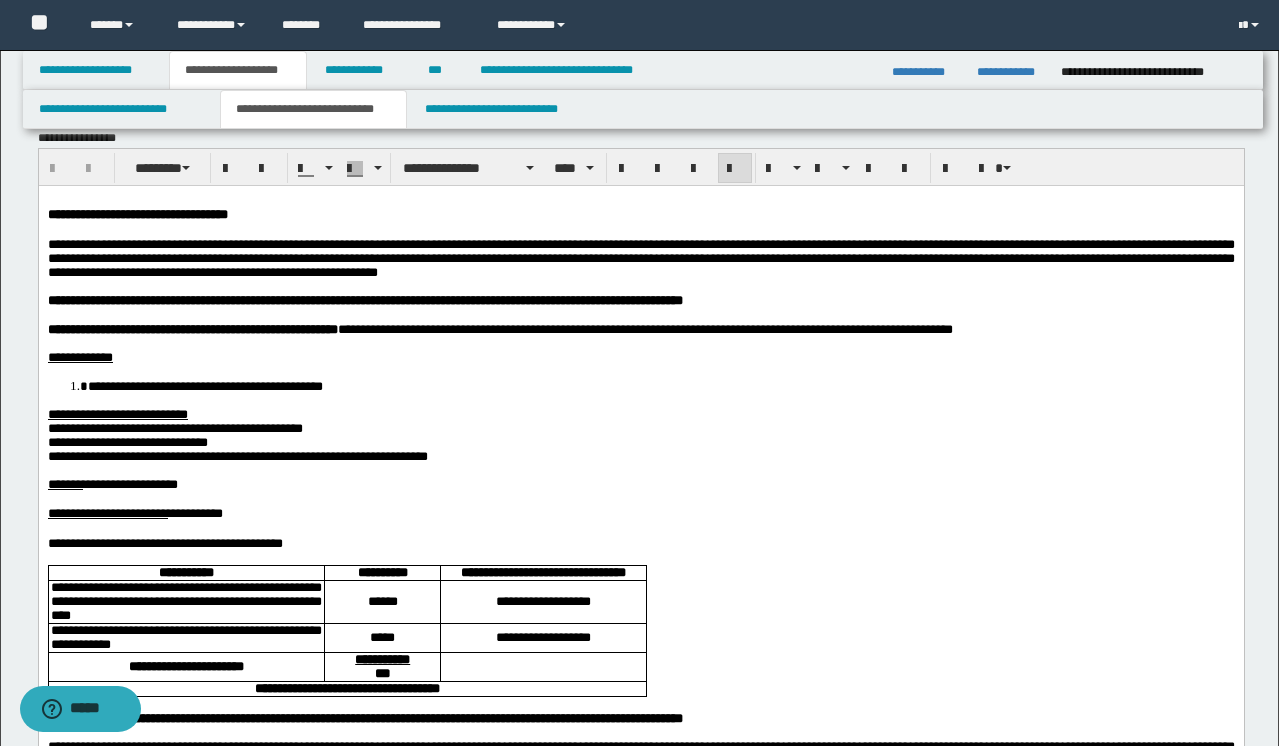 scroll, scrollTop: 0, scrollLeft: 0, axis: both 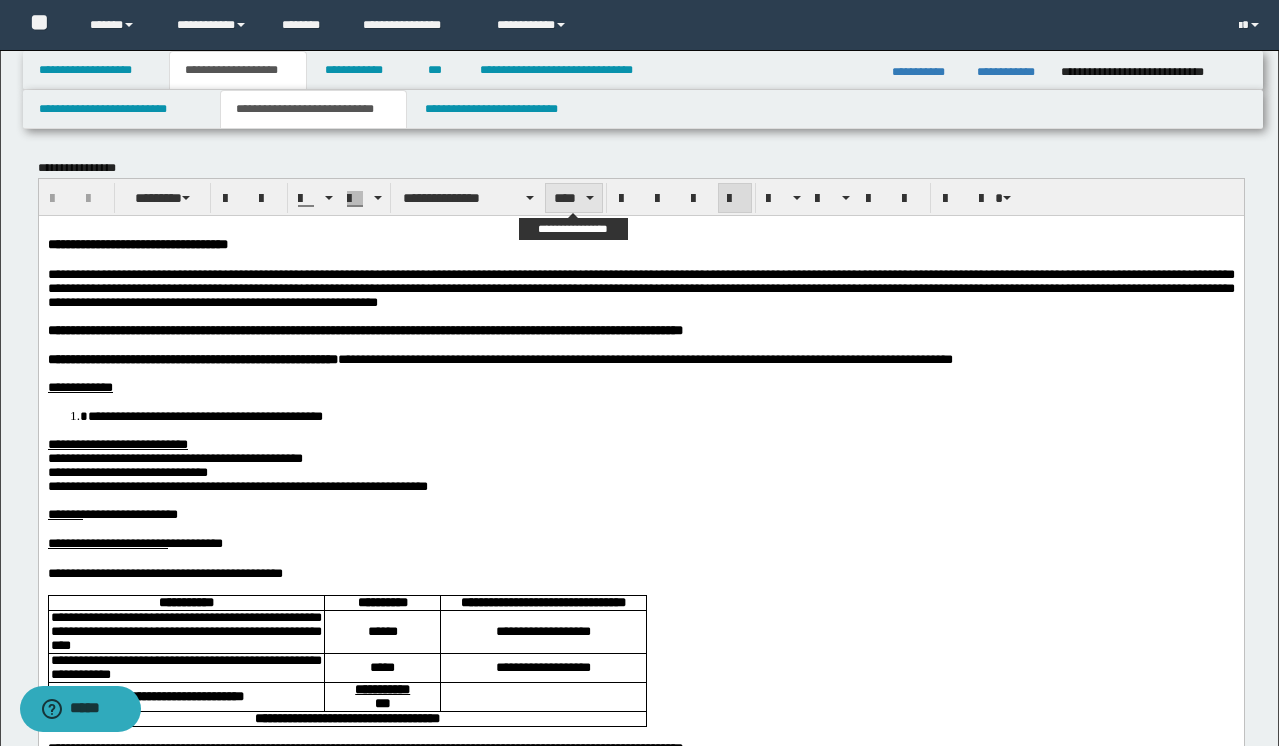 click on "****" at bounding box center [574, 198] 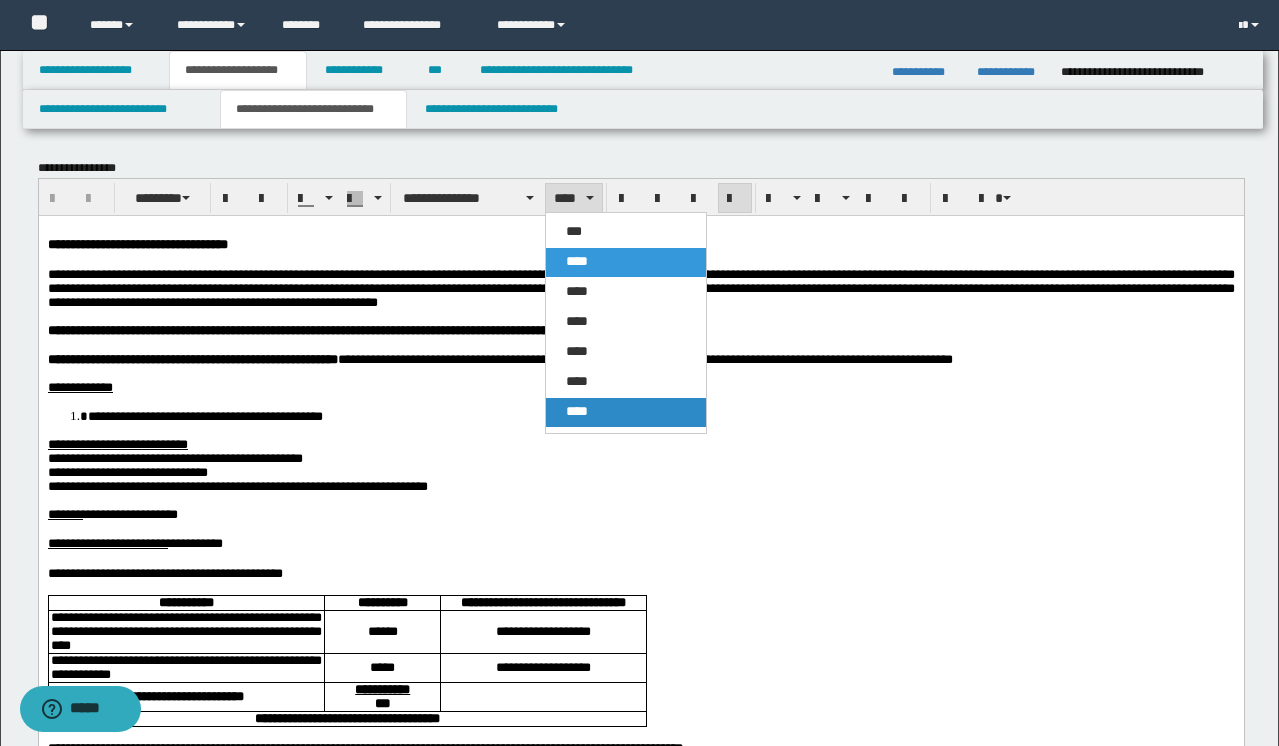 click on "****" at bounding box center [626, 412] 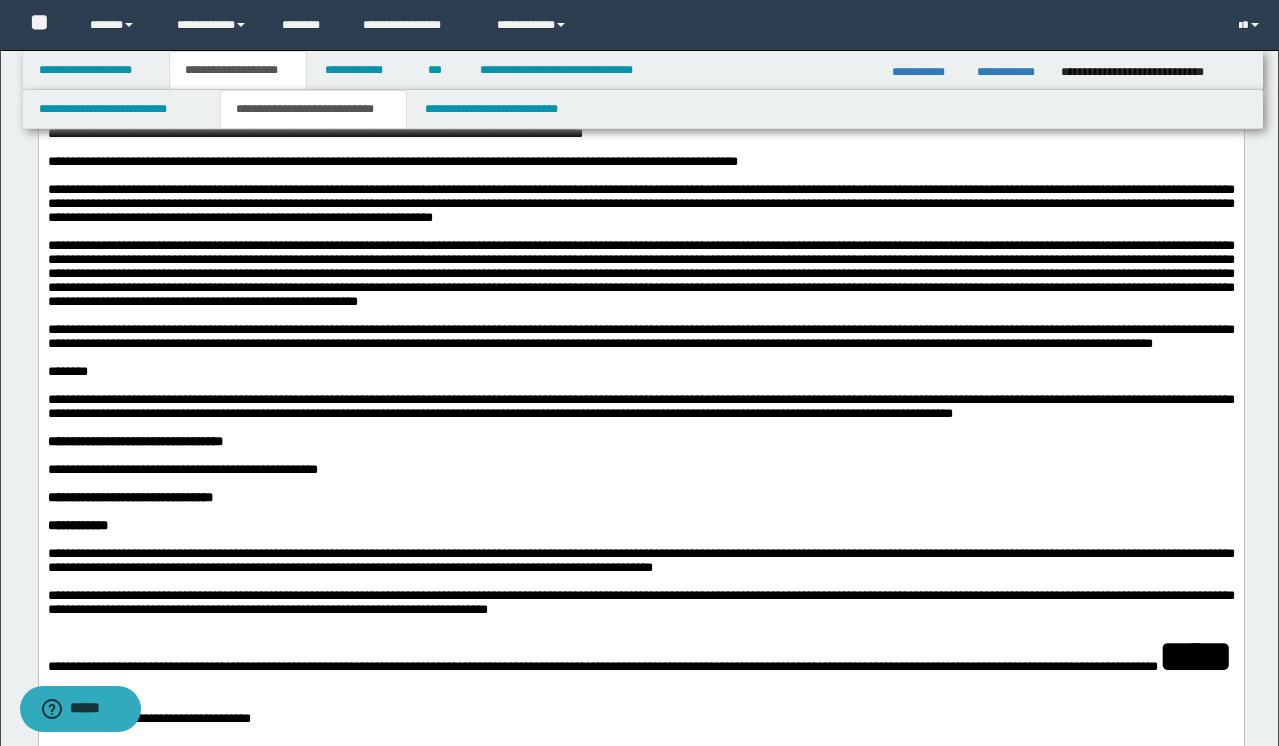 scroll, scrollTop: 1258, scrollLeft: 0, axis: vertical 